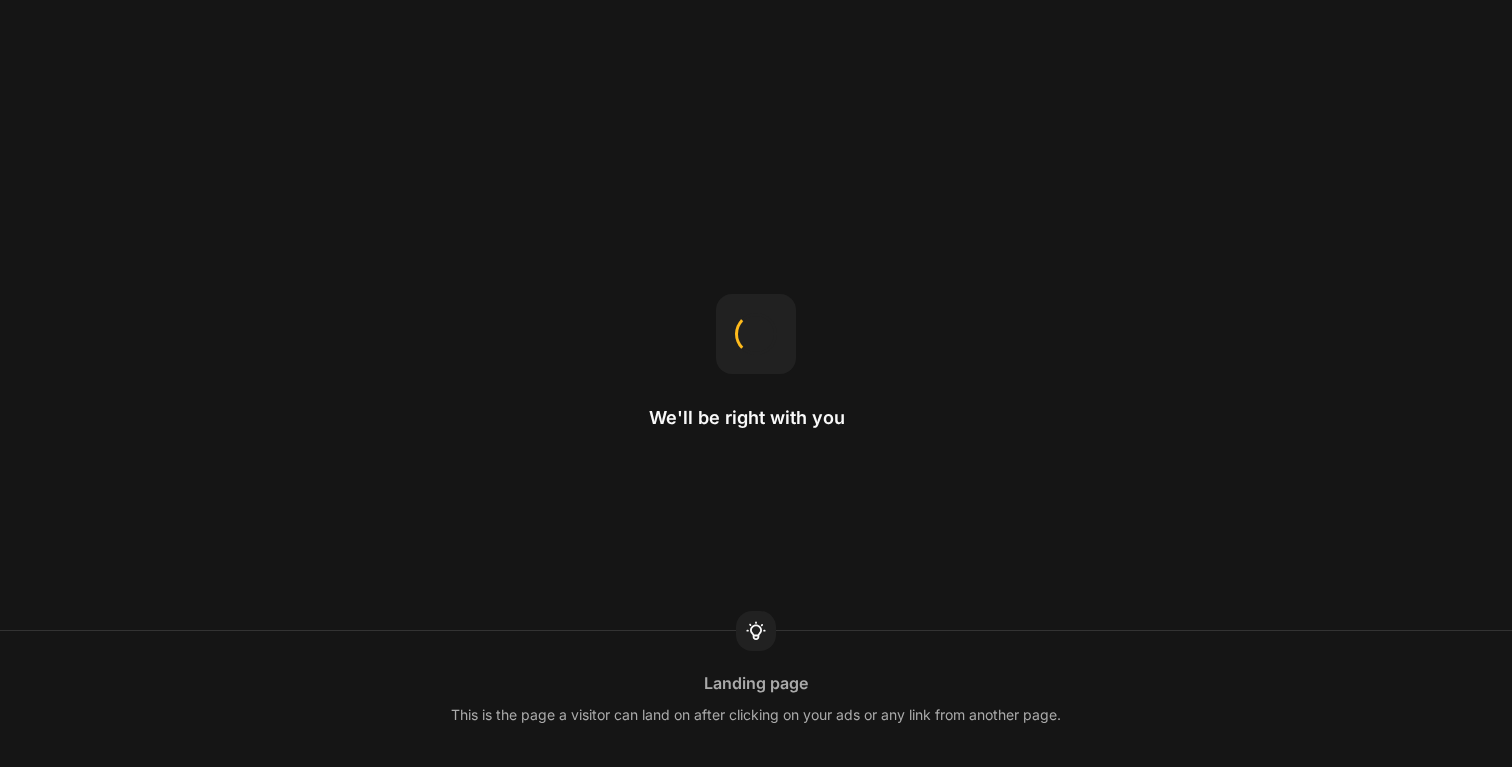 scroll, scrollTop: 0, scrollLeft: 0, axis: both 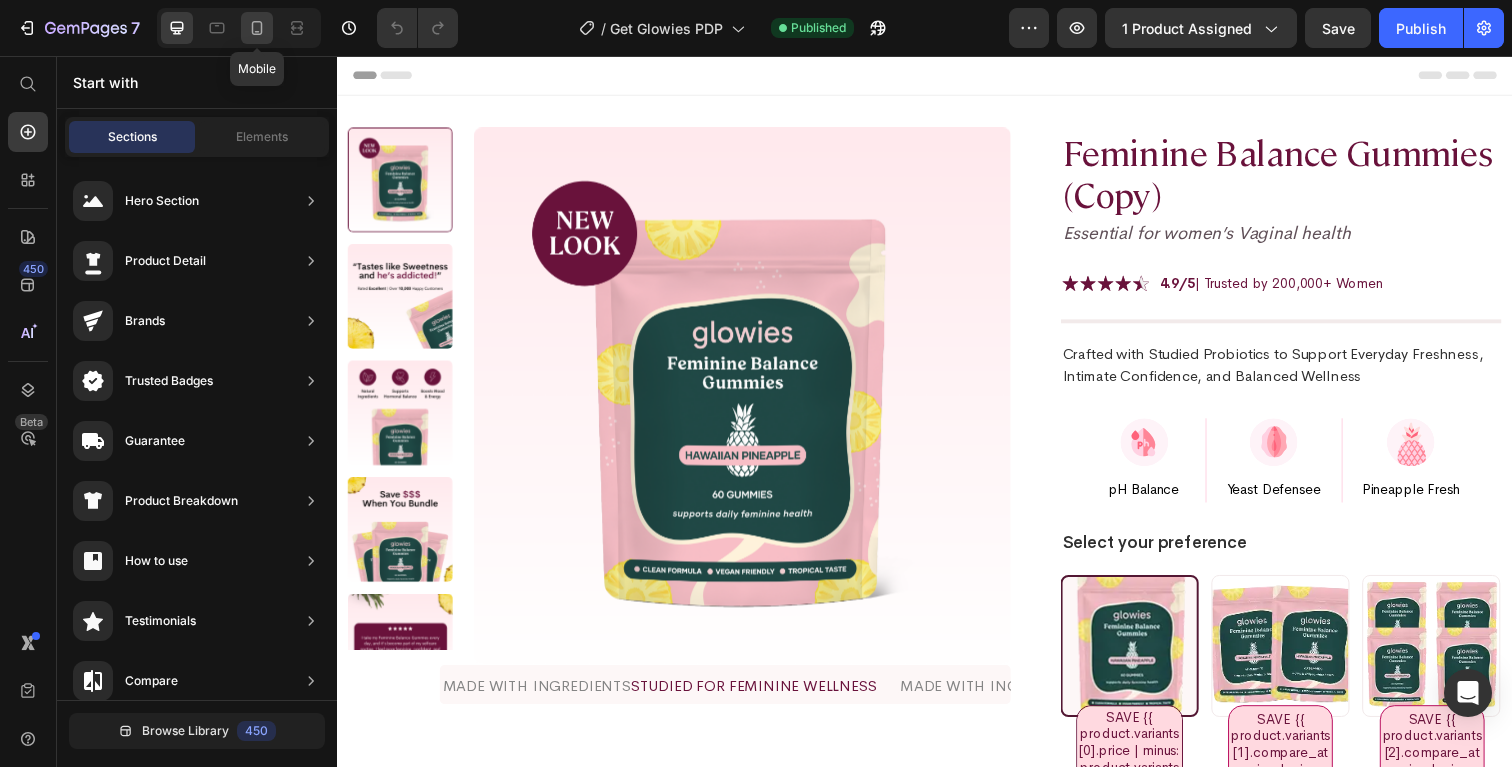 click 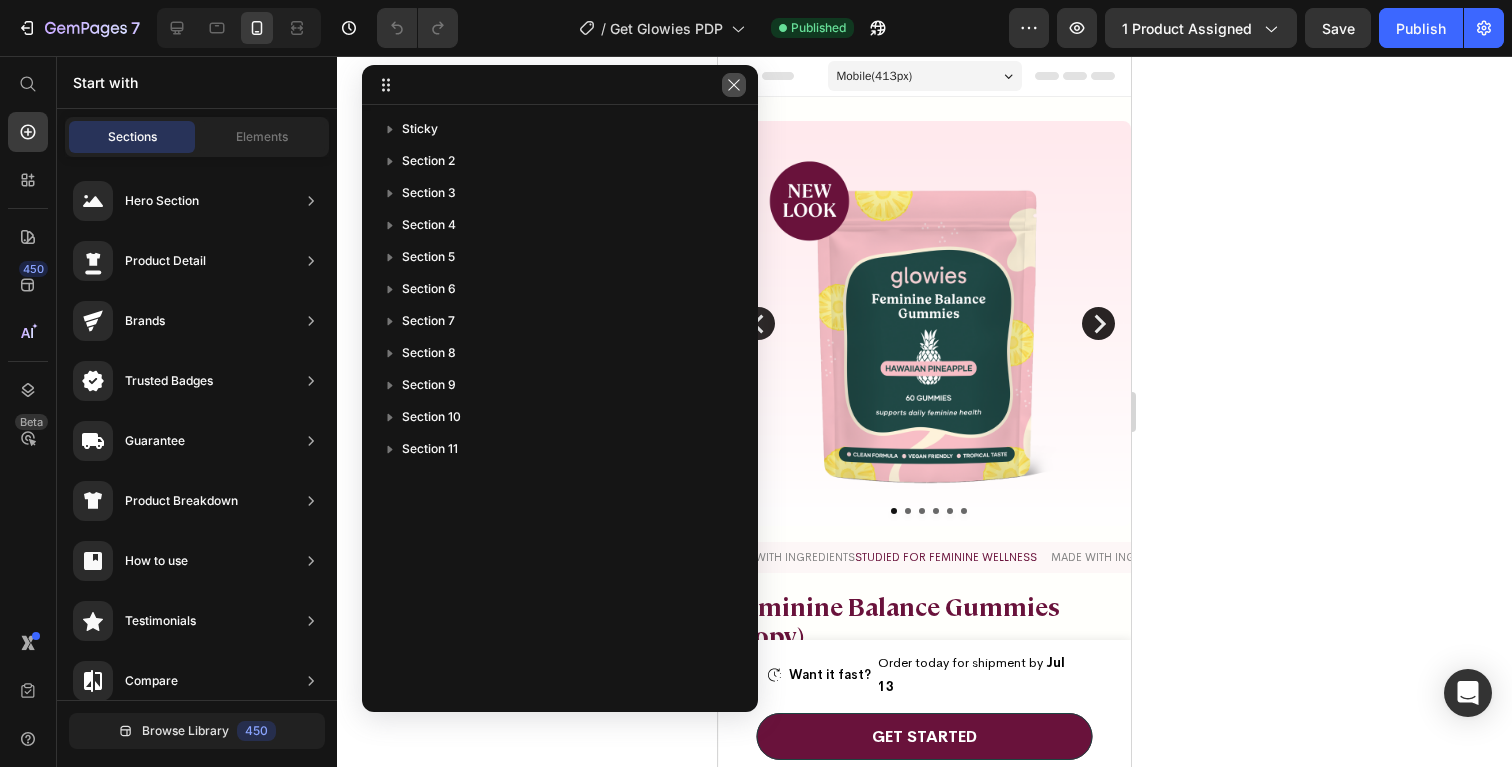 click 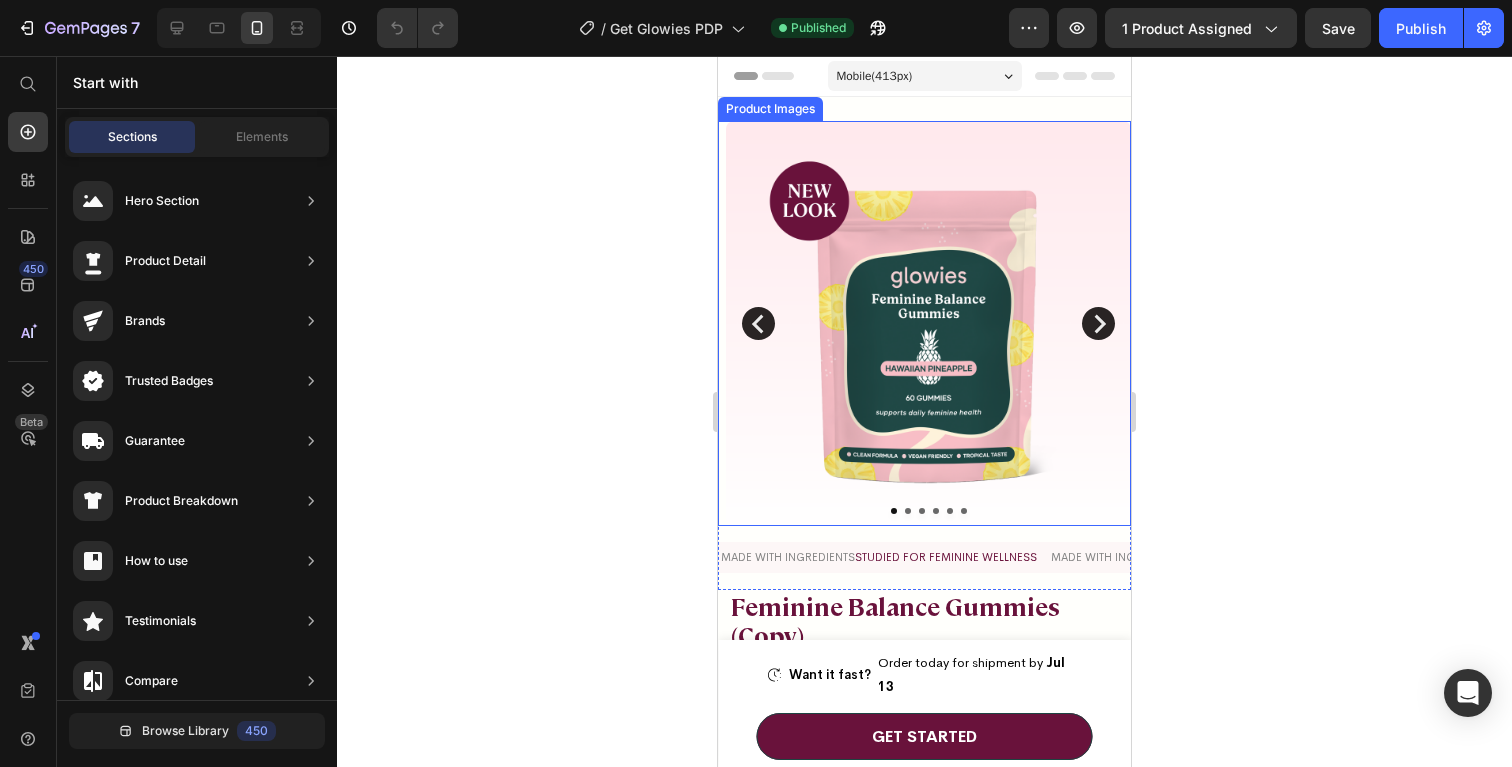 click at bounding box center (928, 323) 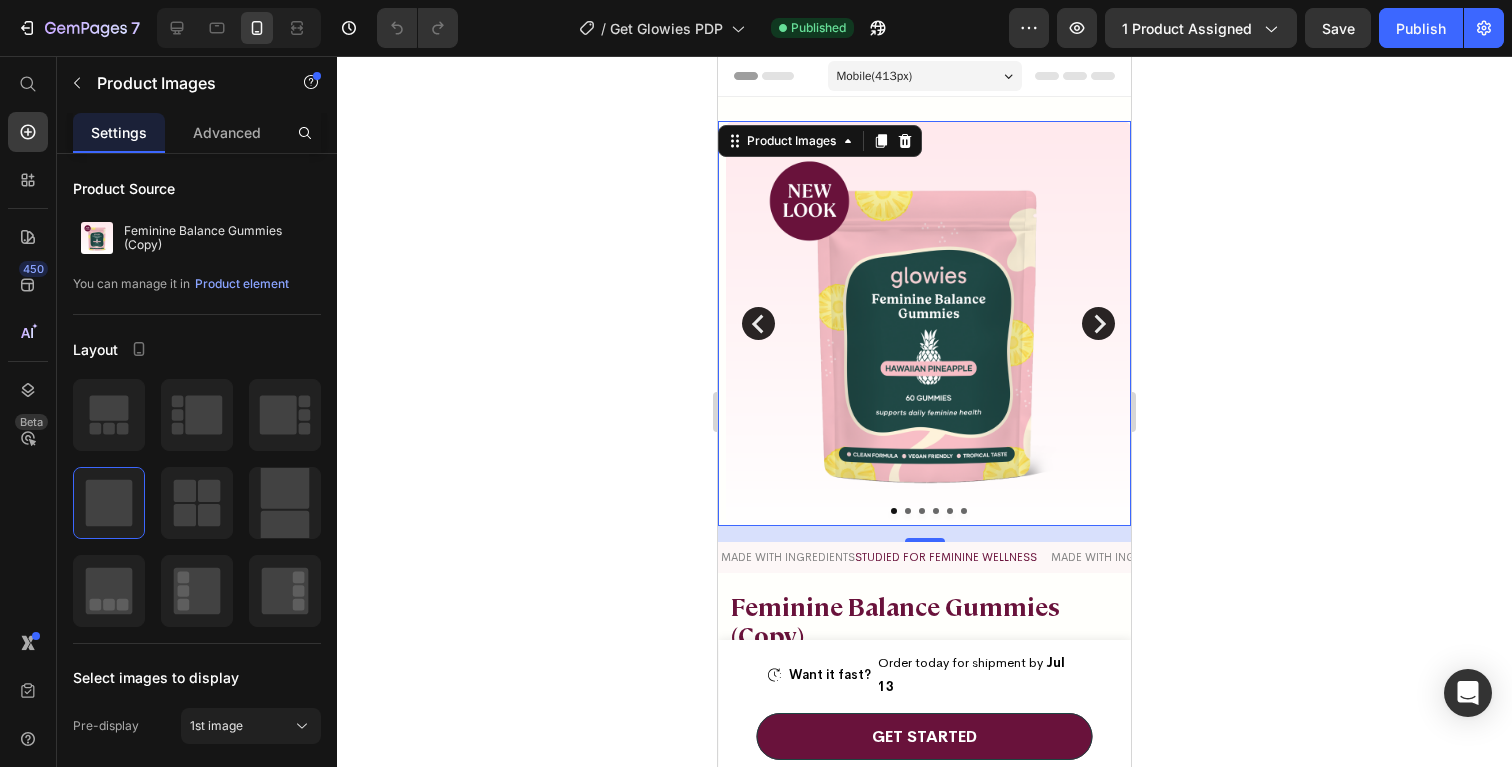 click 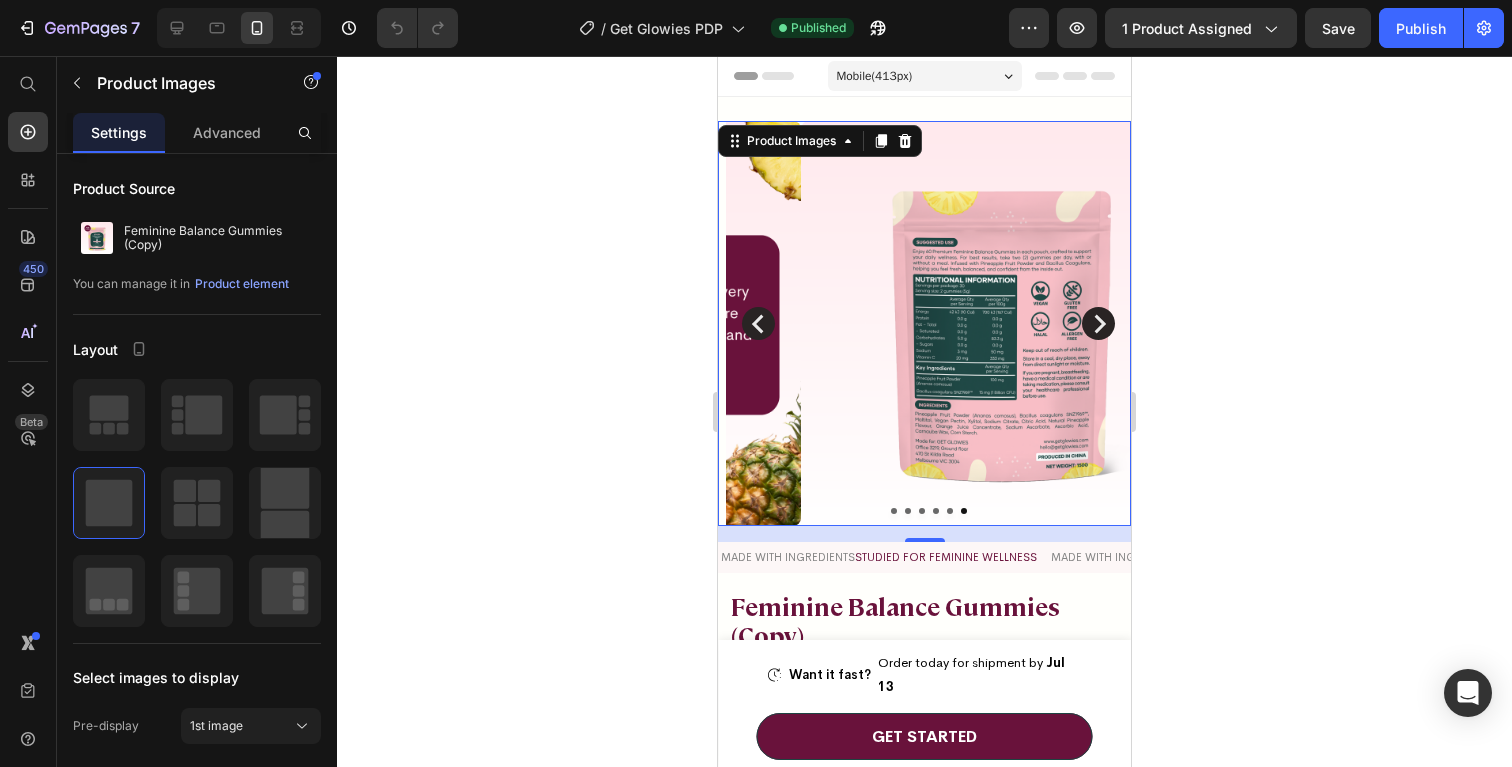 click 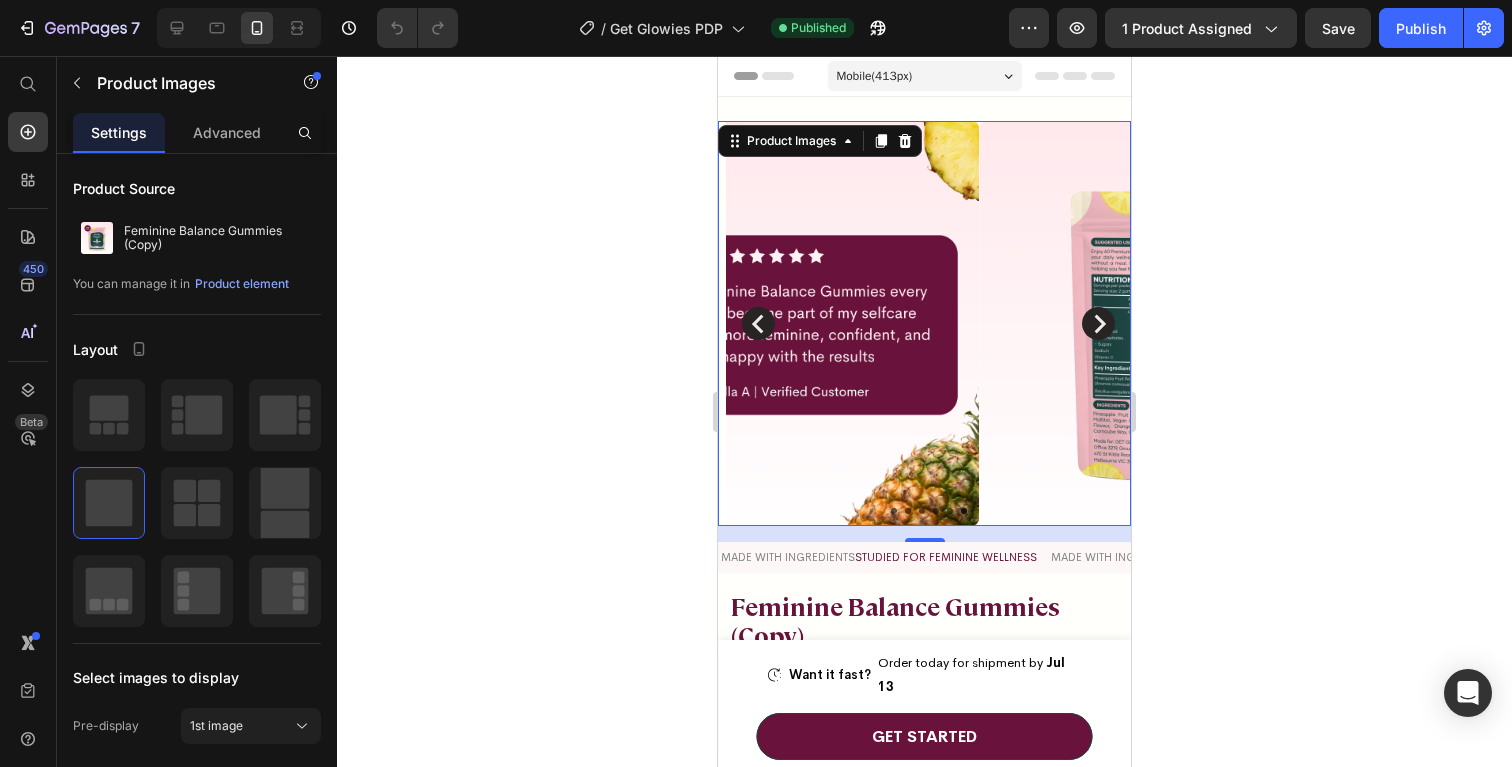 click 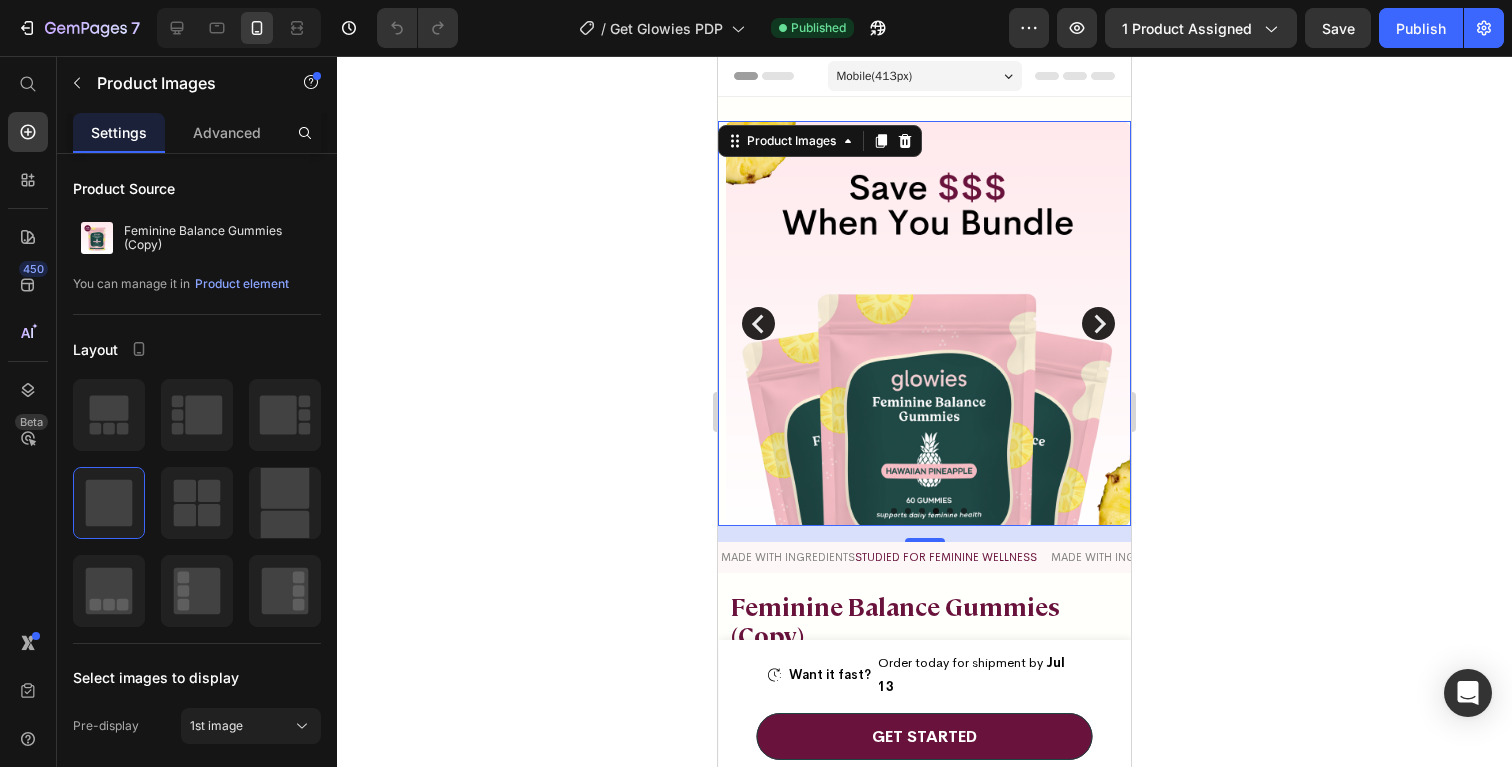 click 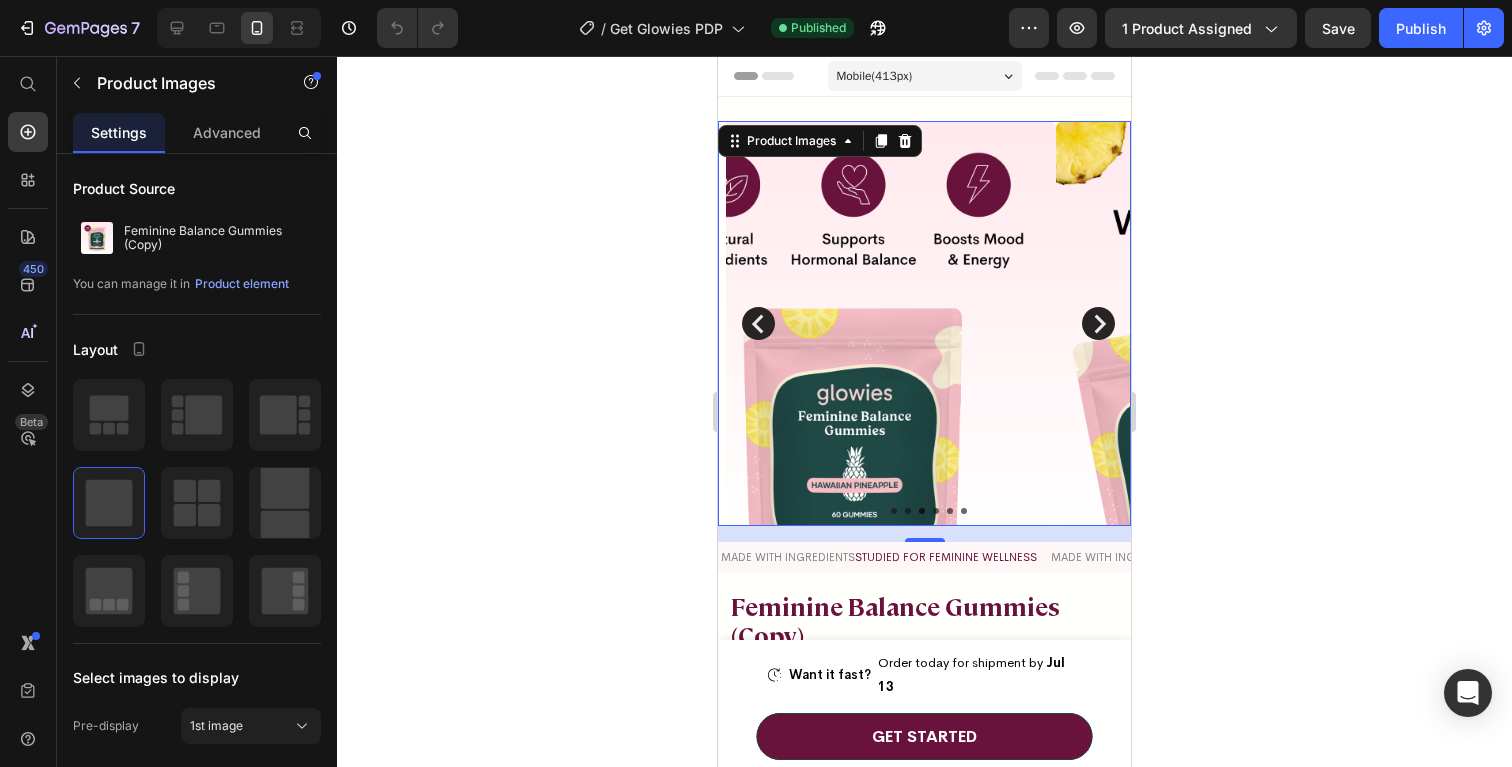 click 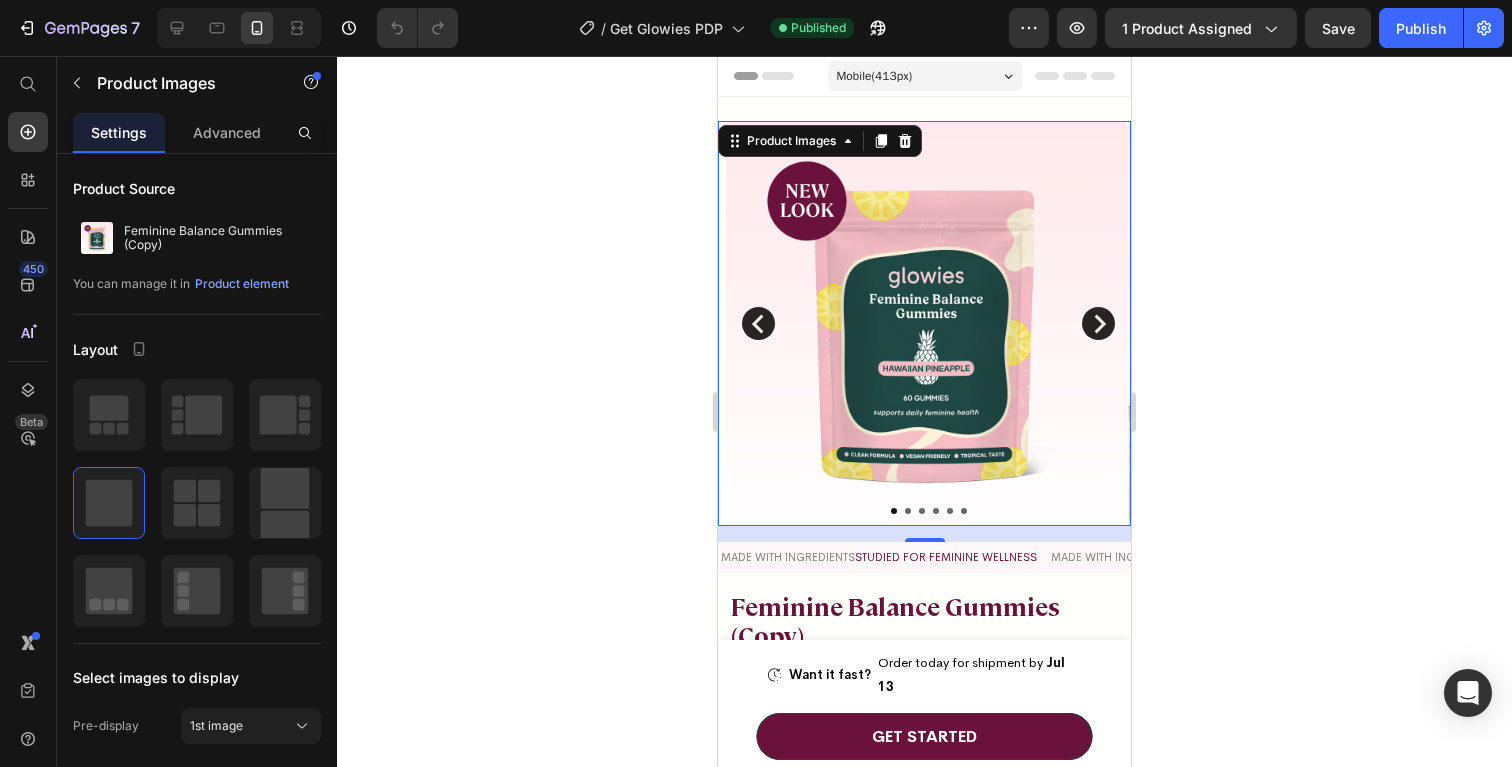 click 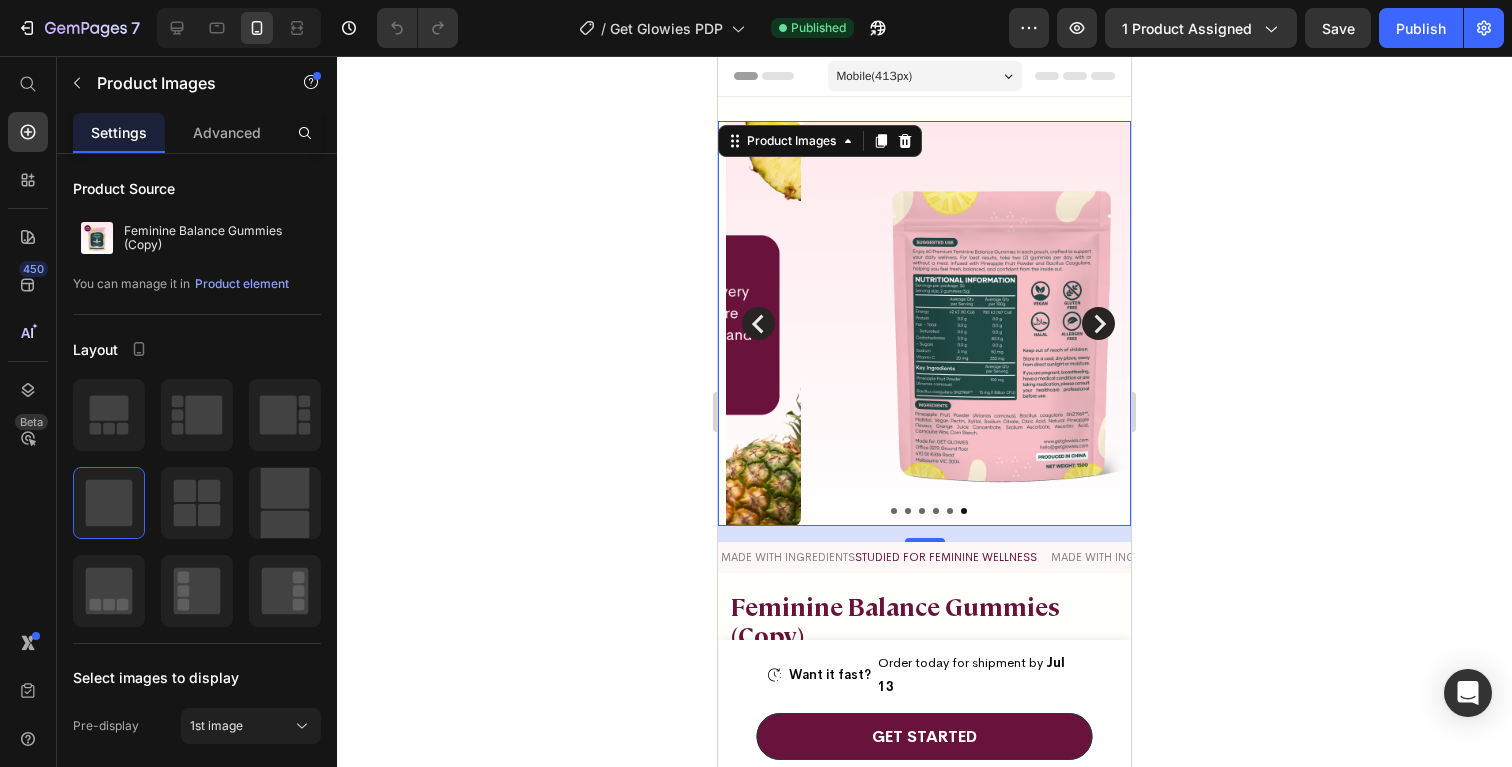 click 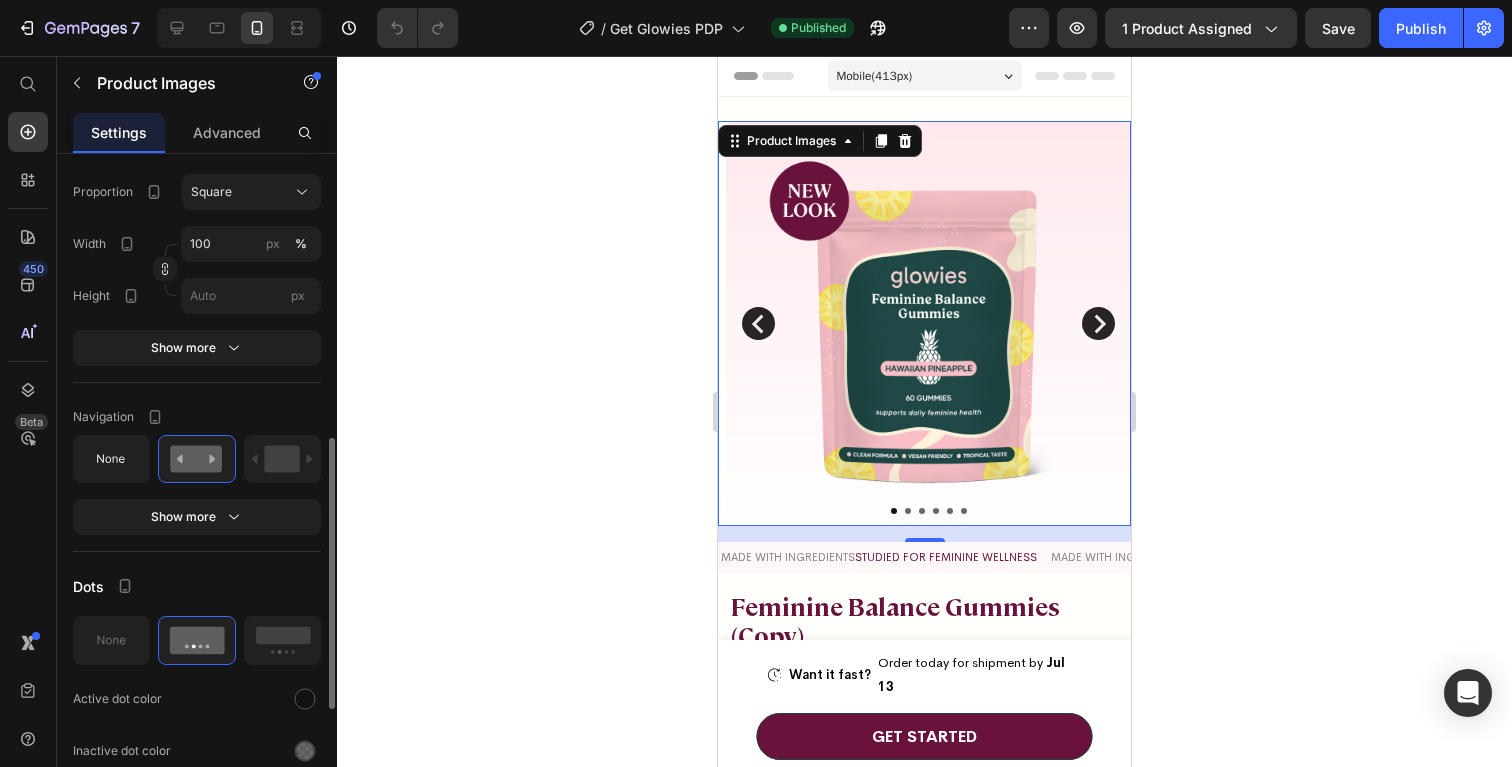 scroll, scrollTop: 712, scrollLeft: 0, axis: vertical 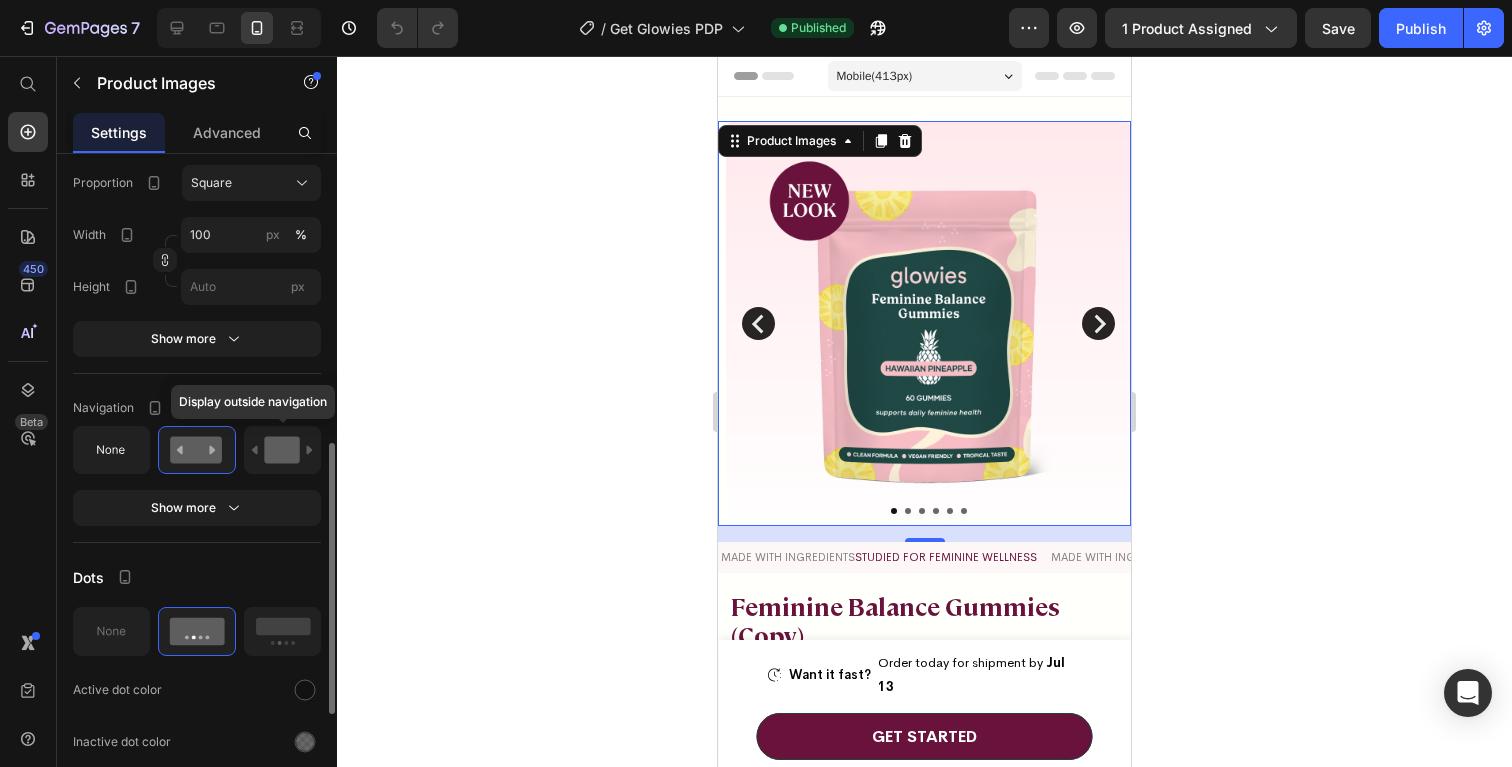 click 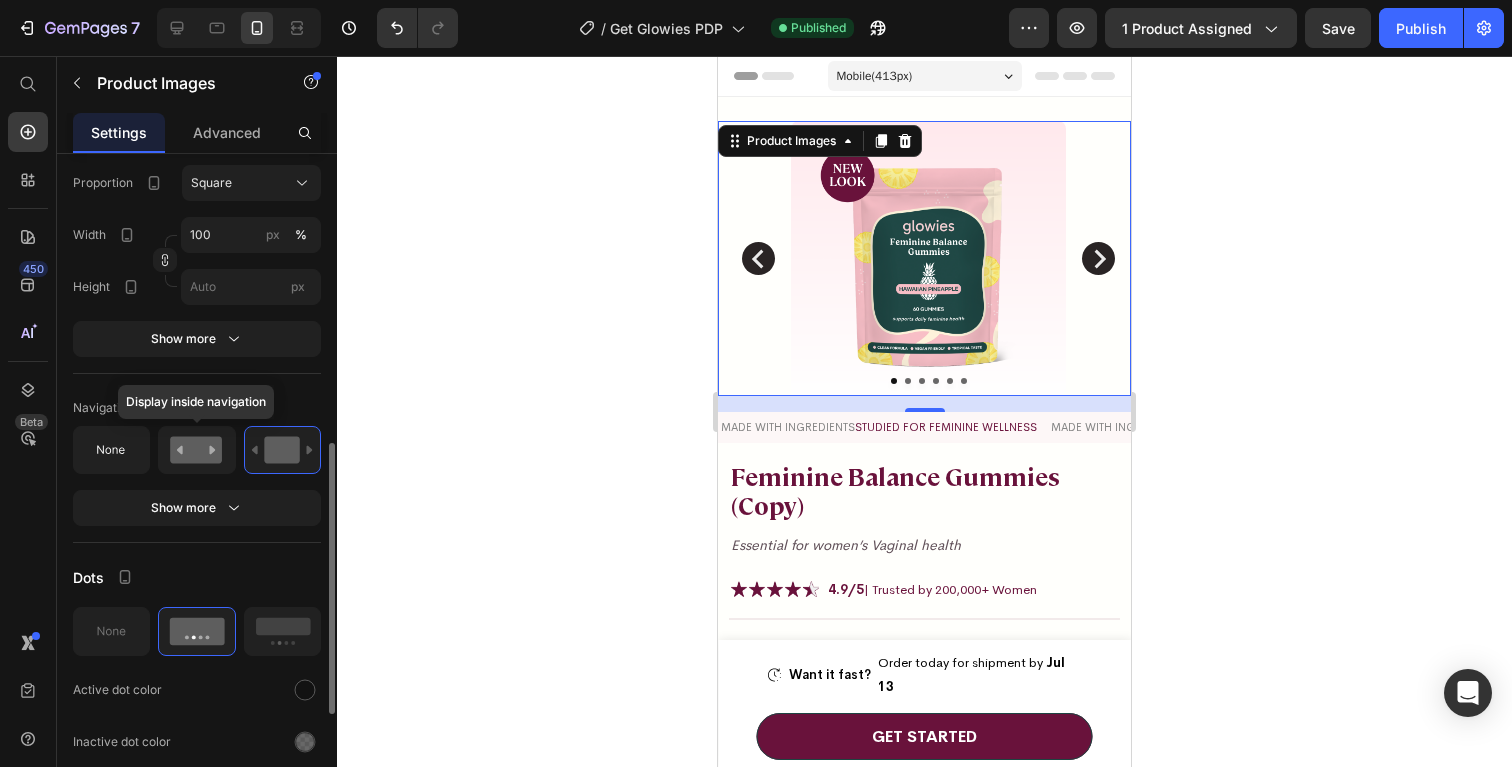 click 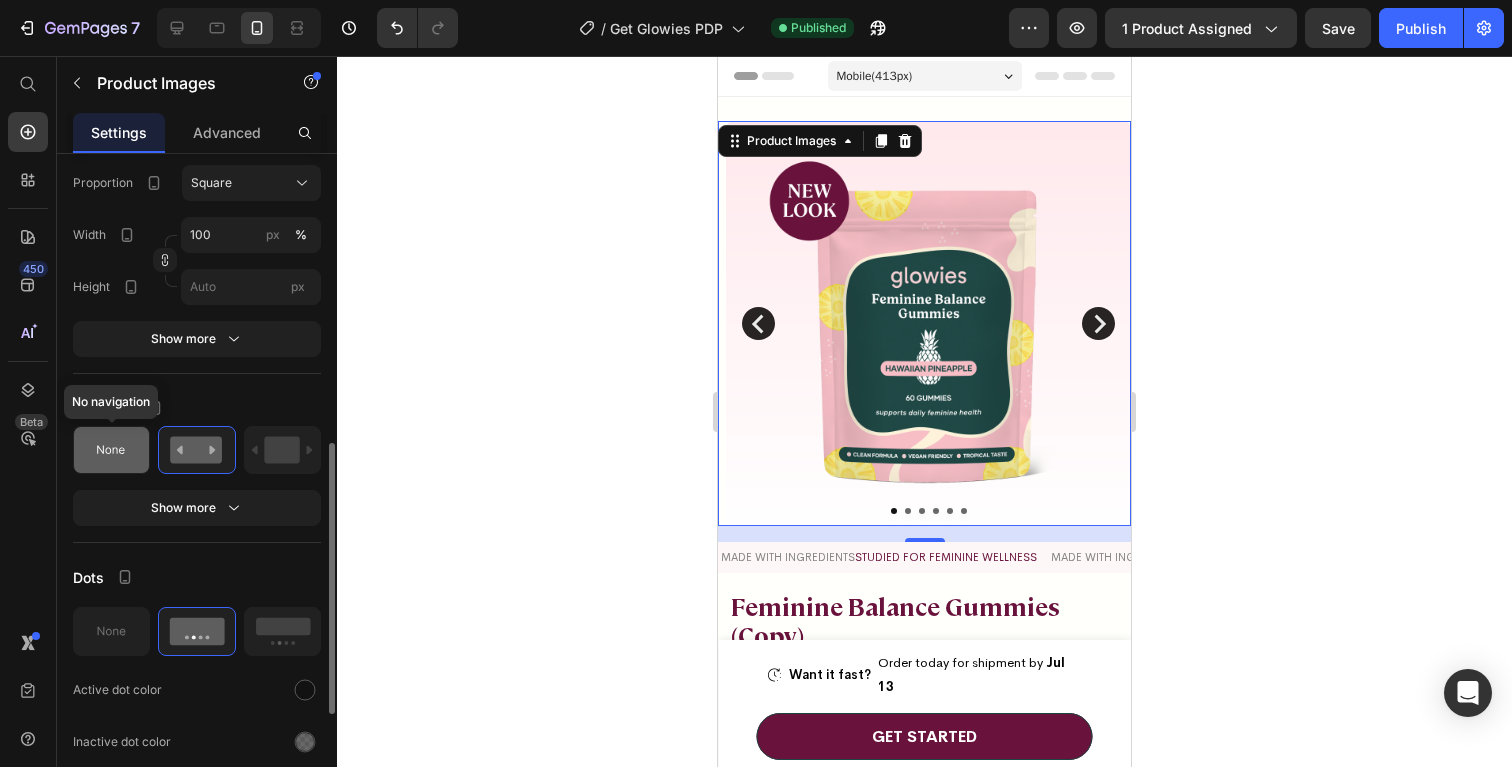 click 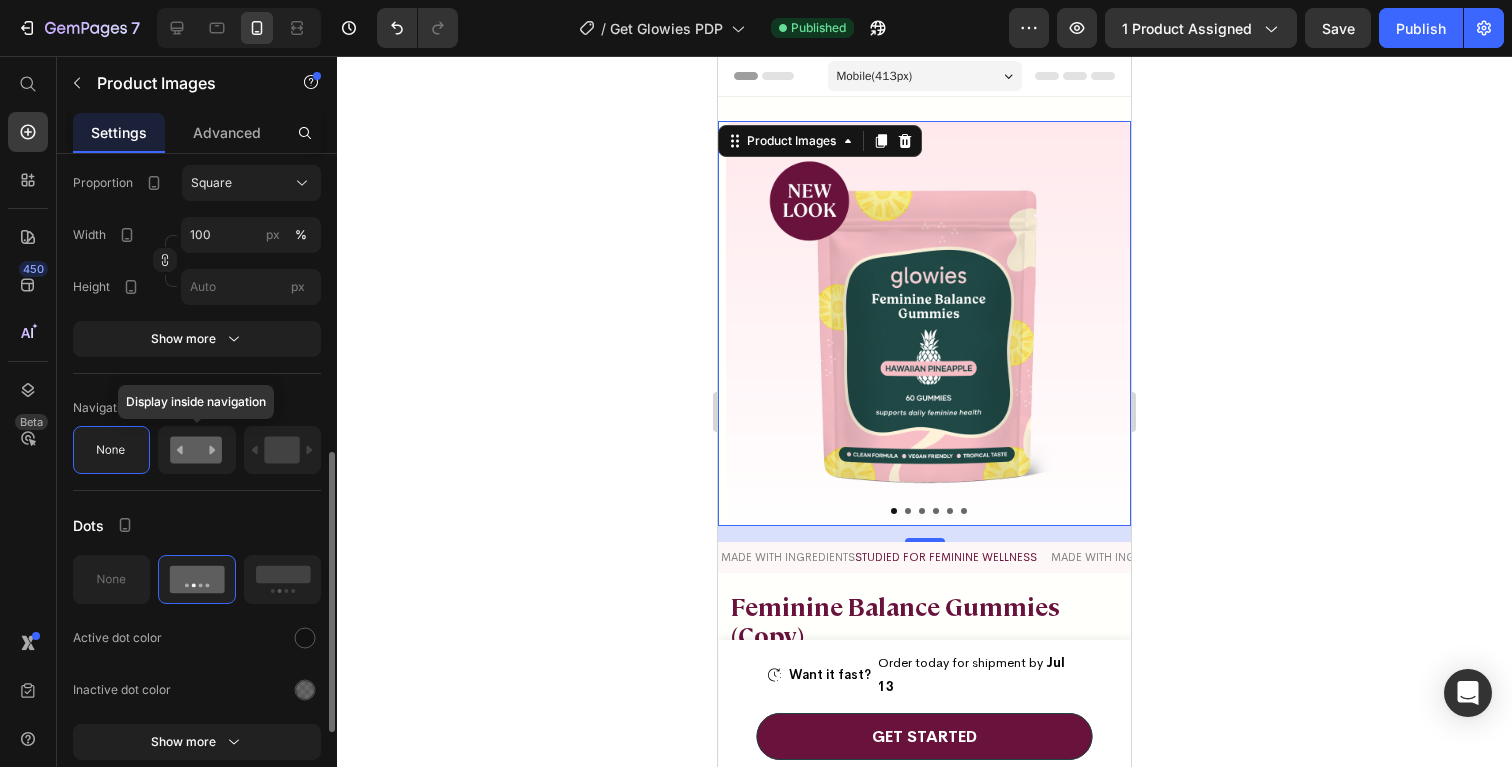 click 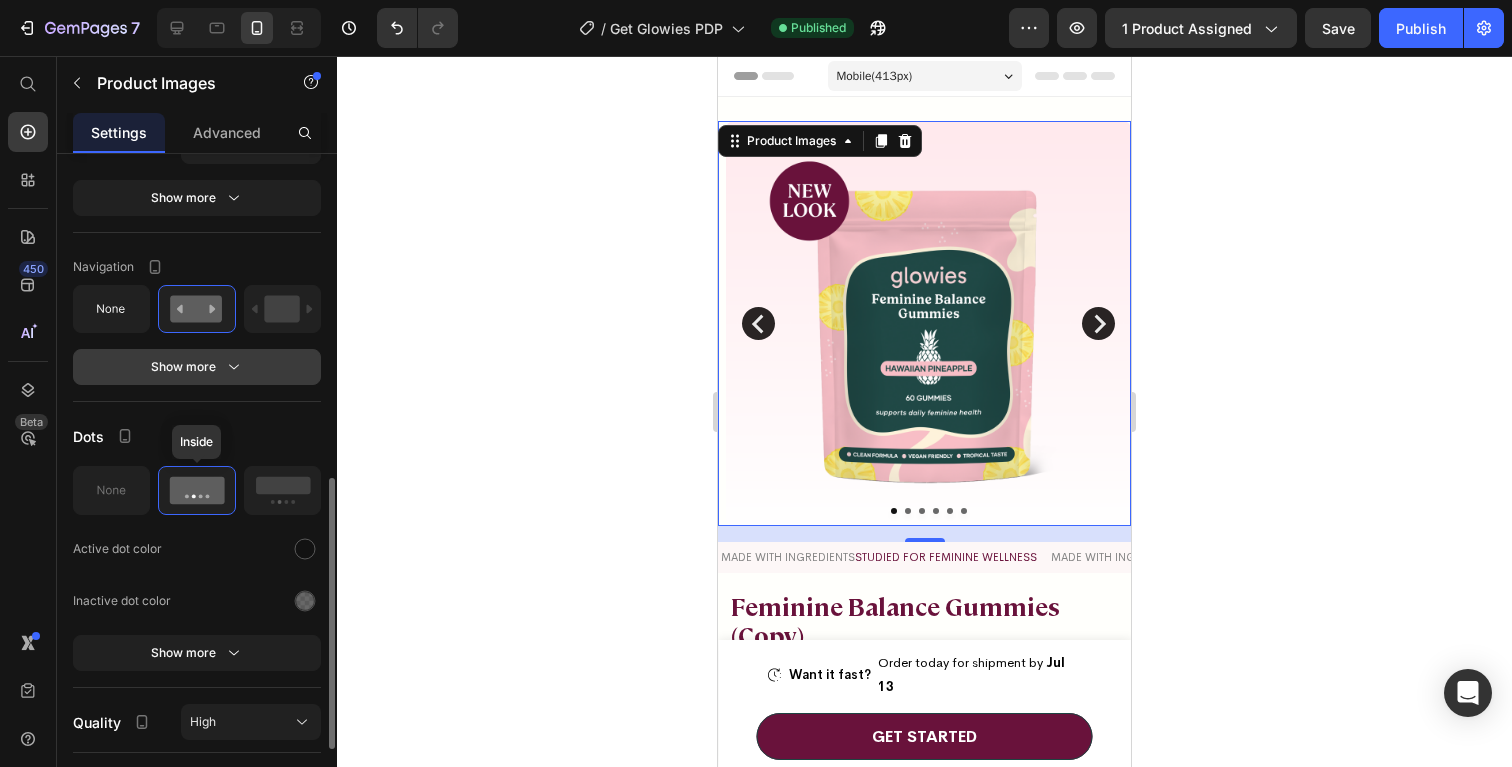 scroll, scrollTop: 858, scrollLeft: 0, axis: vertical 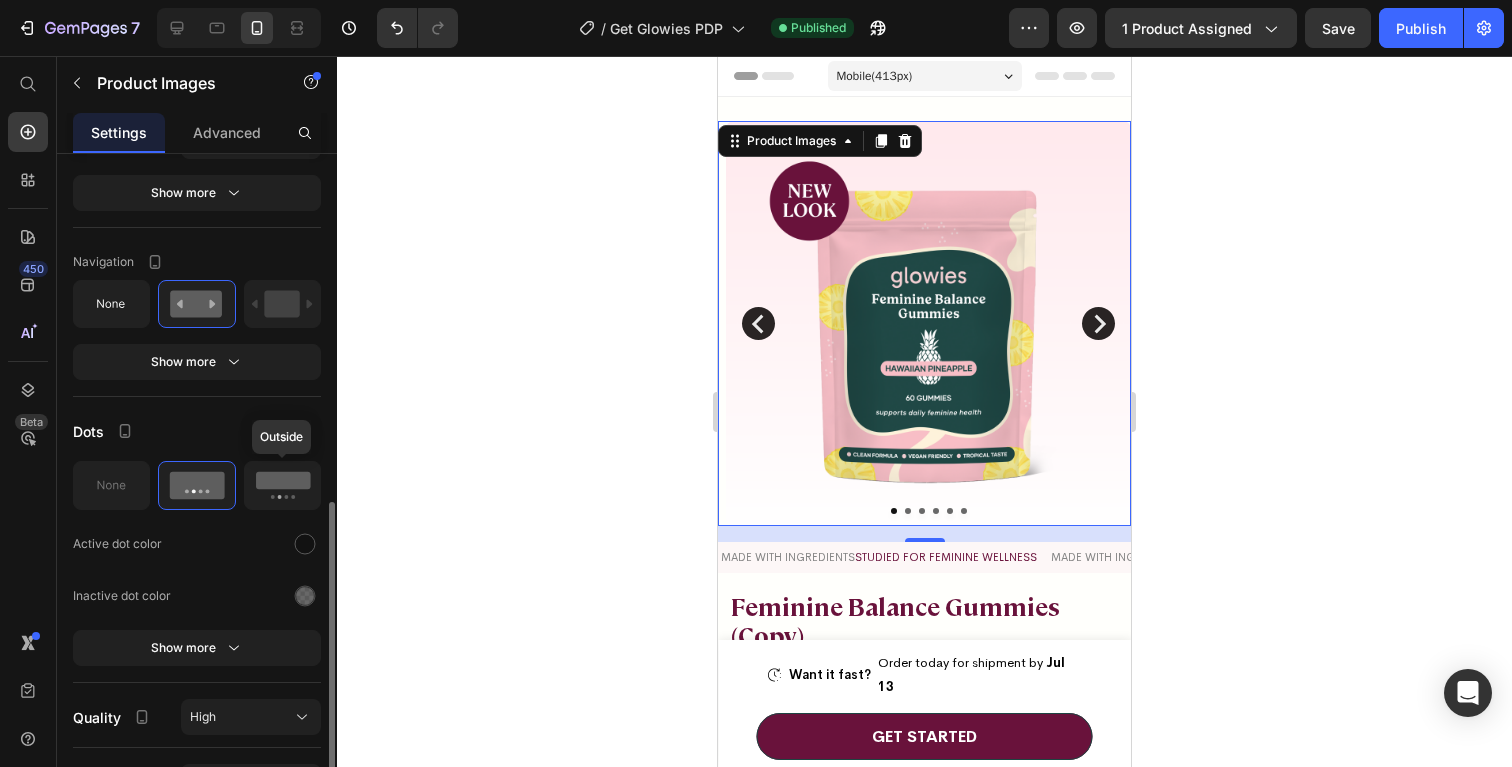 click 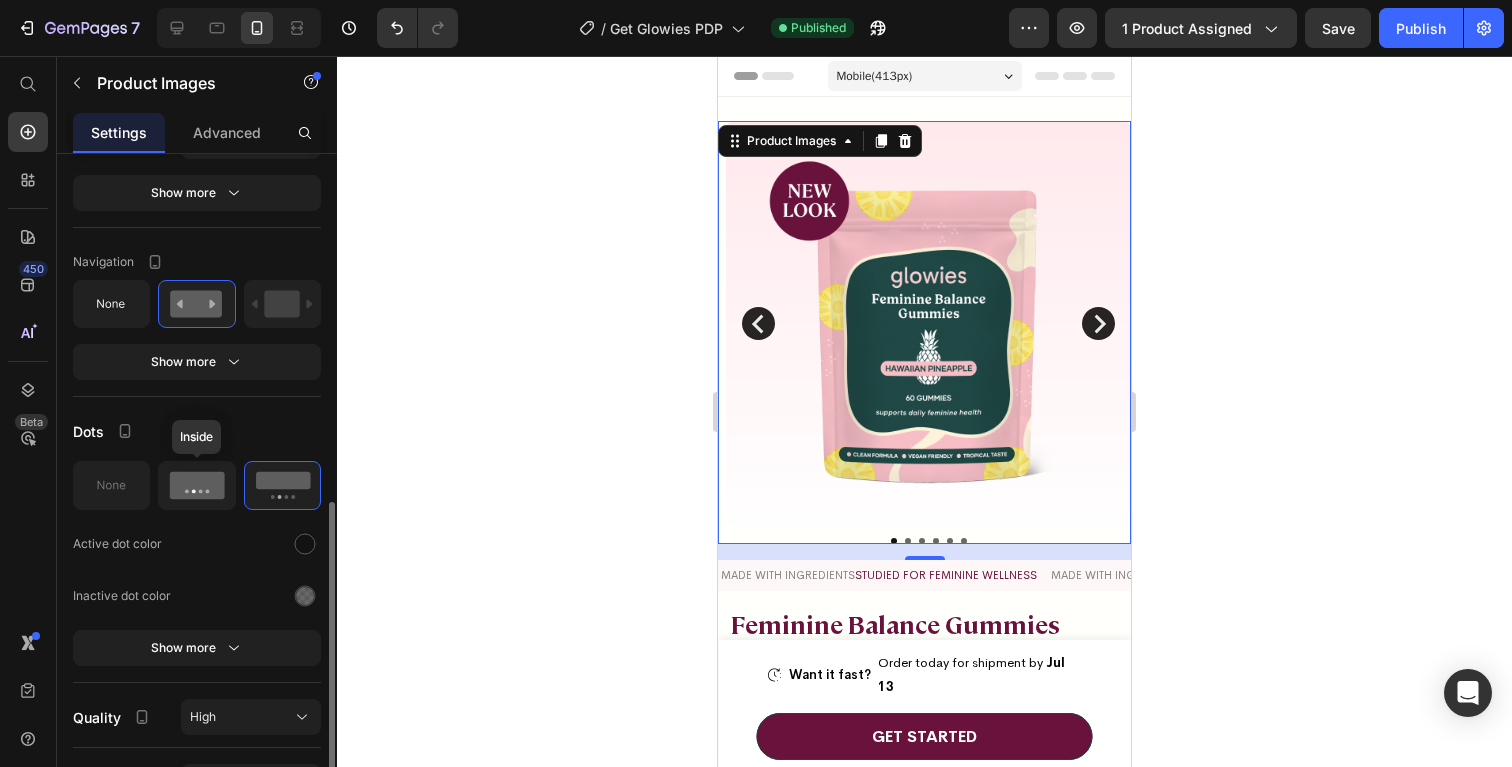 click 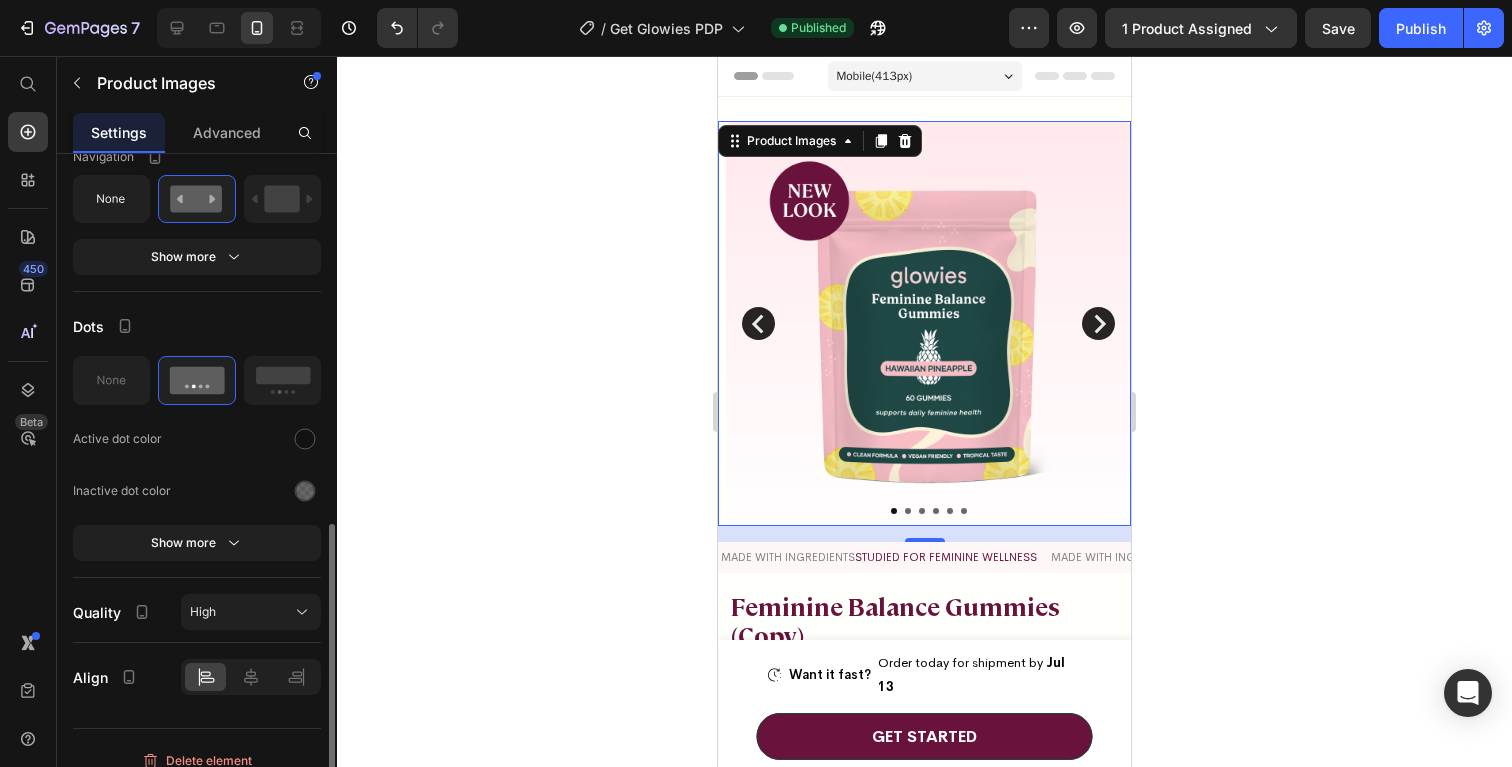 scroll, scrollTop: 982, scrollLeft: 0, axis: vertical 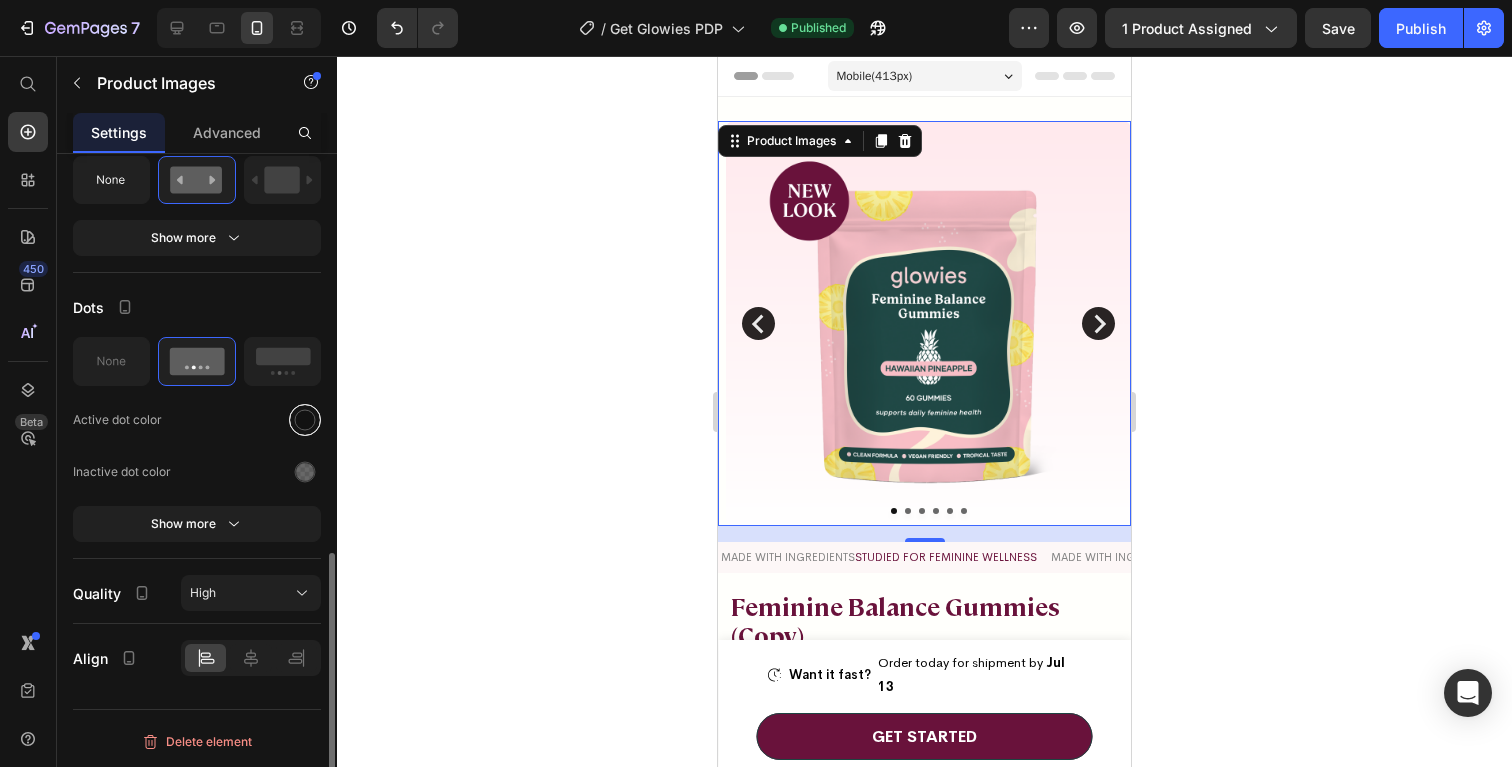 click at bounding box center (305, 420) 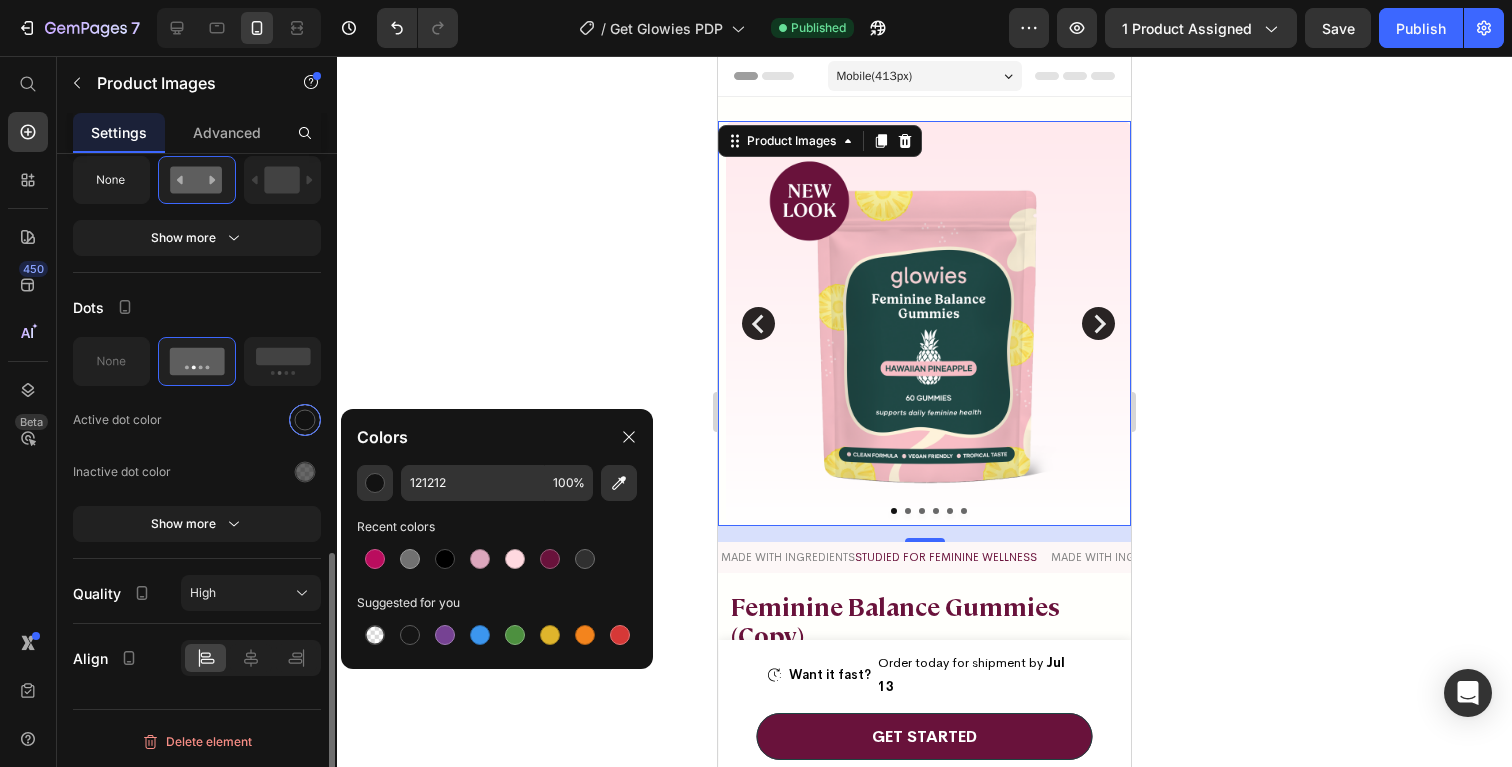 click at bounding box center [305, 420] 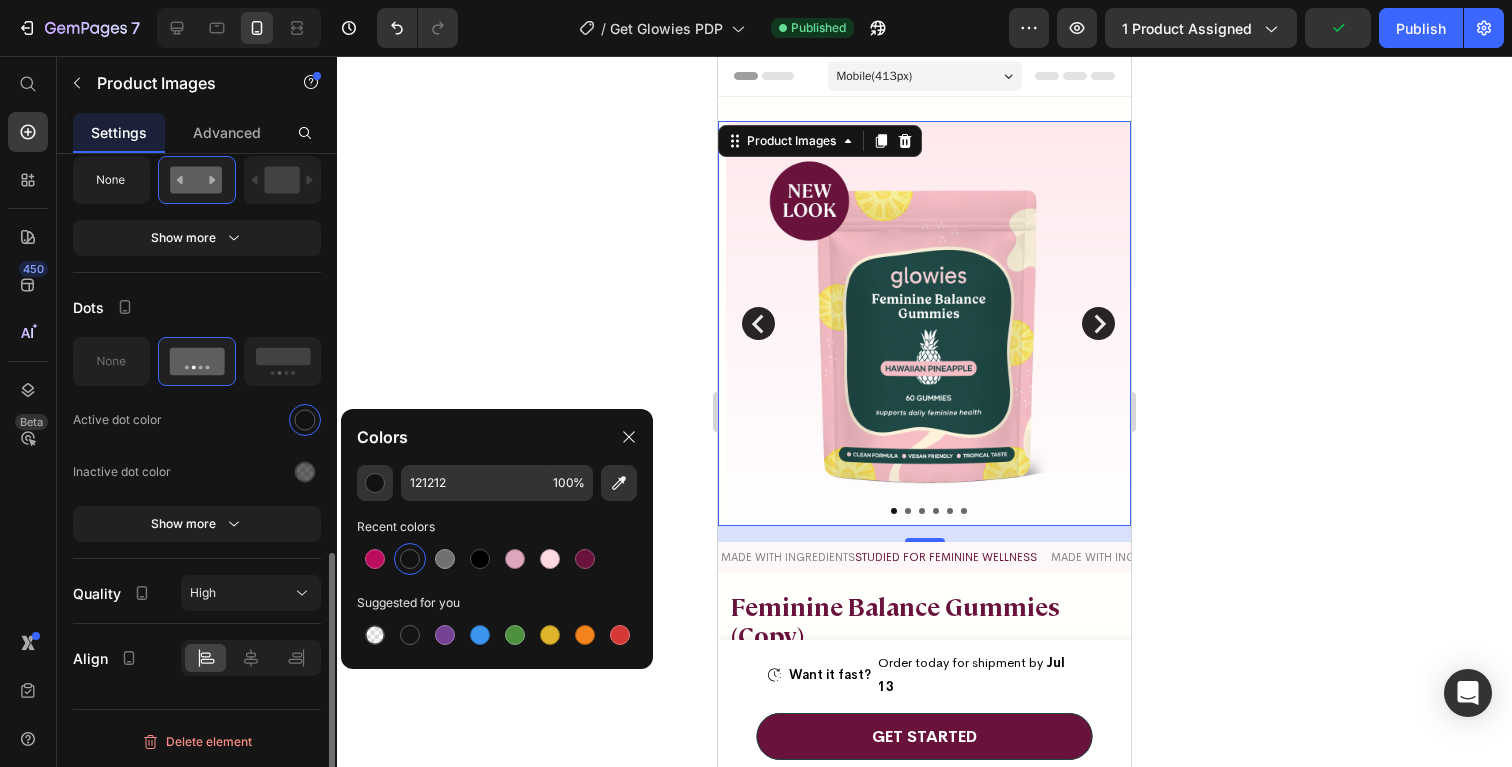 click on "Dots Active dot color Inactive dot color Show more" 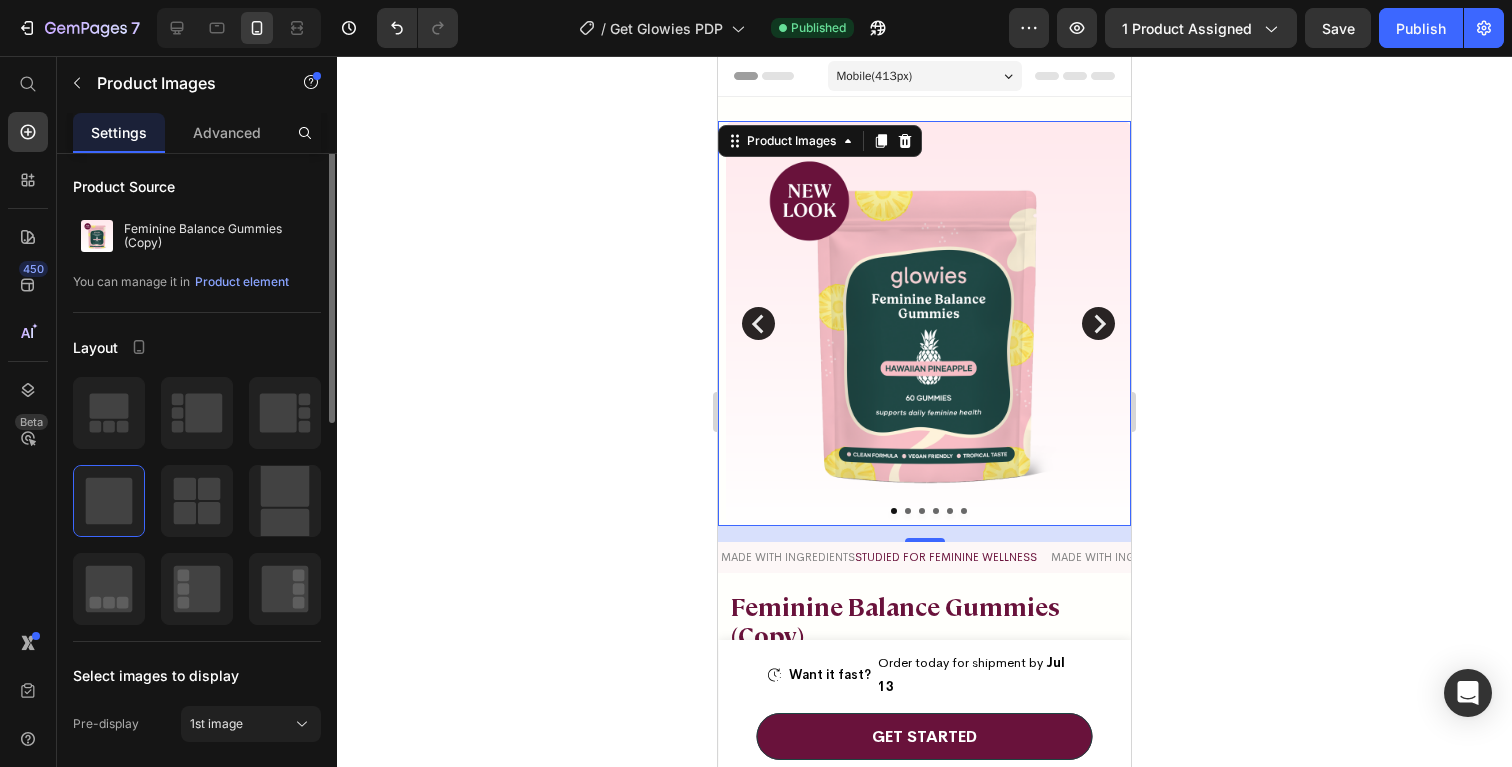 scroll, scrollTop: 0, scrollLeft: 0, axis: both 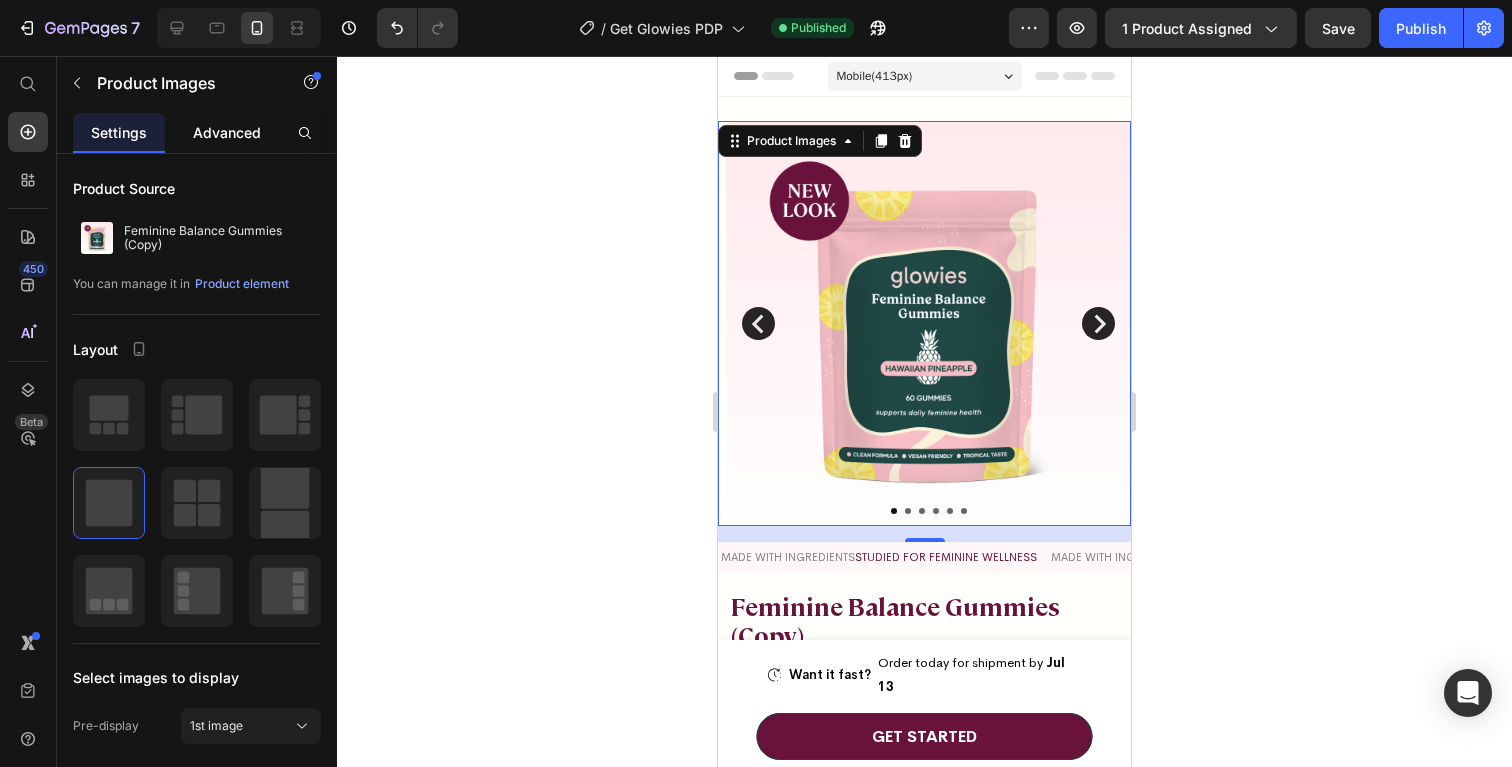 click on "Advanced" at bounding box center (227, 132) 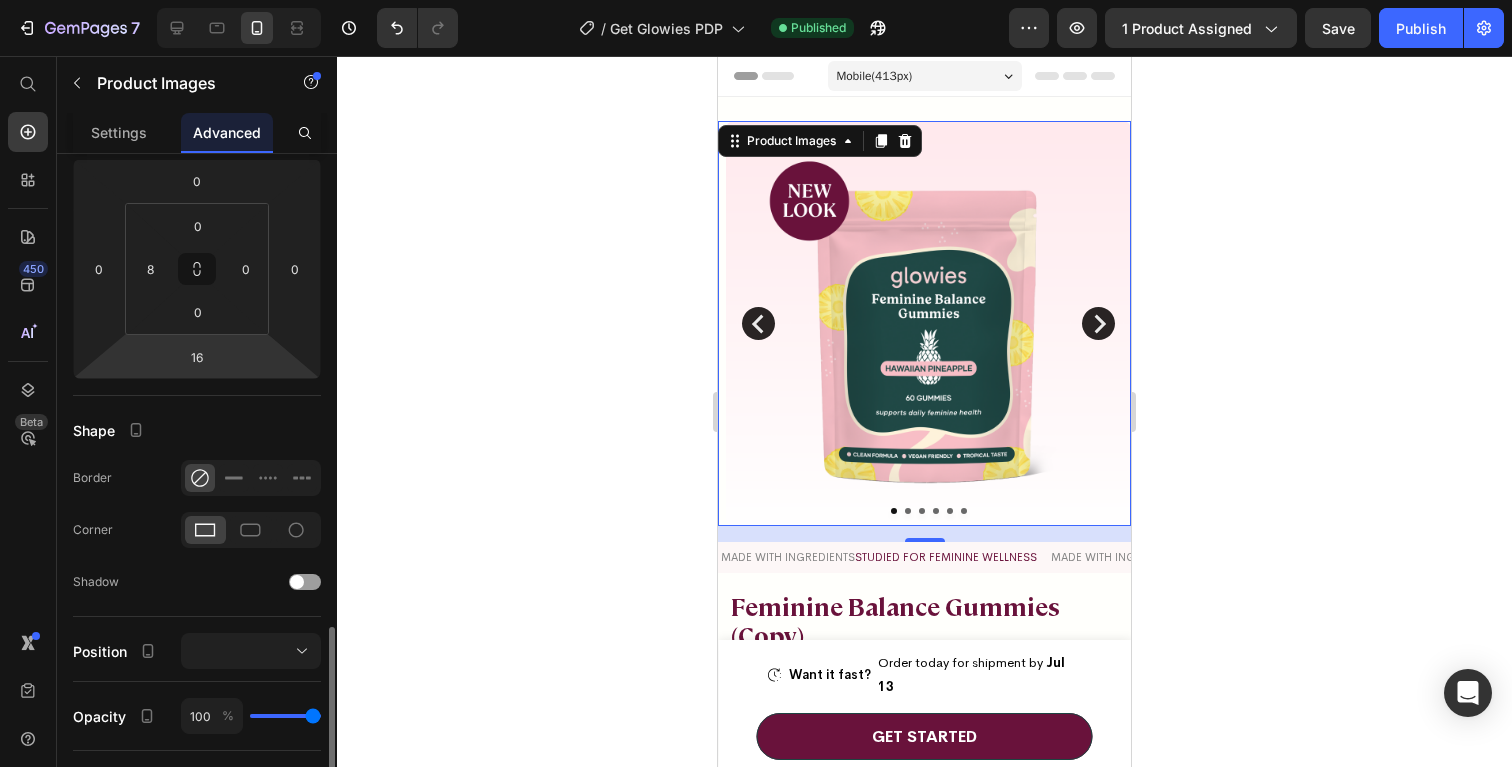 scroll, scrollTop: 599, scrollLeft: 0, axis: vertical 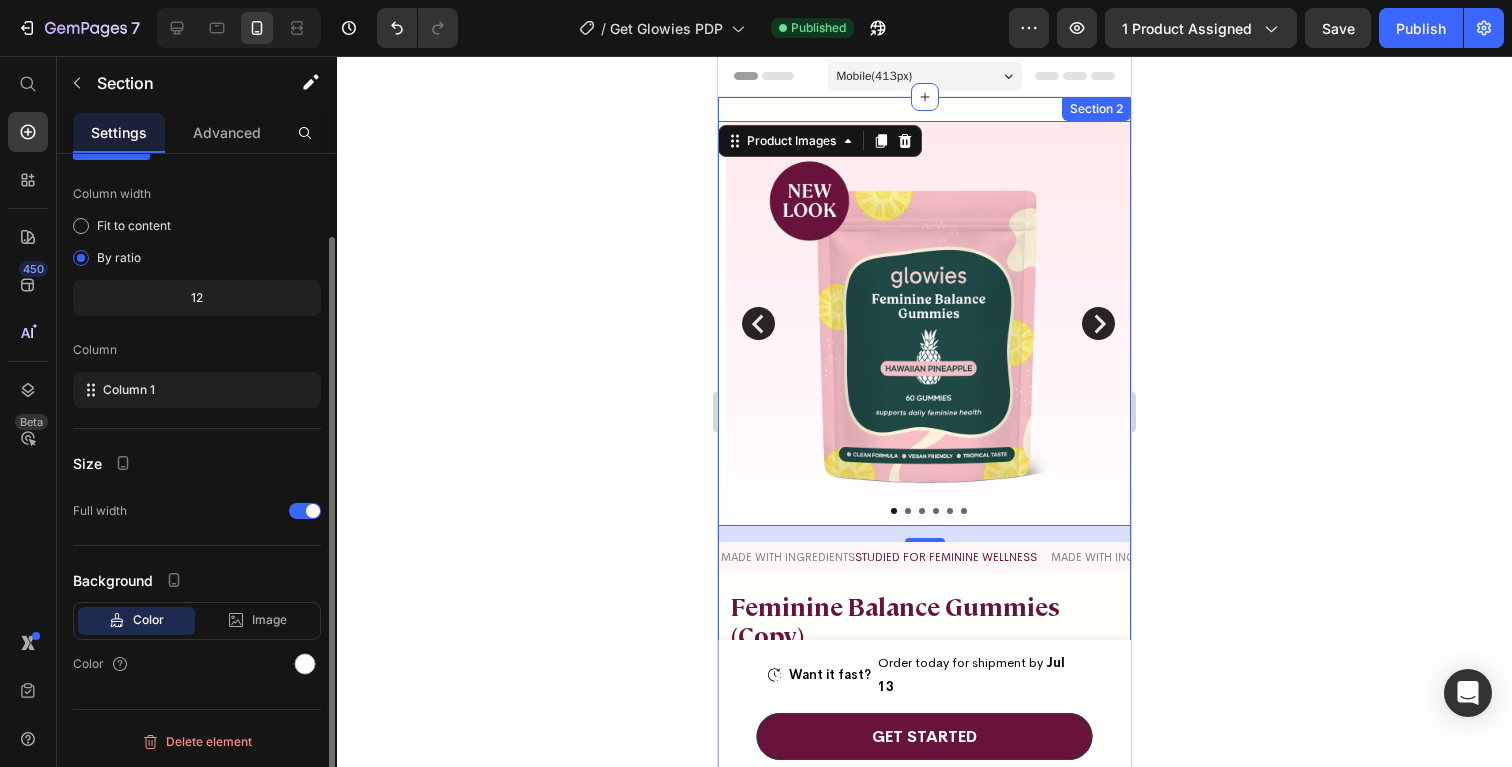click on "Product Images   16 Made with ingredients  studied for feminine wellness Text Block Made with ingredients  studied for feminine wellness Text Block Made with ingredients  studied for feminine wellness Text Block Made with ingredients  studied for feminine wellness Text Block Made with ingredients  studied for feminine wellness Text Block Made with ingredients  studied for feminine wellness Text Block Marquee Row Feminine Balance Gummies (Copy) Product Title Feminine Balance Gummies (Copy) Product Title Essential for women’s Vaginal health Text Block Image Image Image Image Image Row 4.9/5  | Trusted by 200,000+ Women Text Block Row Hero Banner                Title Line Crafted with Studied Probiotics to Support Everyday Freshness, Intimate Confidence, and Balanced Wellness Text Block Image pH Balance Text Block Row Image Yeast Defensee Text Block Row Image Pineapple Fresh Text Block Row Row Select your preference Text Block 1 Pack 1 Pack 2 Pack 2 Pack 4 Pack 4 Pack Product Variants & Swatches" at bounding box center [924, 1657] 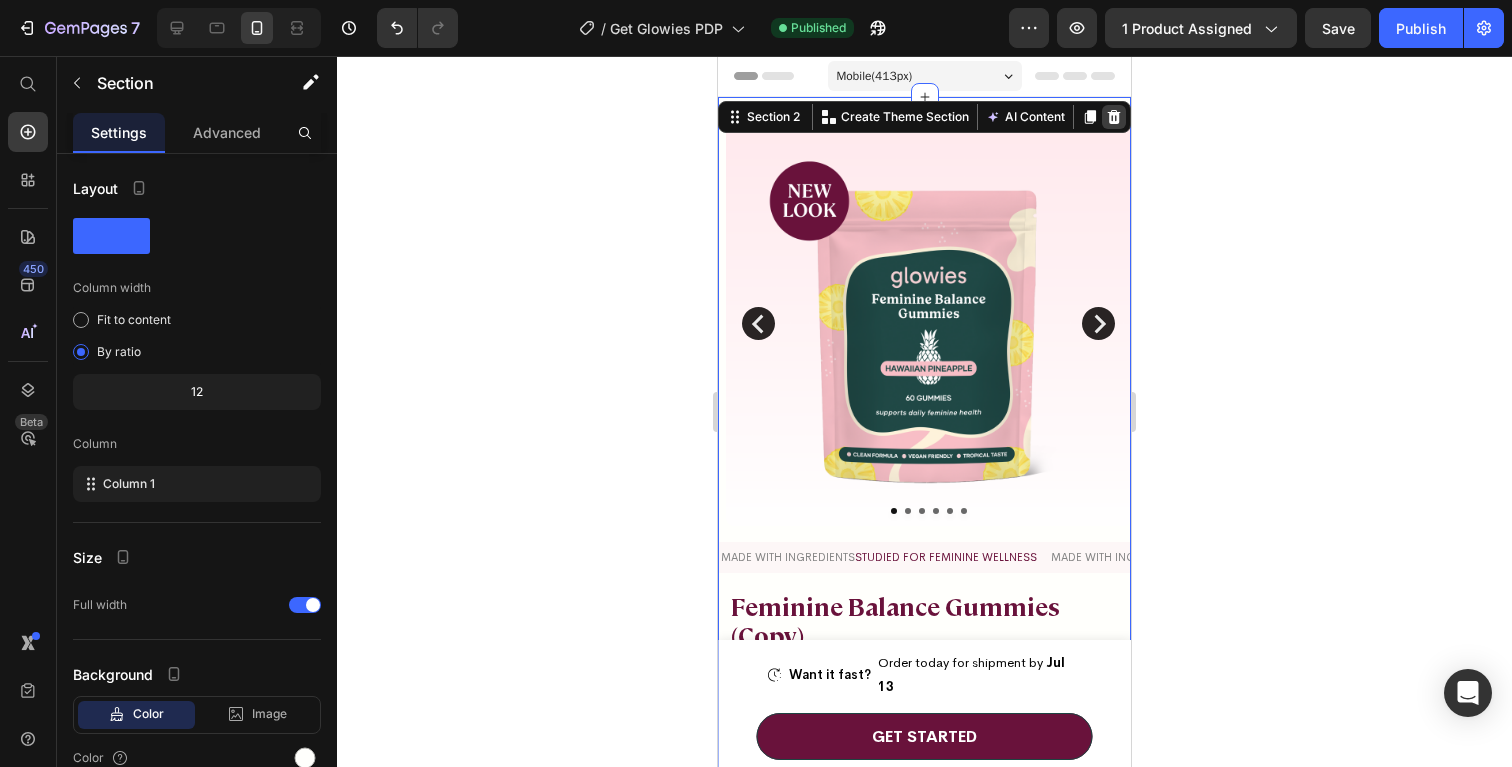 click 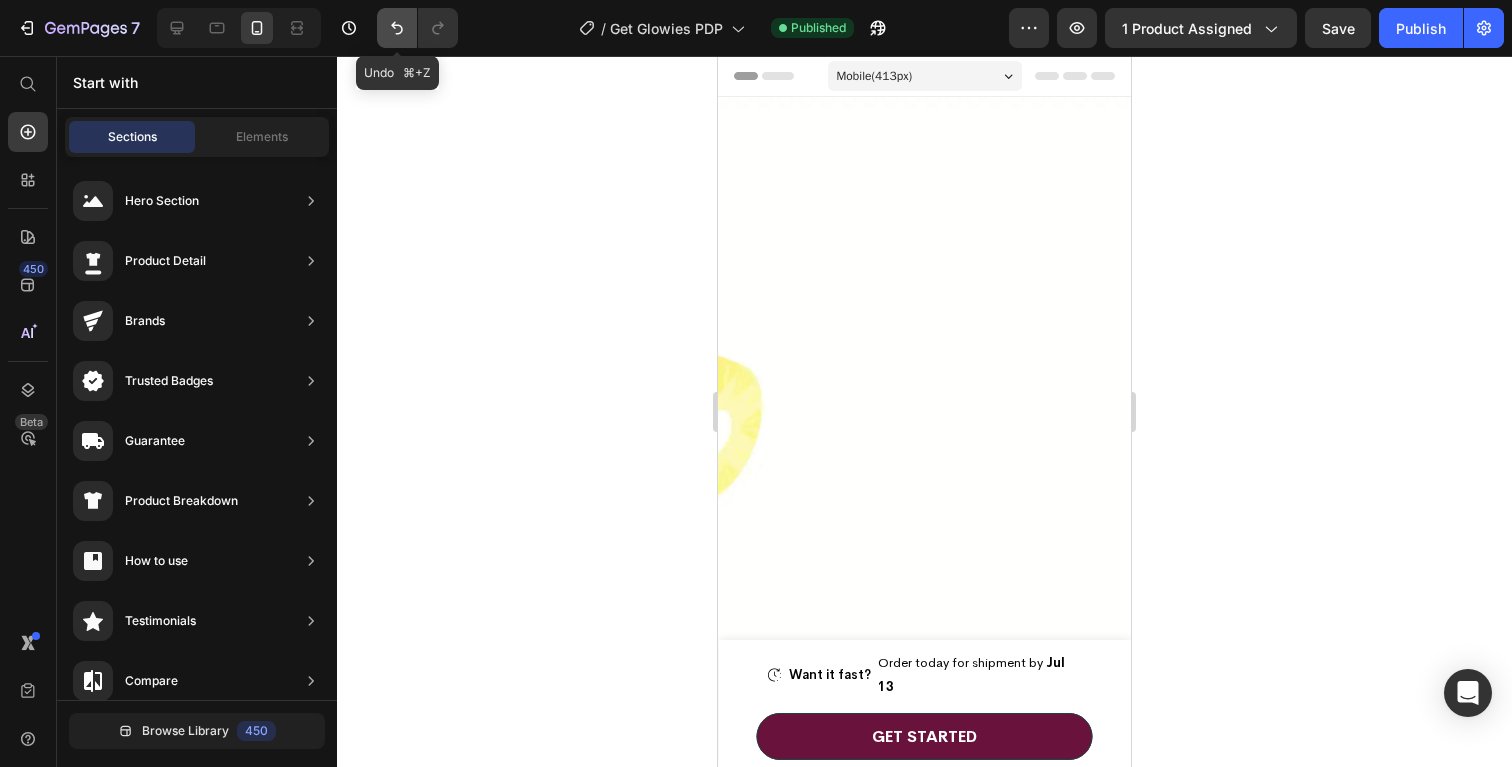 drag, startPoint x: 394, startPoint y: 28, endPoint x: 71, endPoint y: 31, distance: 323.01395 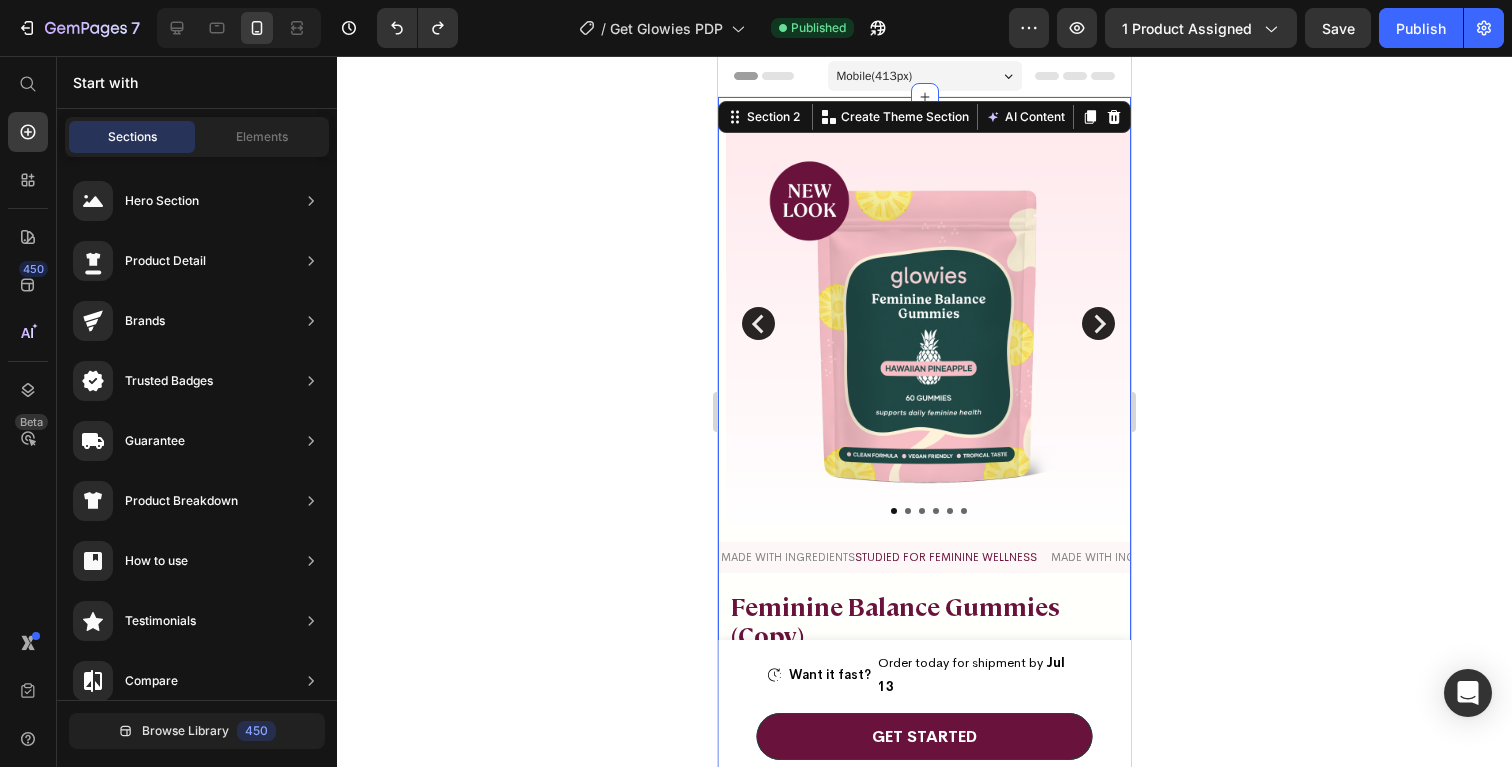 click on "Product Images Made with ingredients  studied for feminine wellness Text Block Made with ingredients  studied for feminine wellness Text Block Made with ingredients  studied for feminine wellness Text Block Made with ingredients  studied for feminine wellness Text Block Made with ingredients  studied for feminine wellness Text Block Made with ingredients  studied for feminine wellness Text Block Marquee Row Feminine Balance Gummies (Copy) Product Title Feminine Balance Gummies (Copy) Product Title Essential for women’s Vaginal health Text Block Image Image Image Image Image Row 4.9/5  | Trusted by 200,000+ Women Text Block Row Hero Banner                Title Line Crafted with Studied Probiotics to Support Everyday Freshness, Intimate Confidence, and Balanced Wellness Text Block Image pH Balance Text Block Row Image Yeast Defensee Text Block Row Image Pineapple Fresh Text Block Row Row Select your preference Text Block 1 Pack 1 Pack 2 Pack 2 Pack 4 Pack 4 Pack Product Variants & Swatches Row Row" at bounding box center (924, 1657) 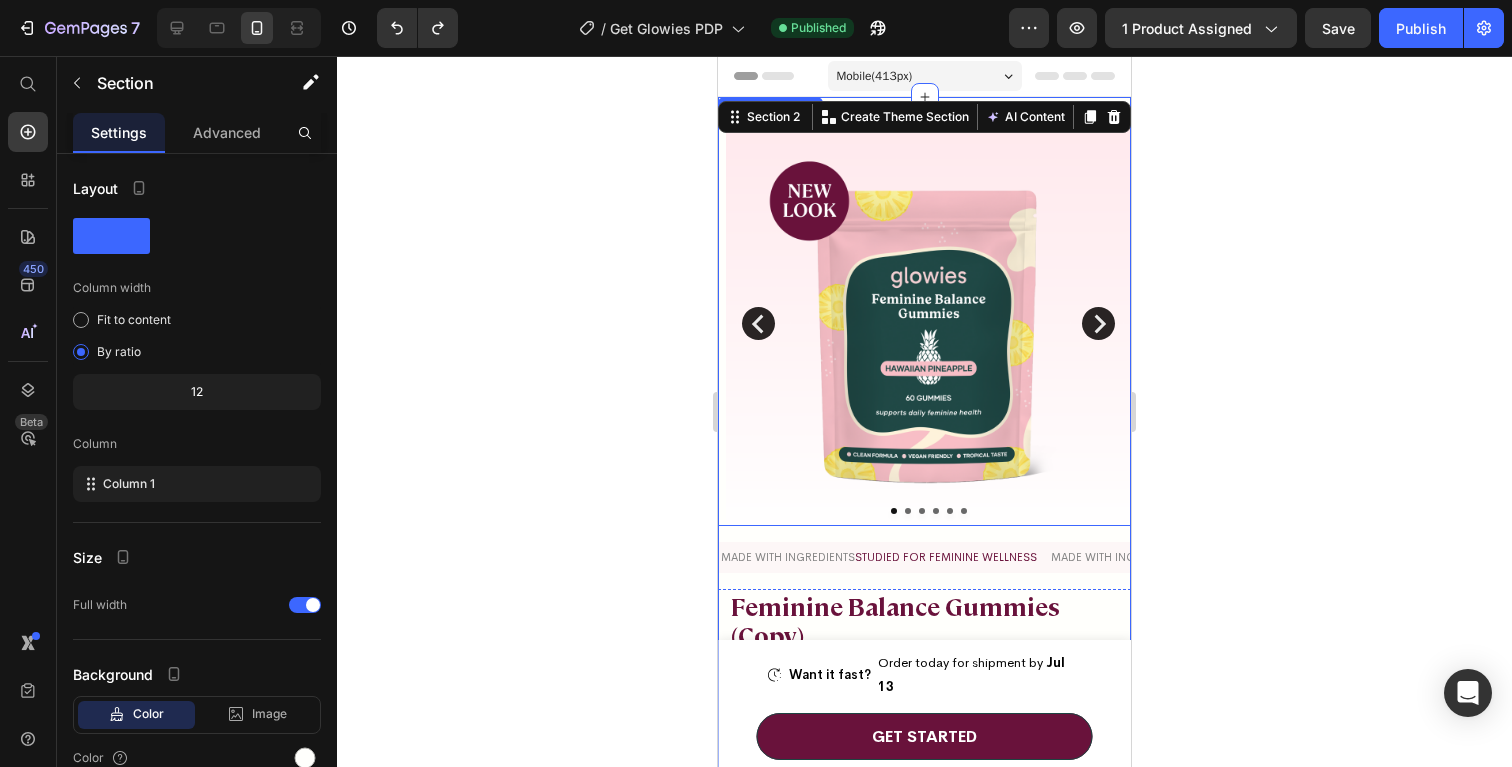 click on "Product Images" at bounding box center (924, 323) 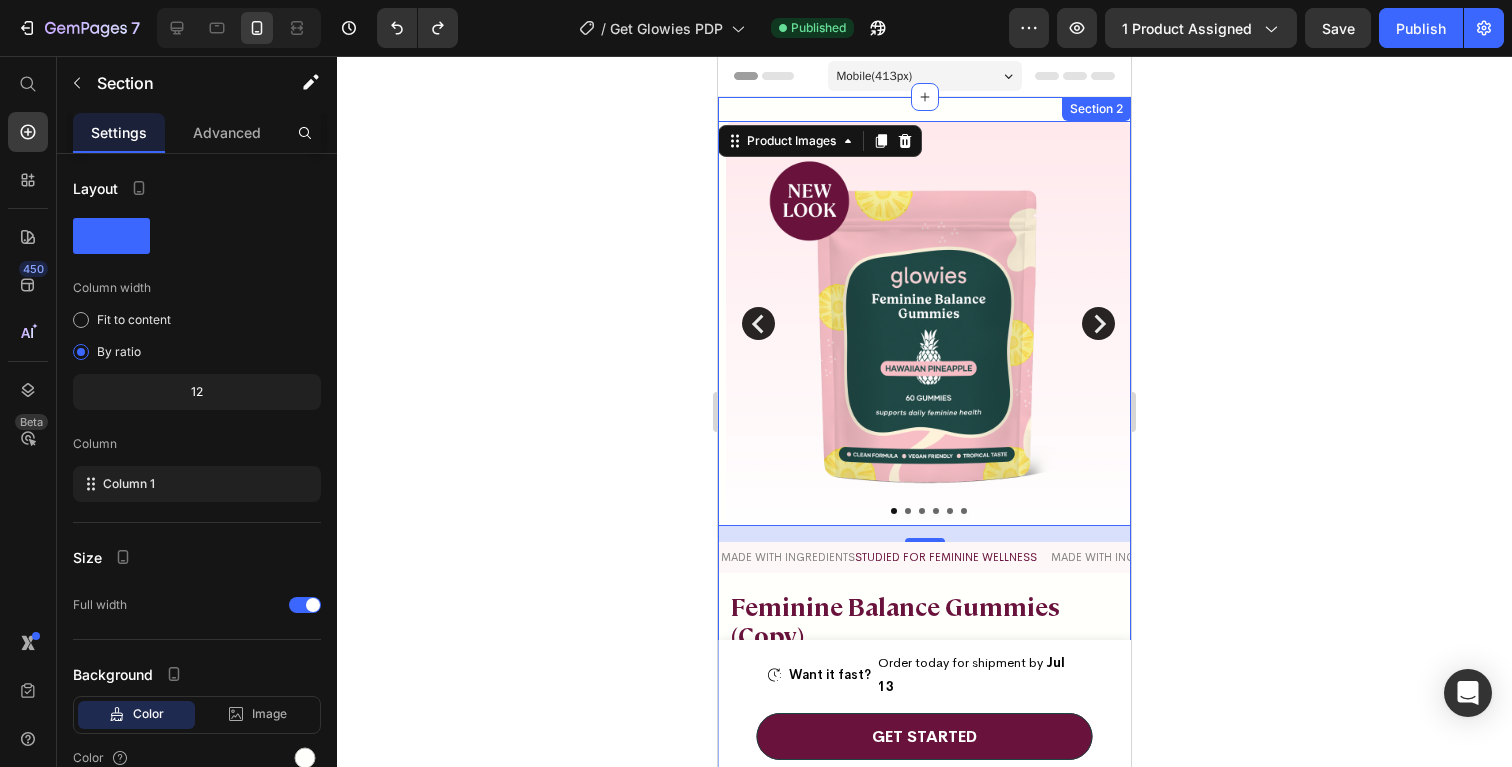 click on "Product Images   16 Made with ingredients  studied for feminine wellness Text Block Made with ingredients  studied for feminine wellness Text Block Made with ingredients  studied for feminine wellness Text Block Made with ingredients  studied for feminine wellness Text Block Made with ingredients  studied for feminine wellness Text Block Made with ingredients  studied for feminine wellness Text Block Marquee Row Feminine Balance Gummies (Copy) Product Title Feminine Balance Gummies (Copy) Product Title Essential for women’s Vaginal health Text Block Image Image Image Image Image Row 4.9/5  | Trusted by 200,000+ Women Text Block Row Hero Banner                Title Line Crafted with Studied Probiotics to Support Everyday Freshness, Intimate Confidence, and Balanced Wellness Text Block Image pH Balance Text Block Row Image Yeast Defensee Text Block Row Image Pineapple Fresh Text Block Row Row Select your preference Text Block 1 Pack 1 Pack 2 Pack 2 Pack 4 Pack 4 Pack Product Variants & Swatches" at bounding box center [924, 1657] 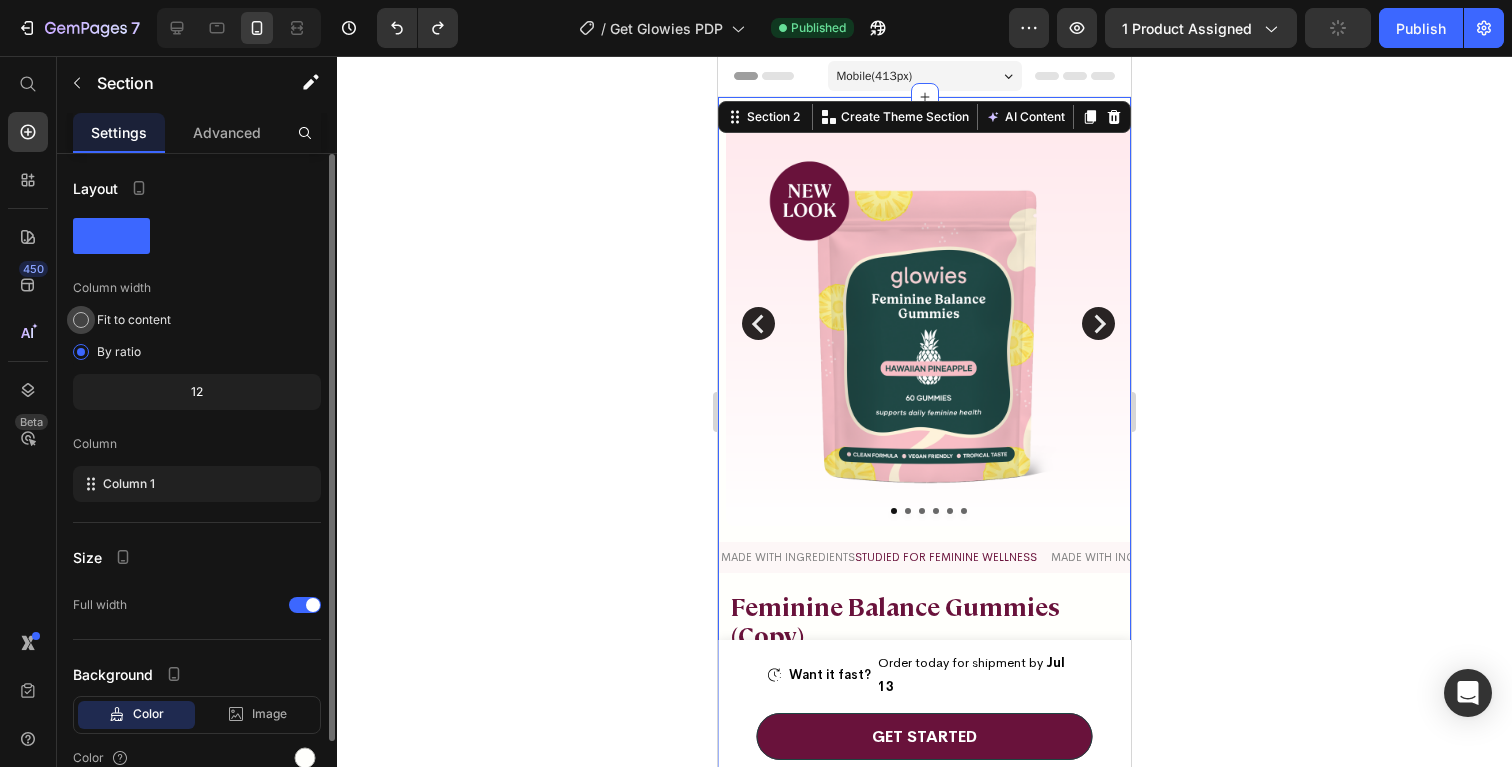 click on "Fit to content" at bounding box center [134, 320] 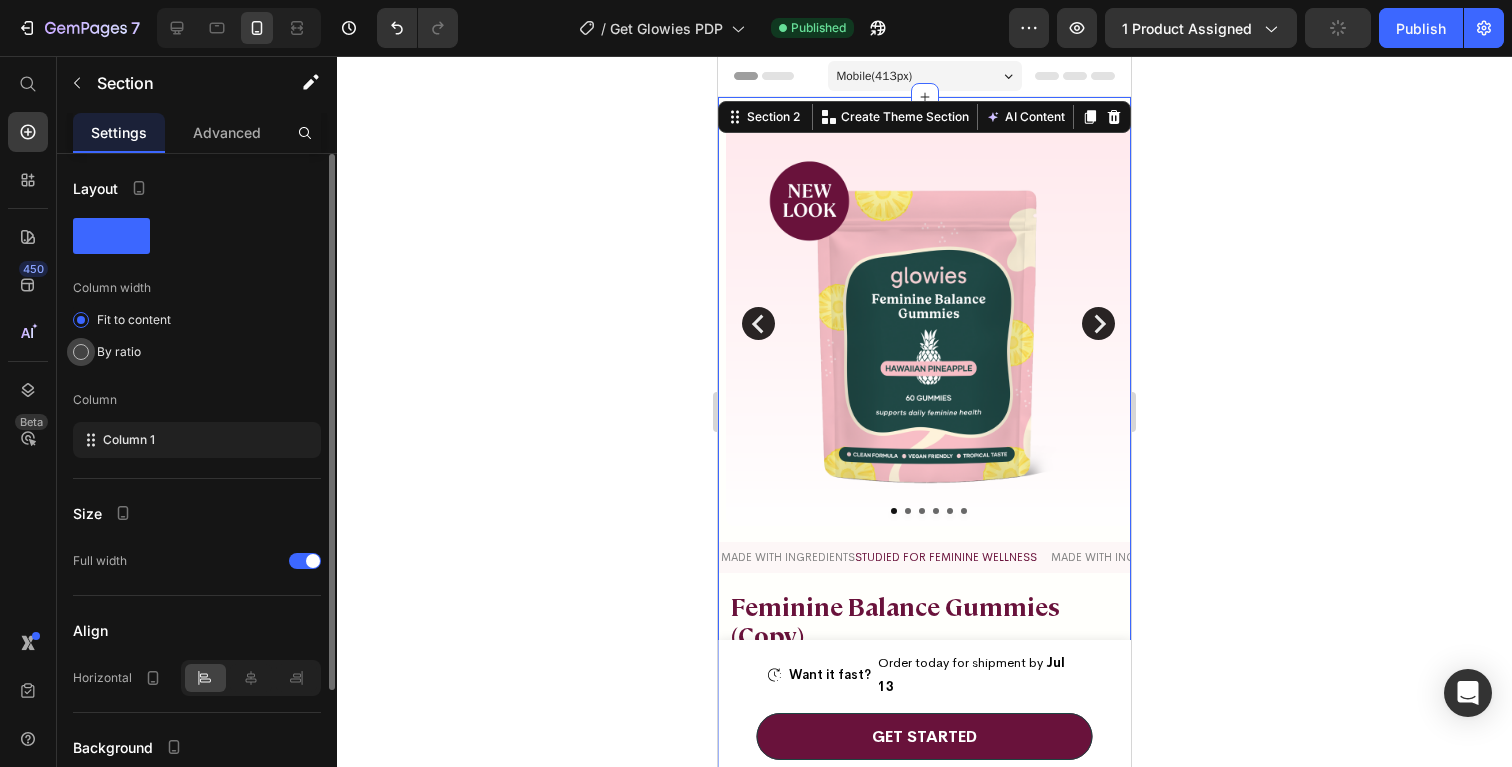 click on "By ratio" at bounding box center (119, 352) 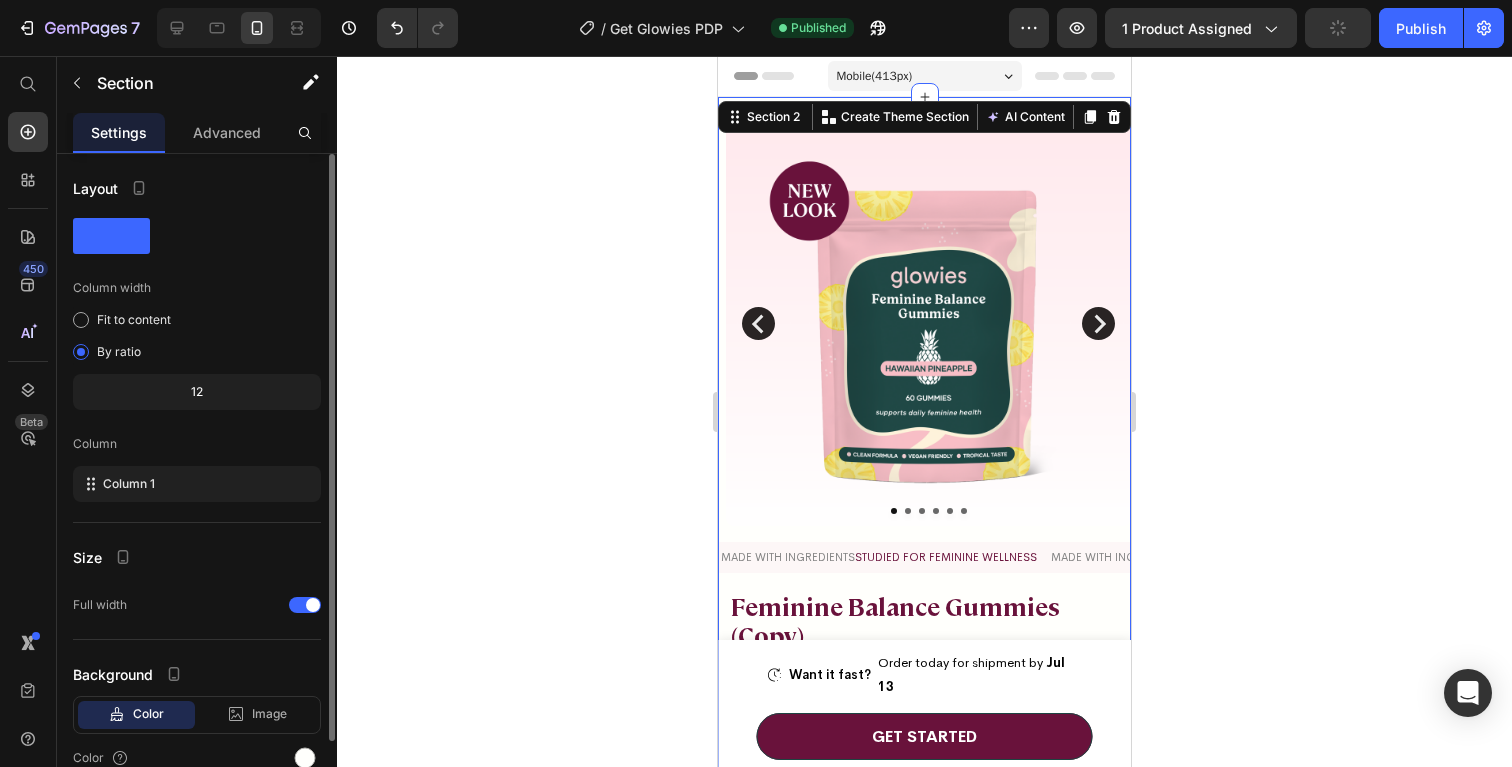 click on "12" 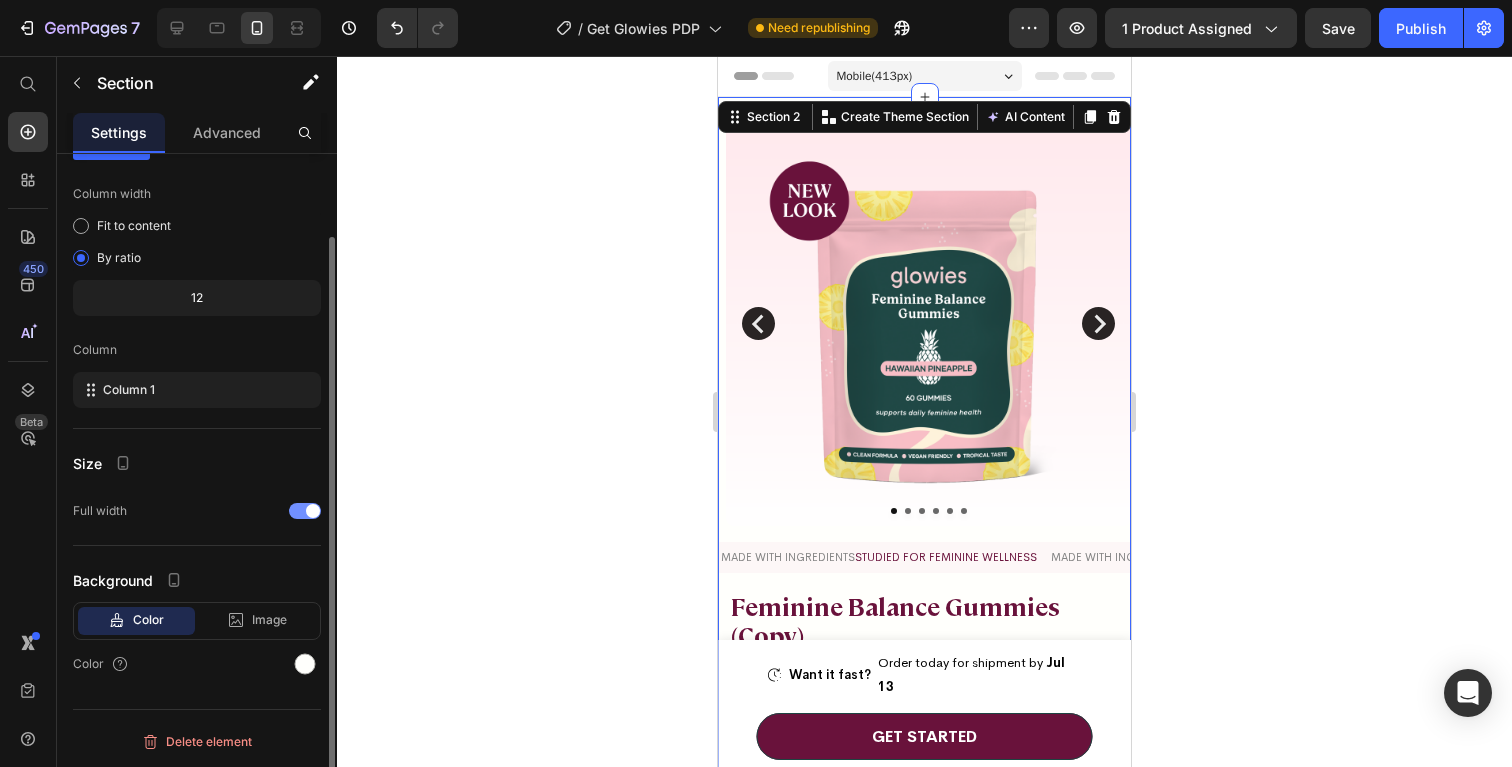 click on "Full width" 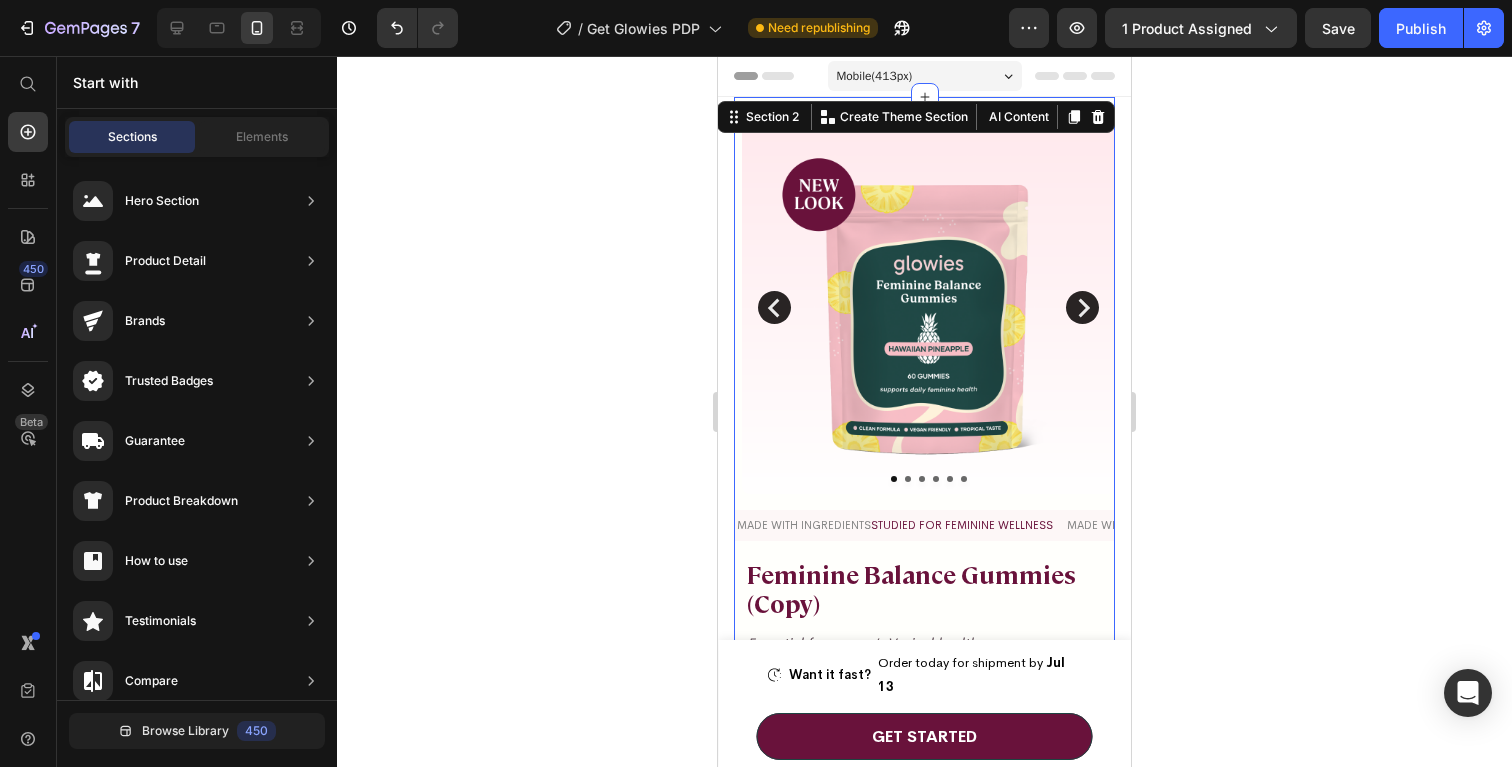 click on "Product Images Made with ingredients  studied for feminine wellness Text Block Made with ingredients  studied for feminine wellness Text Block Made with ingredients  studied for feminine wellness Text Block Made with ingredients  studied for feminine wellness Text Block Made with ingredients  studied for feminine wellness Text Block Made with ingredients  studied for feminine wellness Text Block Marquee Row Feminine Balance Gummies (Copy) Product Title Feminine Balance Gummies (Copy) Product Title Essential for women’s Vaginal health Text Block Image Image Image Image Image Row 4.9/5  | Trusted by 200,000+ Women Text Block Row Hero Banner                Title Line Crafted with Studied Probiotics to Support Everyday Freshness, Intimate Confidence, and Balanced Wellness Text Block Image pH Balance Text Block Row Image Yeast Defensee Text Block Row Image Pineapple Fresh Text Block Row Row Select your preference Text Block 1 Pack 1 Pack 2 Pack 2 Pack 4 Pack 4 Pack Product Variants & Swatches Row Row" at bounding box center [924, 1695] 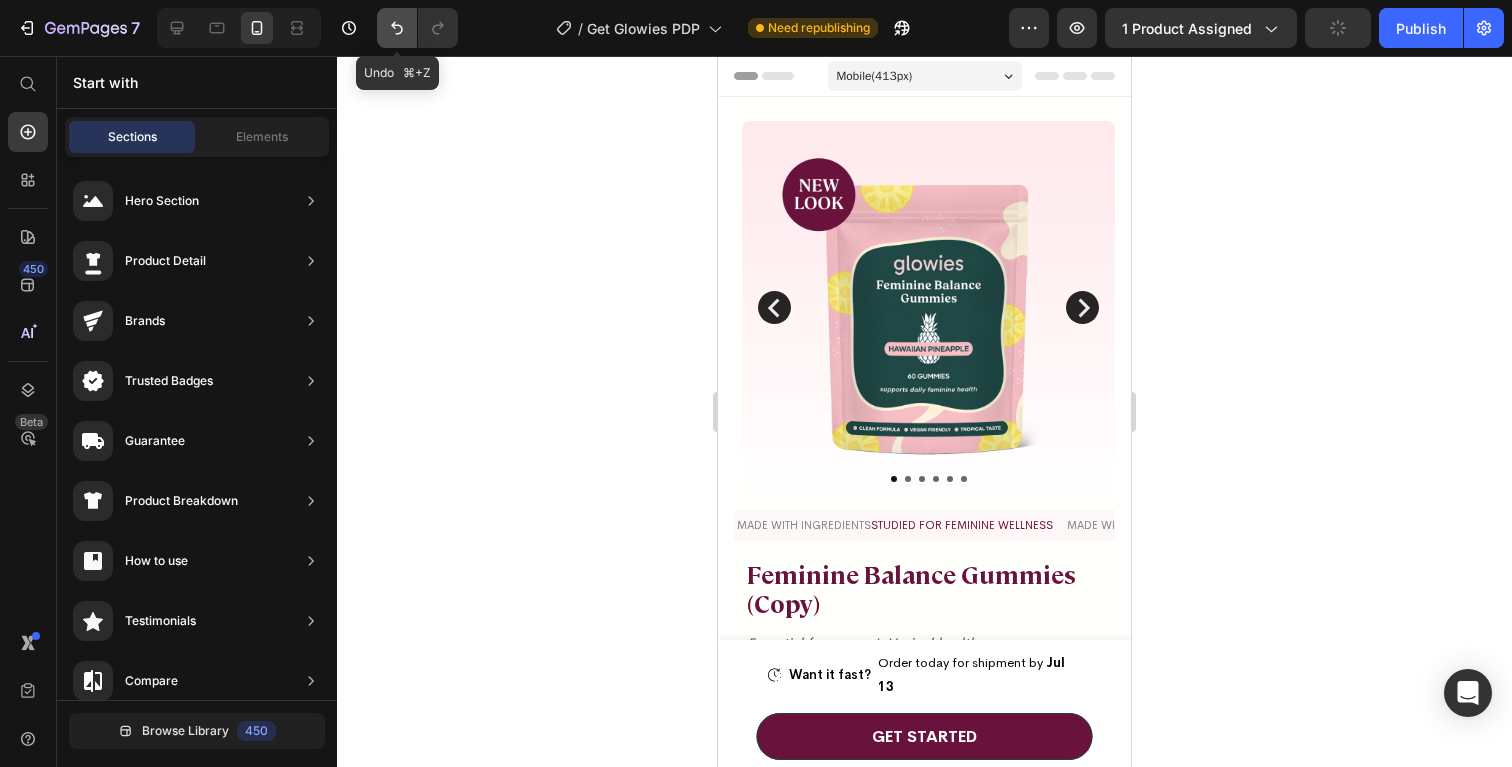click 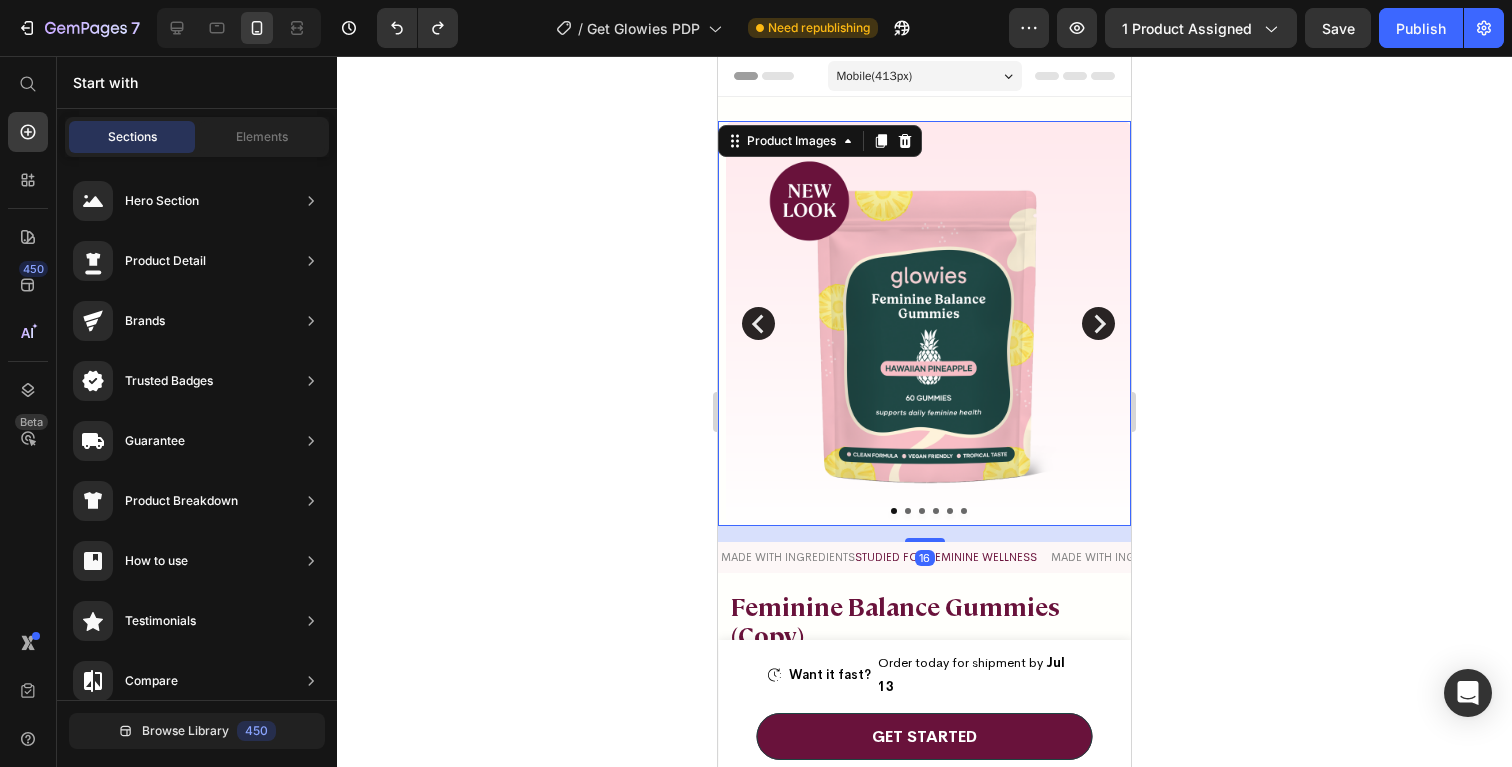 click on "Product Images   16" at bounding box center (924, 323) 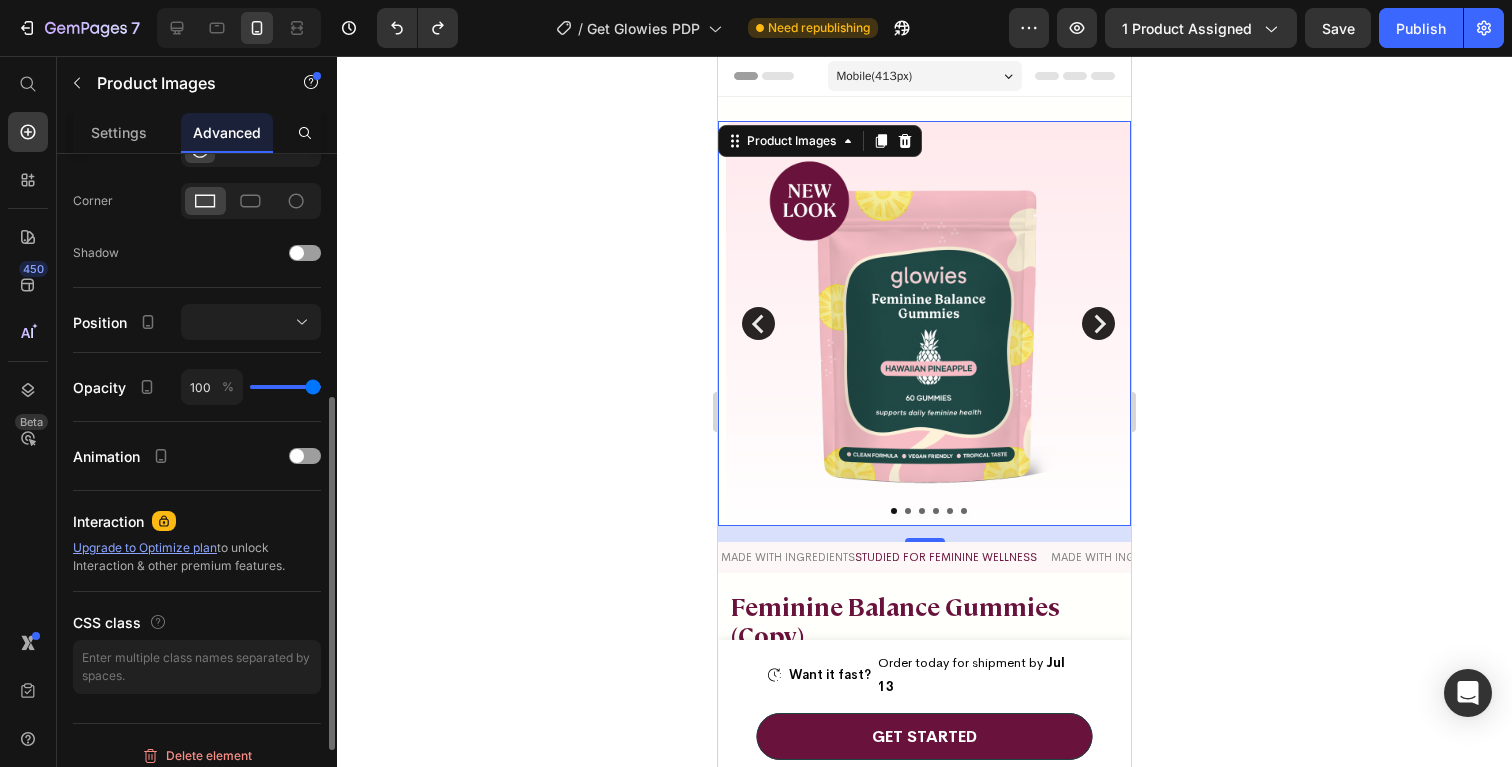 scroll, scrollTop: 599, scrollLeft: 0, axis: vertical 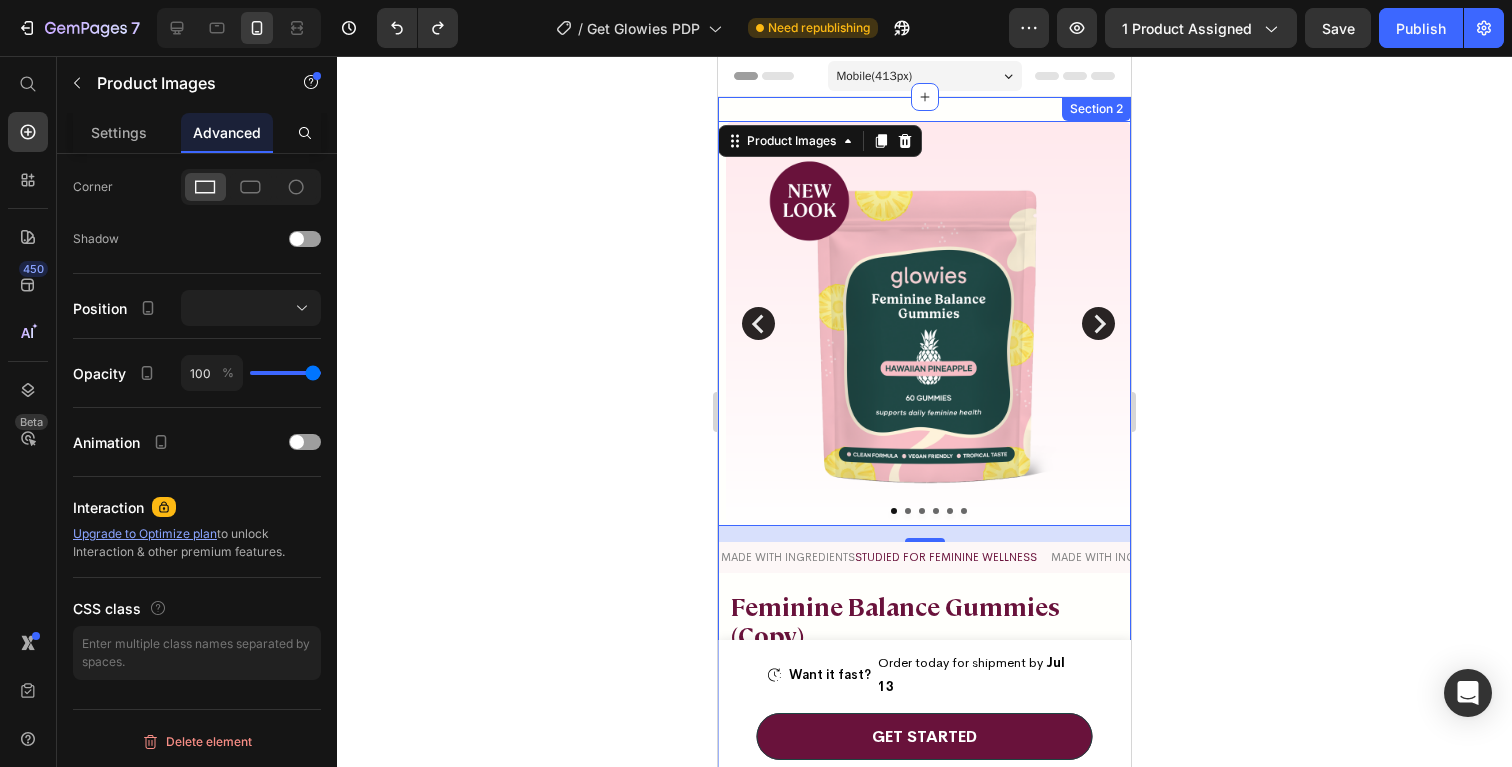 click on "Product Images   16 Made with ingredients  studied for feminine wellness Text Block Made with ingredients  studied for feminine wellness Text Block Made with ingredients  studied for feminine wellness Text Block Made with ingredients  studied for feminine wellness Text Block Made with ingredients  studied for feminine wellness Text Block Made with ingredients  studied for feminine wellness Text Block Marquee Row Feminine Balance Gummies (Copy) Product Title Feminine Balance Gummies (Copy) Product Title Essential for women’s Vaginal health Text Block Image Image Image Image Image Row 4.9/5  | Trusted by 200,000+ Women Text Block Row Hero Banner                Title Line Crafted with Studied Probiotics to Support Everyday Freshness, Intimate Confidence, and Balanced Wellness Text Block Image pH Balance Text Block Row Image Yeast Defensee Text Block Row Image Pineapple Fresh Text Block Row Row Select your preference Text Block 1 Pack 1 Pack 2 Pack 2 Pack 4 Pack 4 Pack Product Variants & Swatches" at bounding box center [924, 1657] 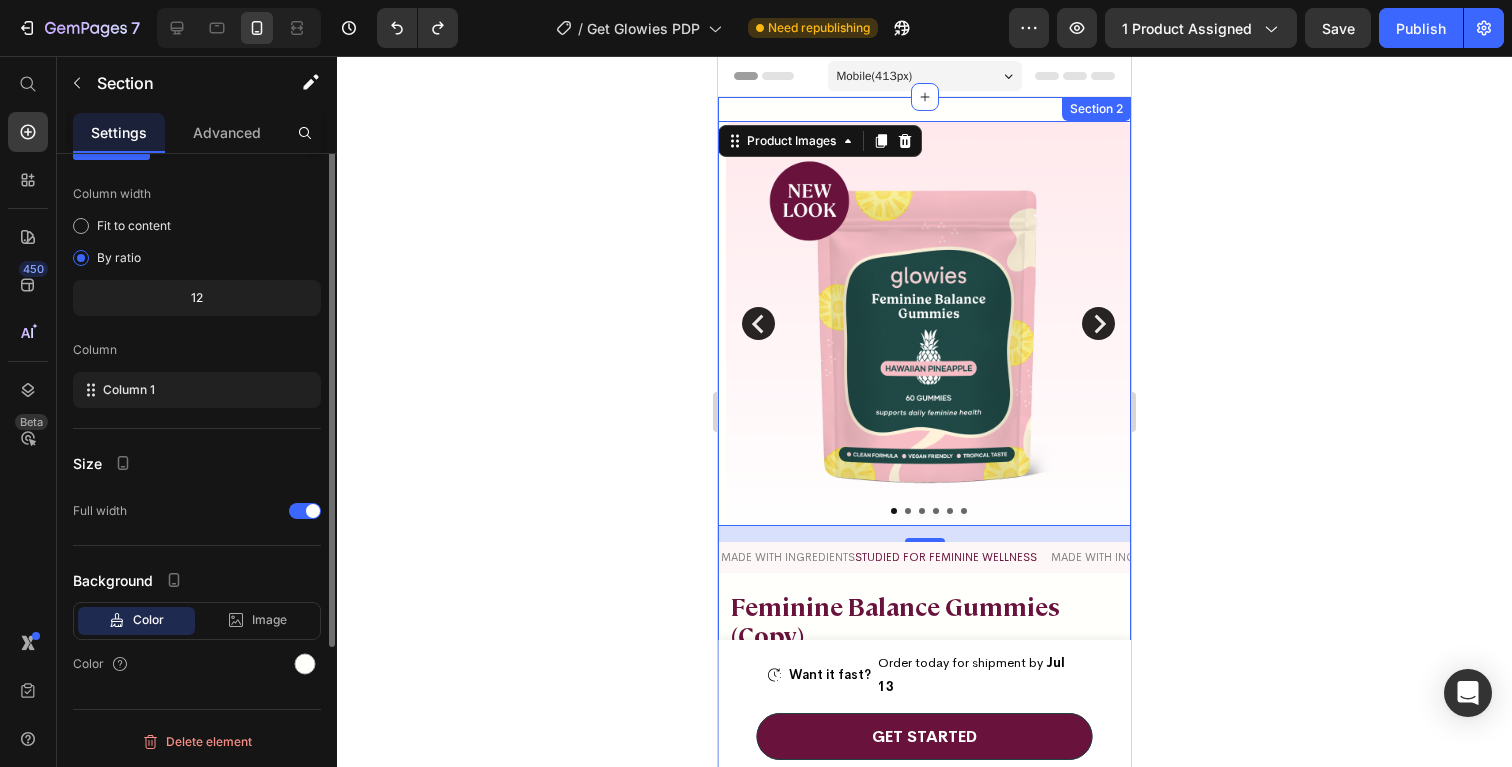 scroll, scrollTop: 0, scrollLeft: 0, axis: both 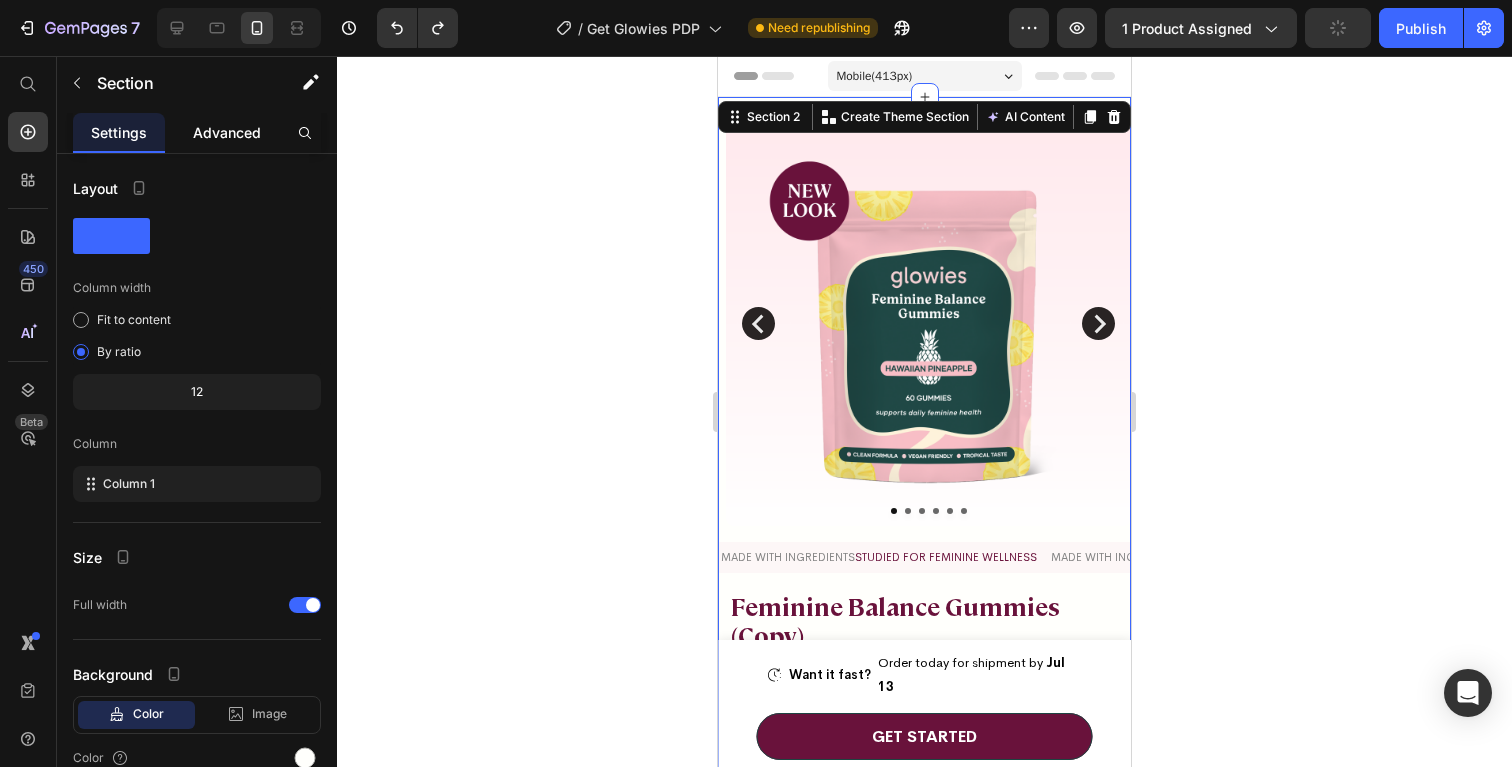 click on "Advanced" 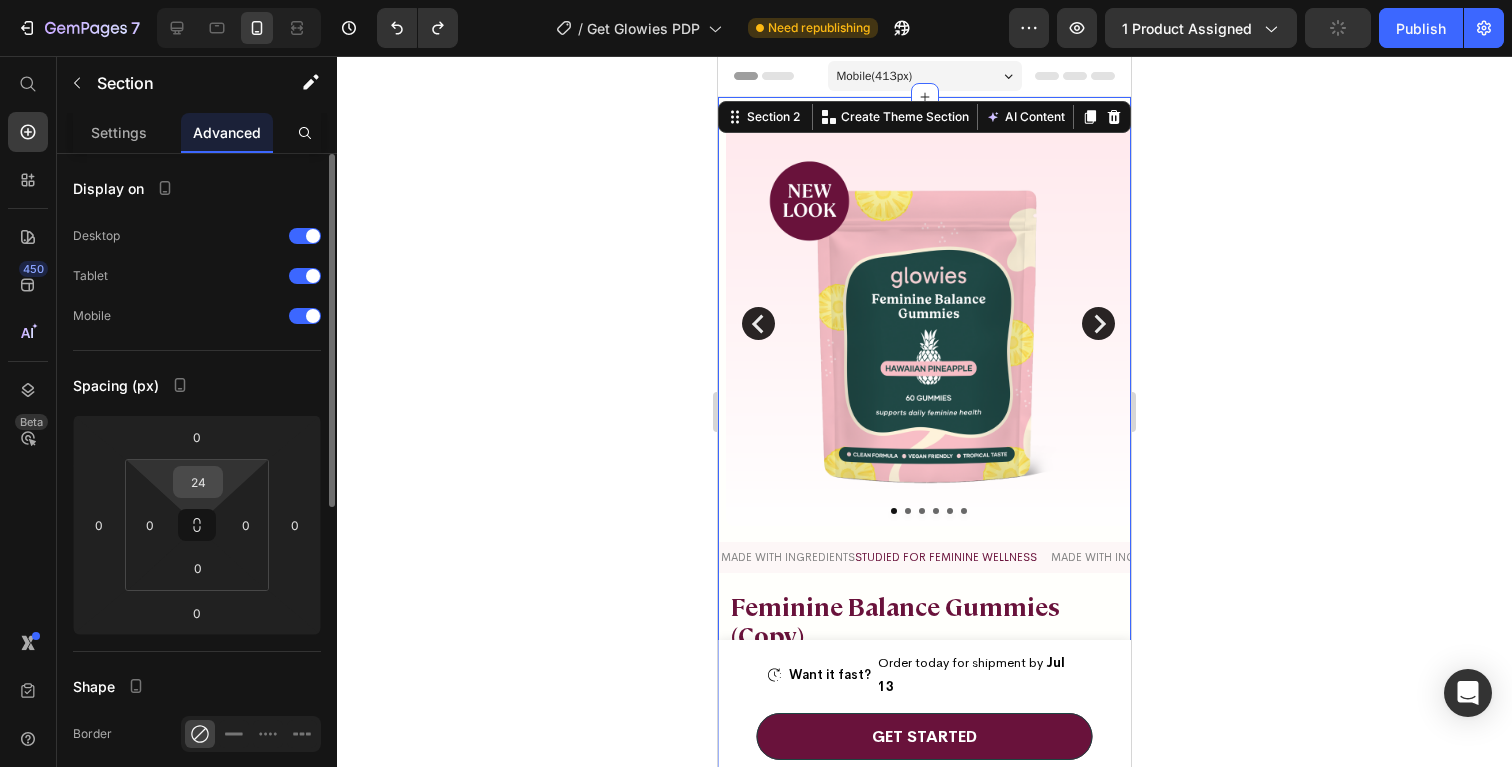 click on "24" at bounding box center [198, 482] 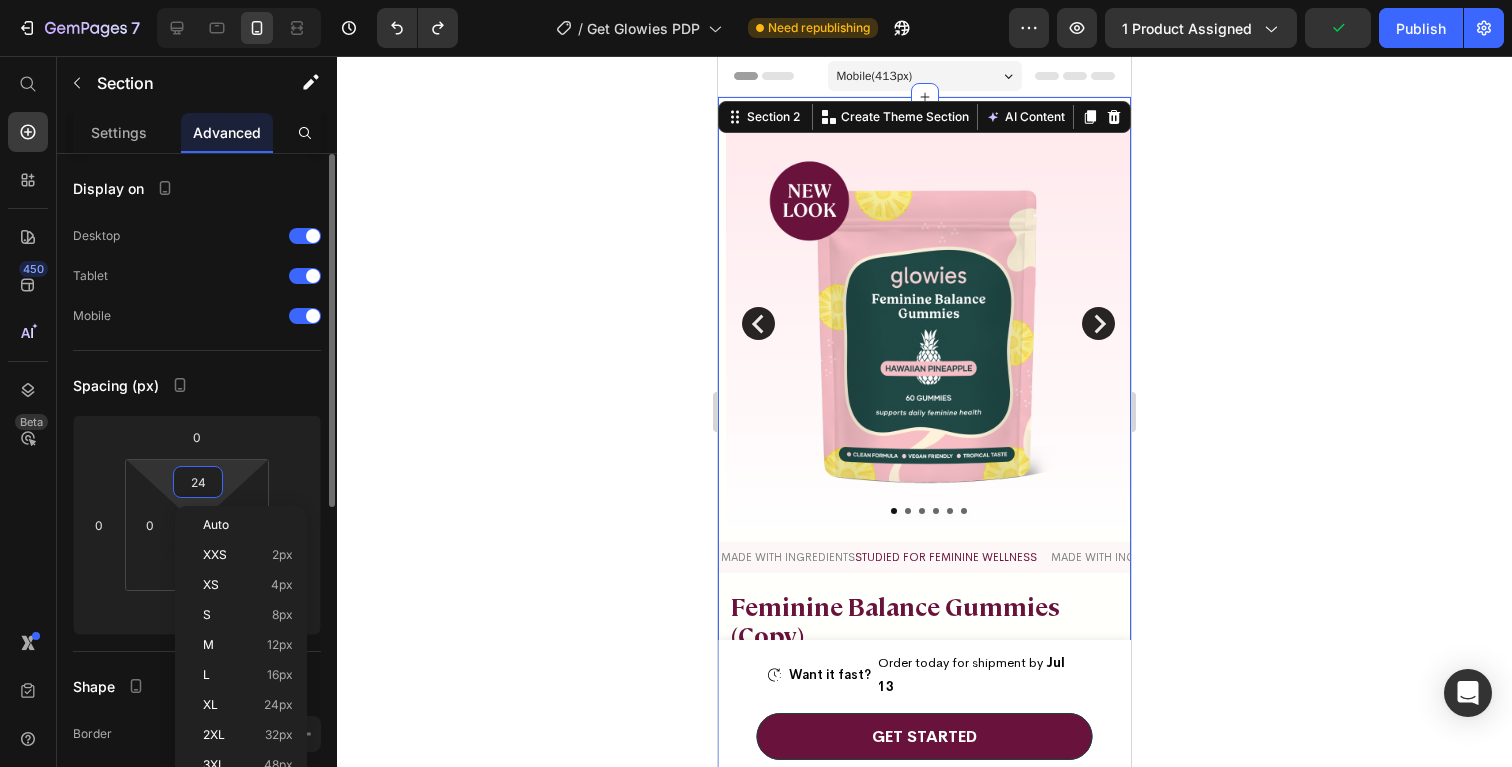 click on "24" at bounding box center (198, 482) 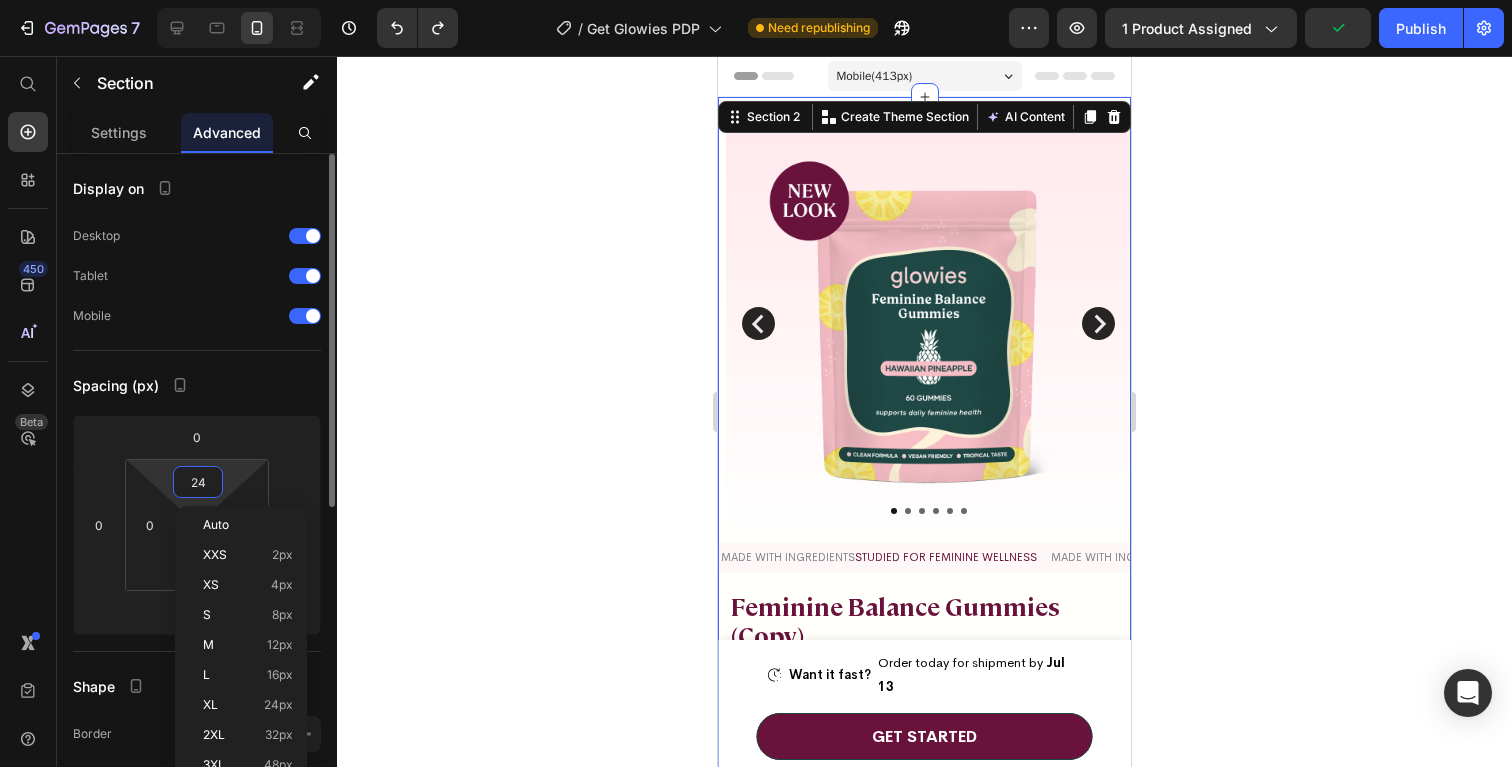 type on "0" 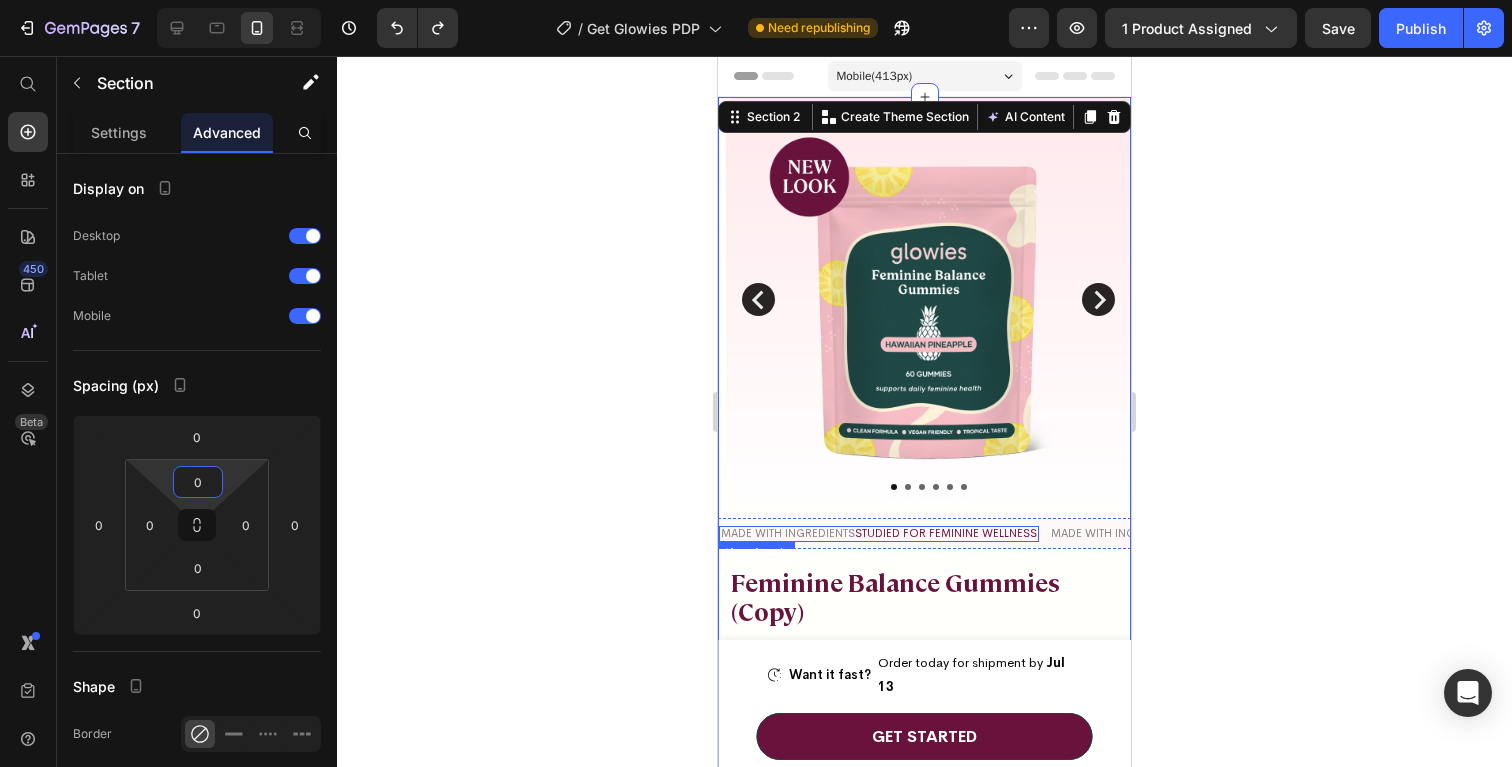 click on "Made with ingredients  studied for feminine wellness Text Block Made with ingredients  studied for feminine wellness Text Block Made with ingredients  studied for feminine wellness Text Block Made with ingredients  studied for feminine wellness Text Block Made with ingredients  studied for feminine wellness Text Block Made with ingredients  studied for feminine wellness Text Block Marquee" at bounding box center [924, 542] 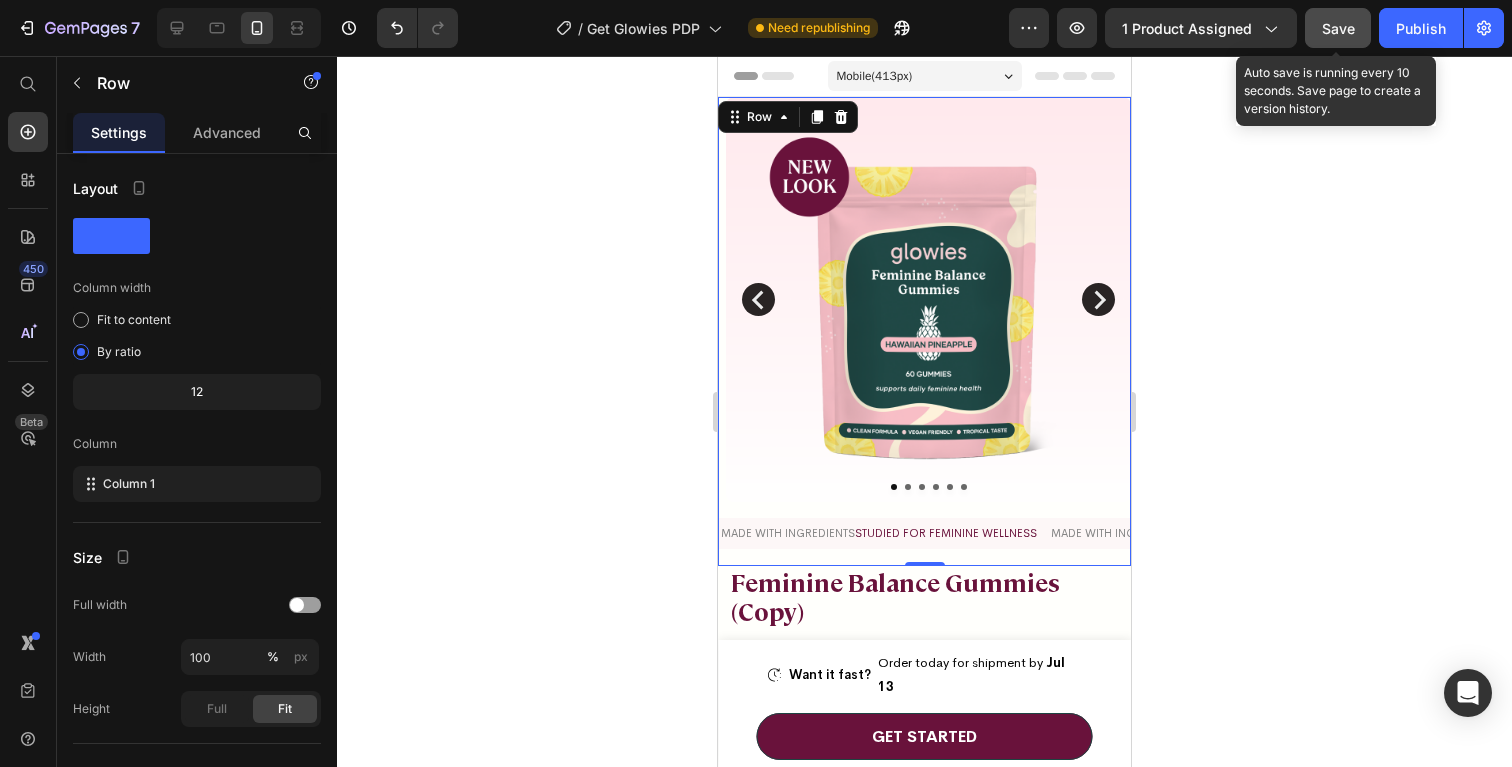 click on "Save" 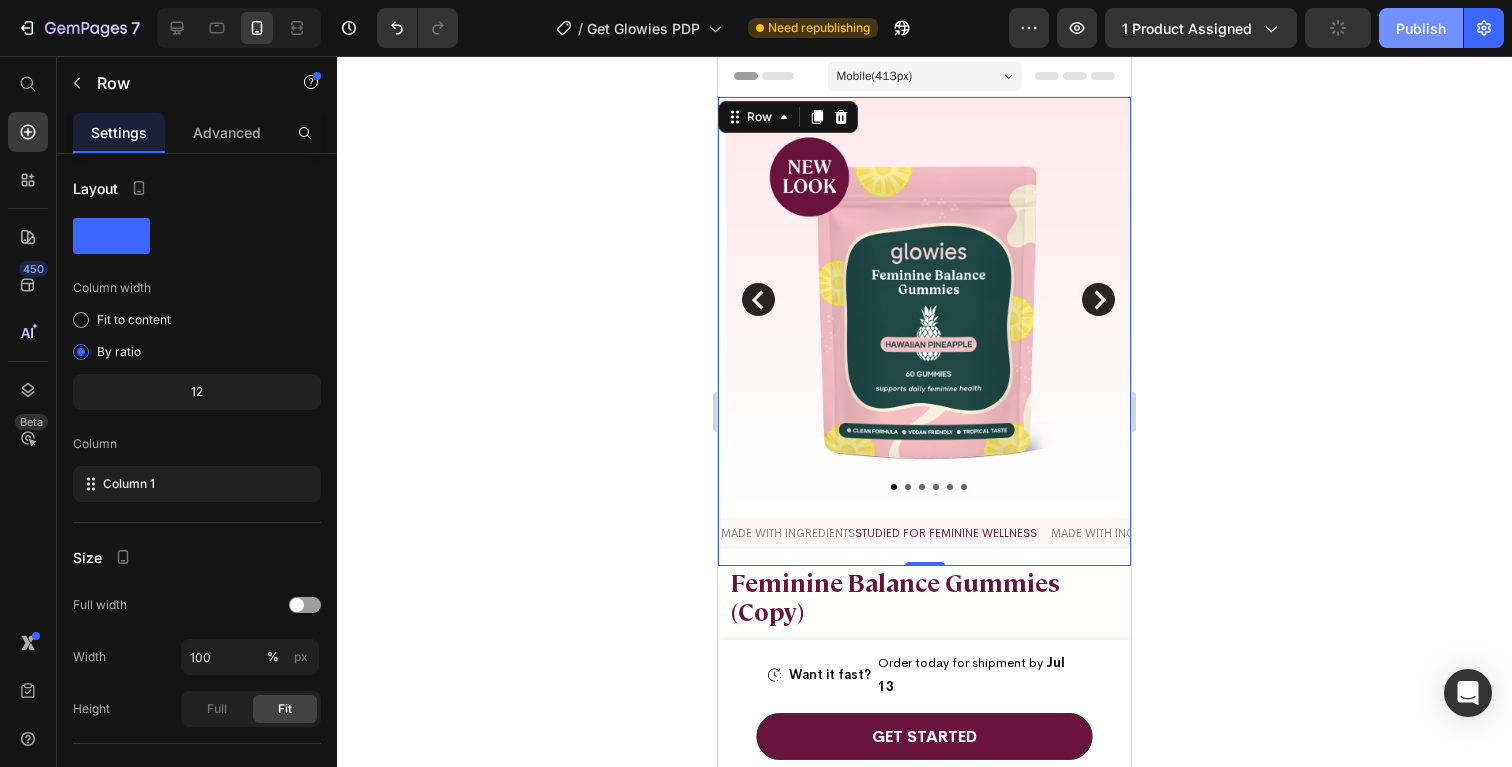 click on "Publish" at bounding box center [1421, 28] 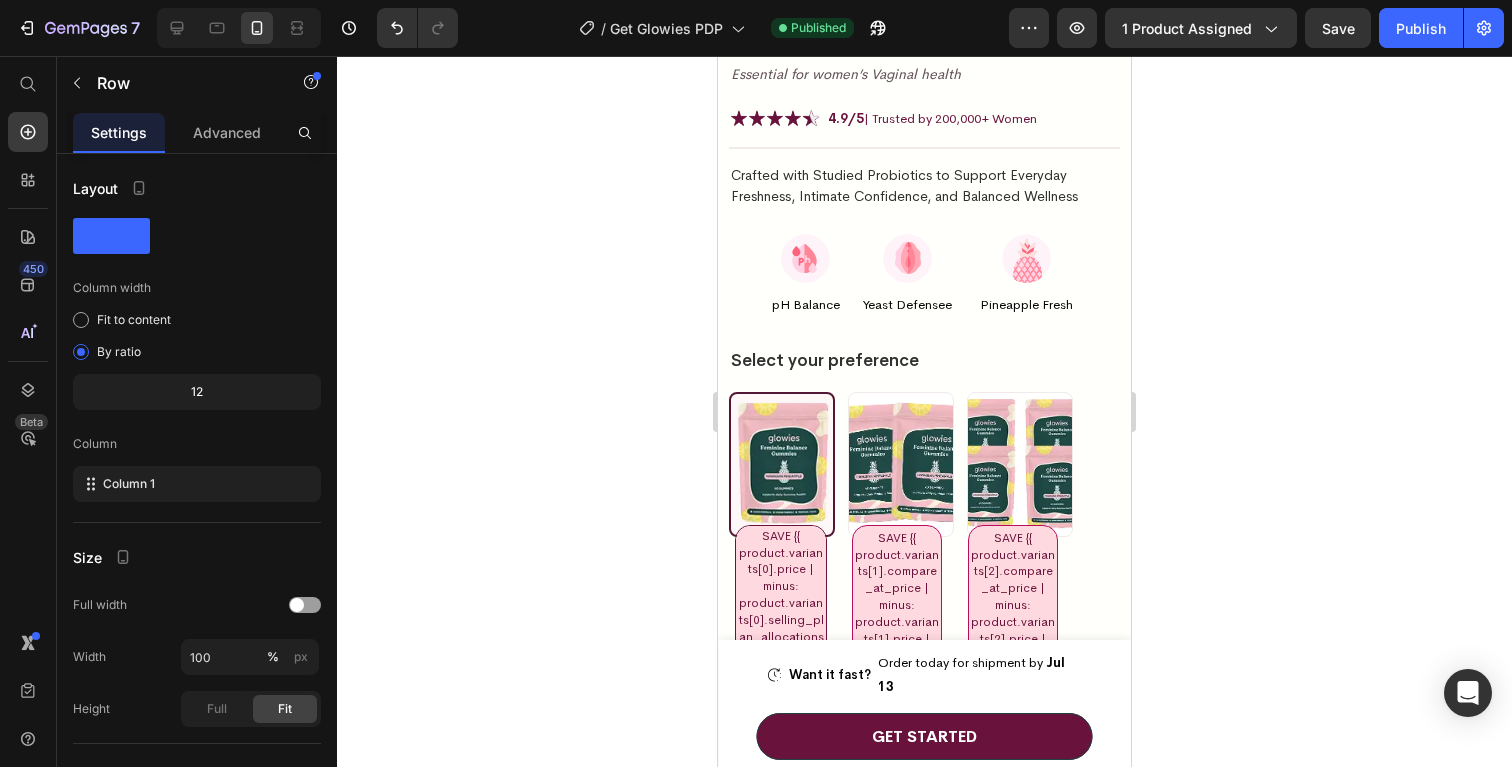 scroll, scrollTop: 582, scrollLeft: 0, axis: vertical 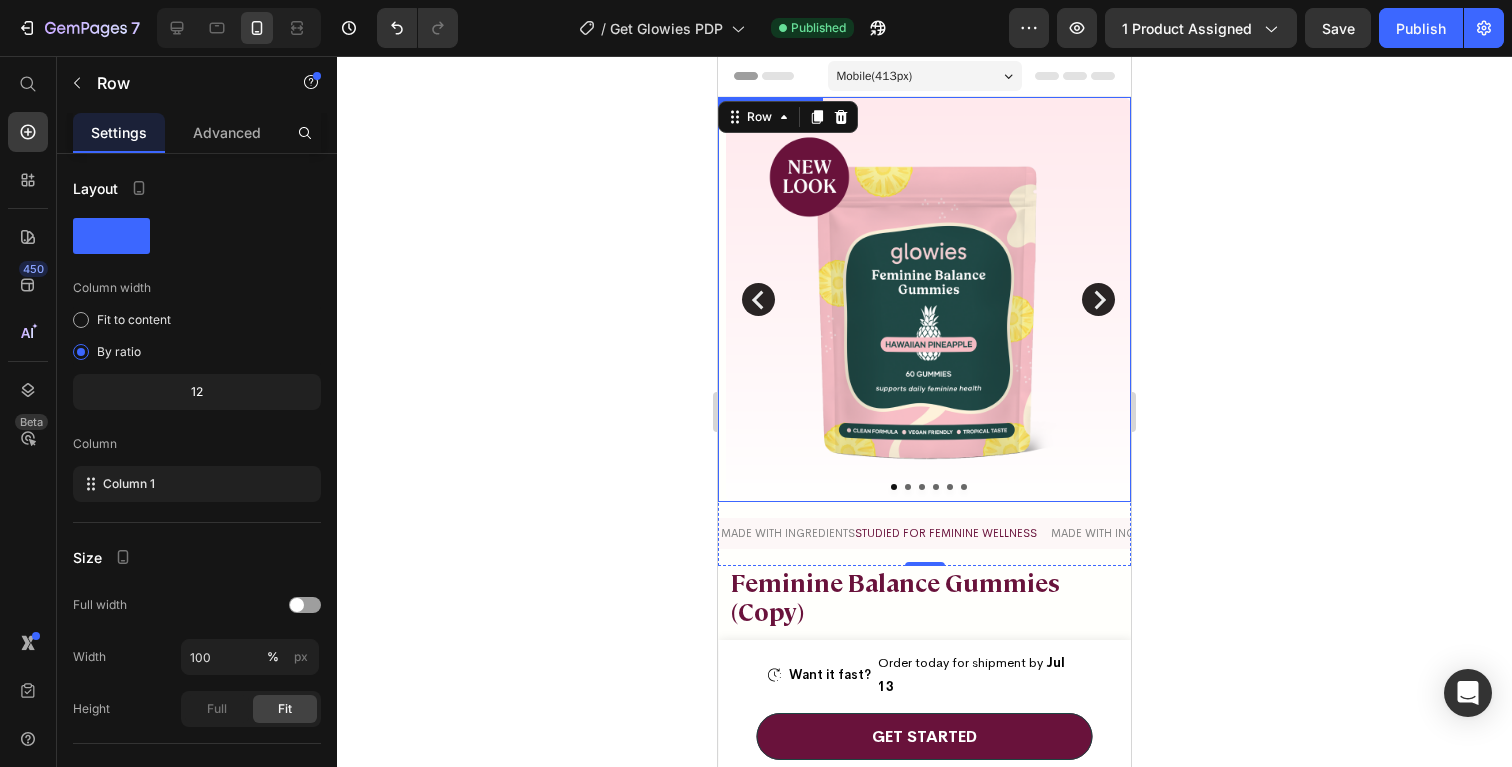 click at bounding box center [928, 299] 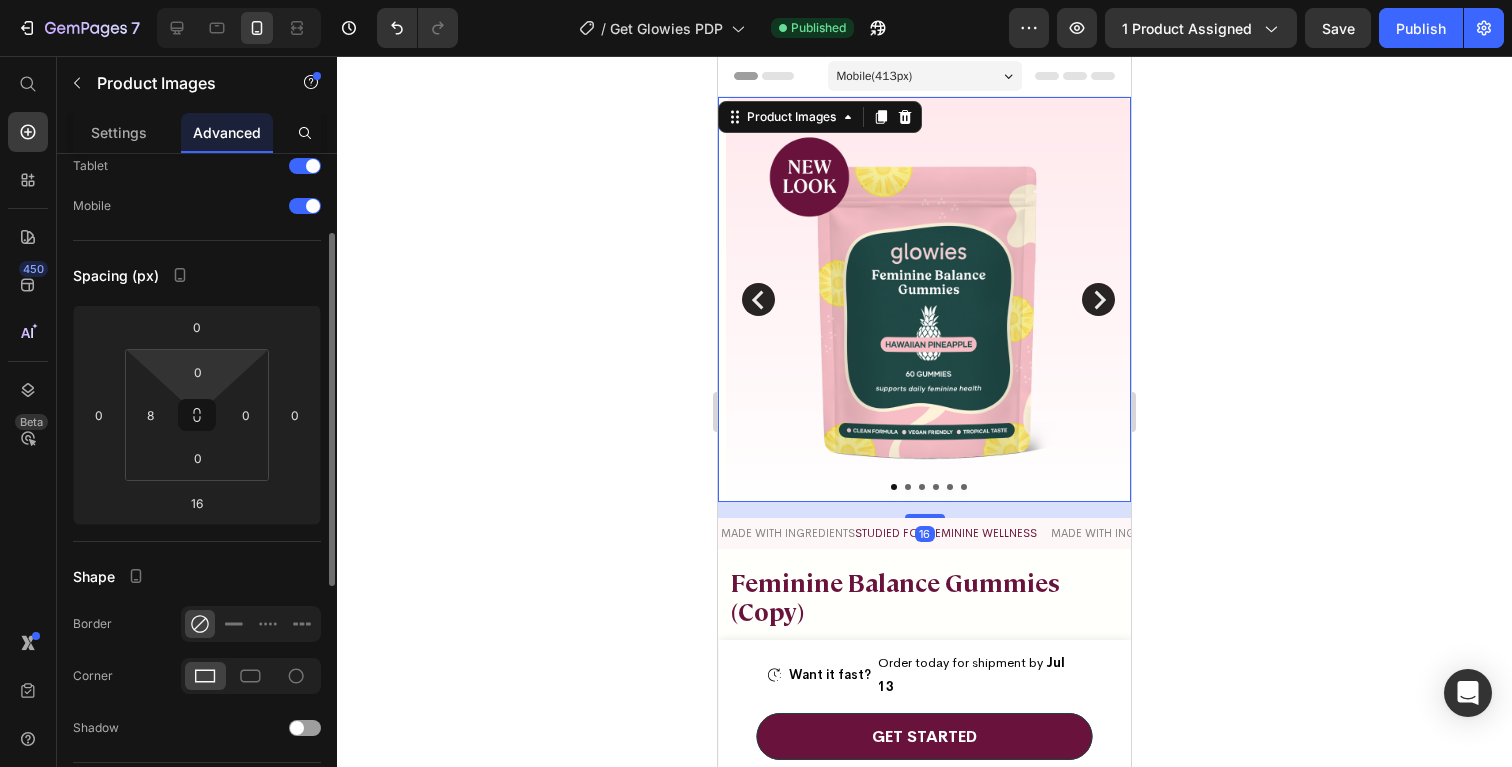 scroll, scrollTop: 124, scrollLeft: 0, axis: vertical 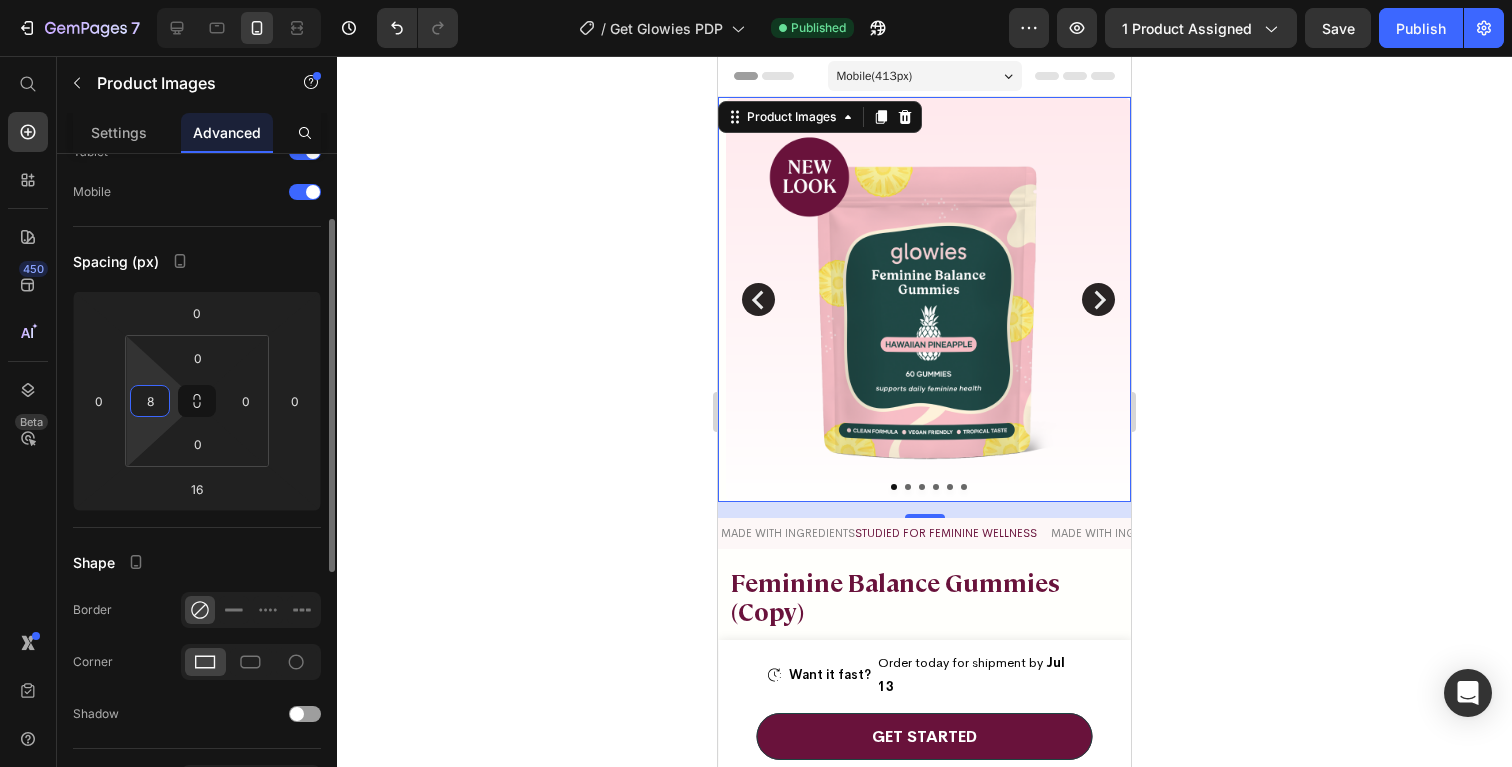 click on "7  Version history  /  Get Glowies PDP Published Preview 1 product assigned  Save   Publish  450 Beta Start with Sections Elements Hero Section Product Detail Brands Trusted Badges Guarantee Product Breakdown How to use Testimonials Compare Bundle FAQs Social Proof Brand Story Product List Collection Blog List Contact Sticky Add to Cart Custom Footer Browse Library 450 Layout
Row
Row
Row
Row Text
Heading
Text Block Button
Button
Button
Sticky Back to top Media" at bounding box center [756, 0] 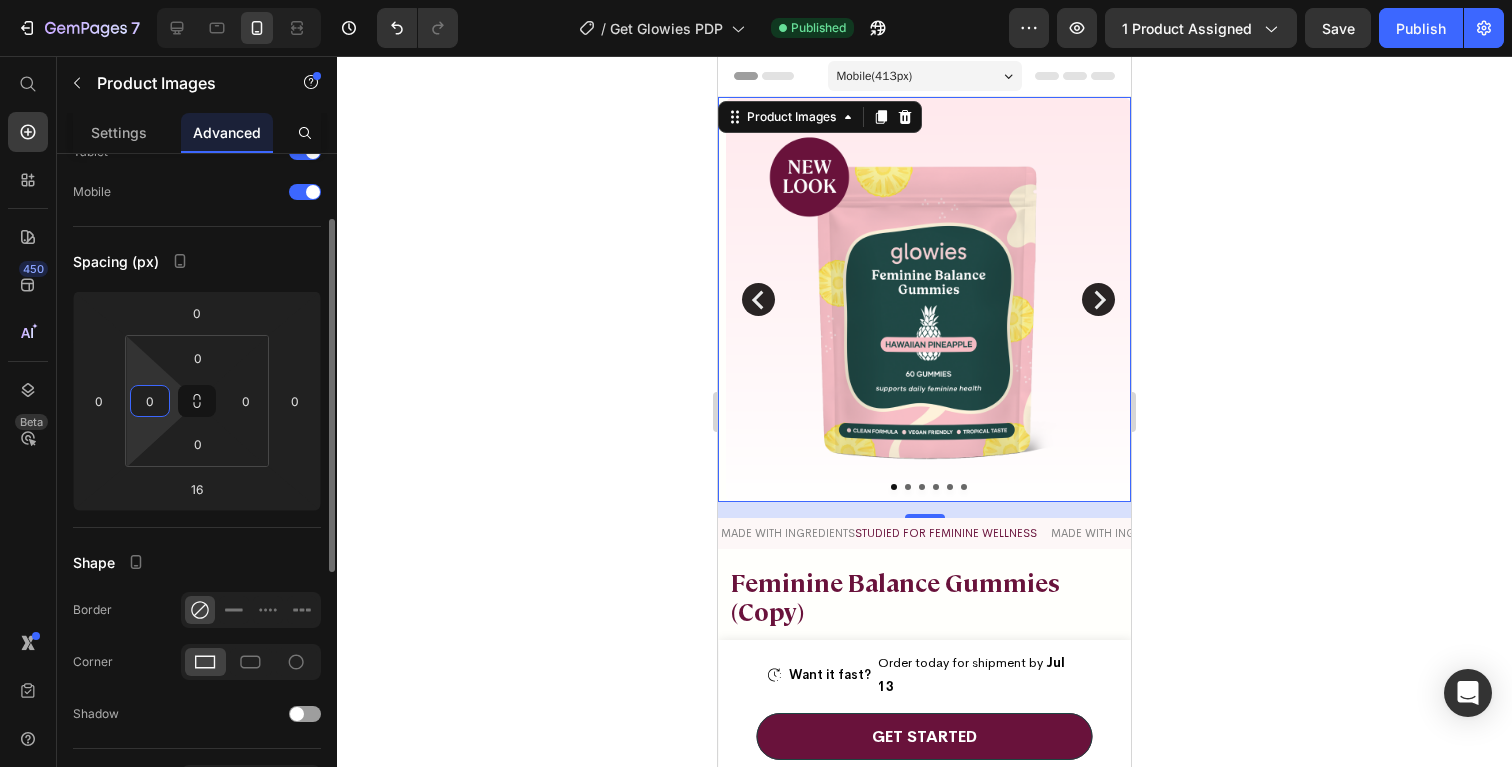 type on "0" 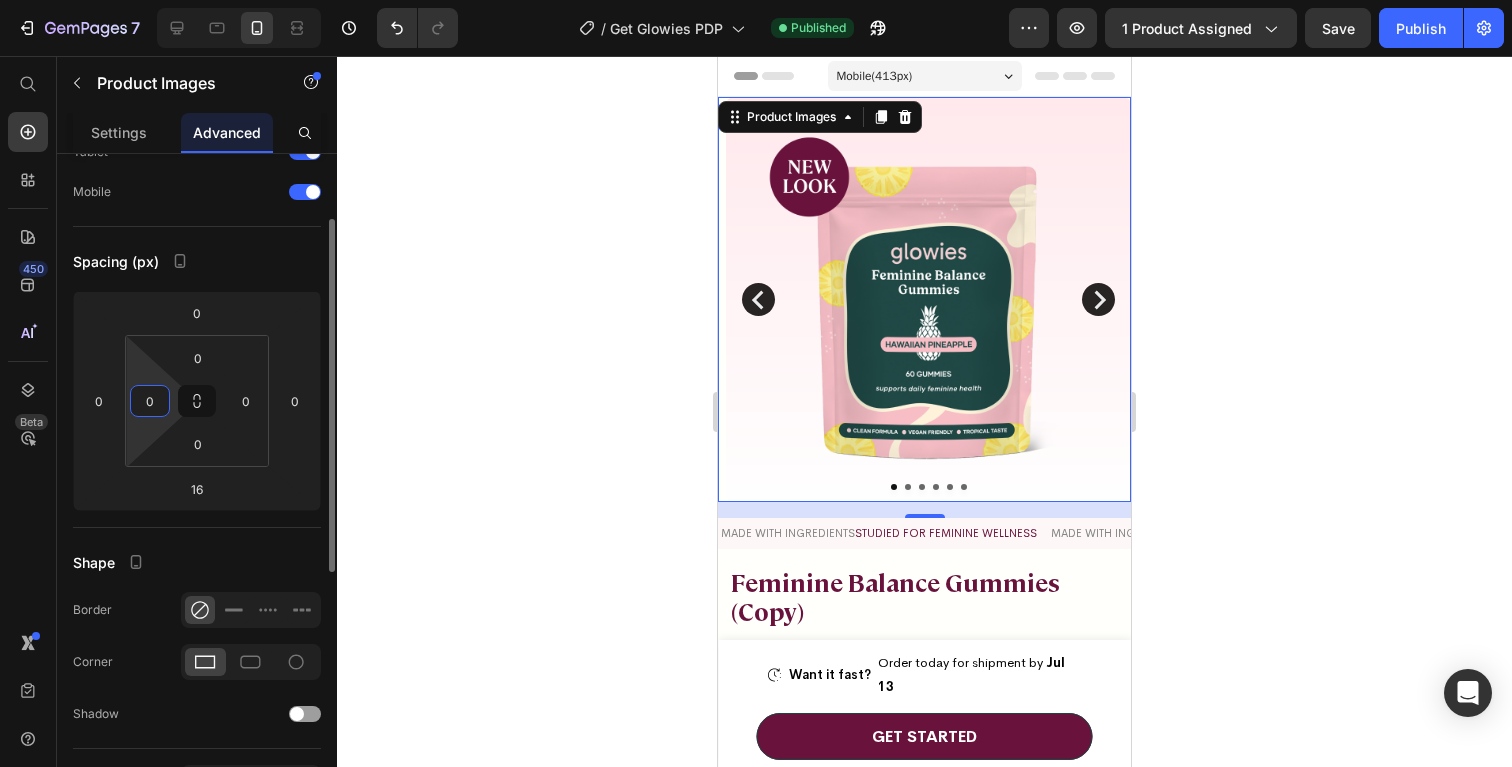 click on "Spacing (px)" at bounding box center (197, 261) 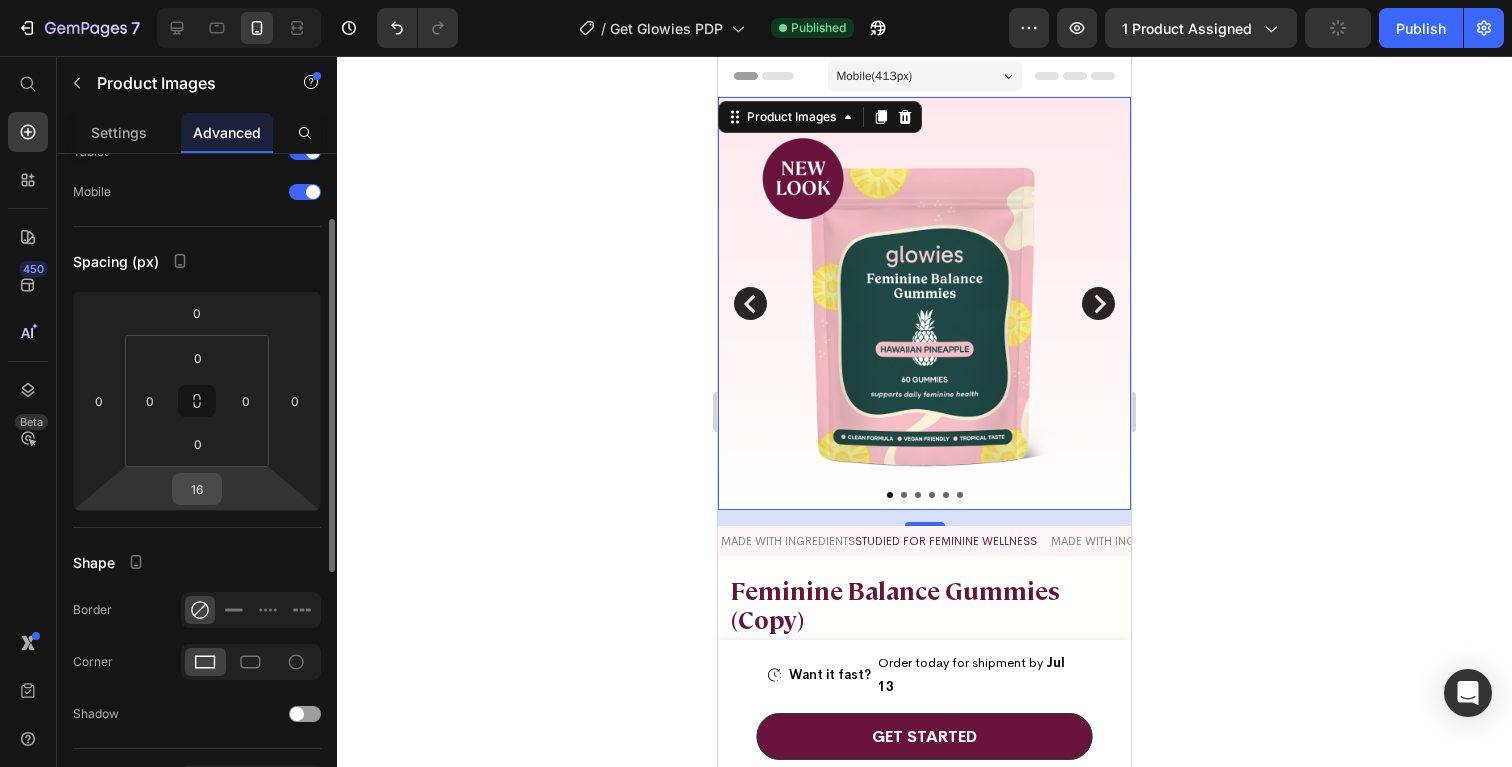 click on "16" at bounding box center [197, 489] 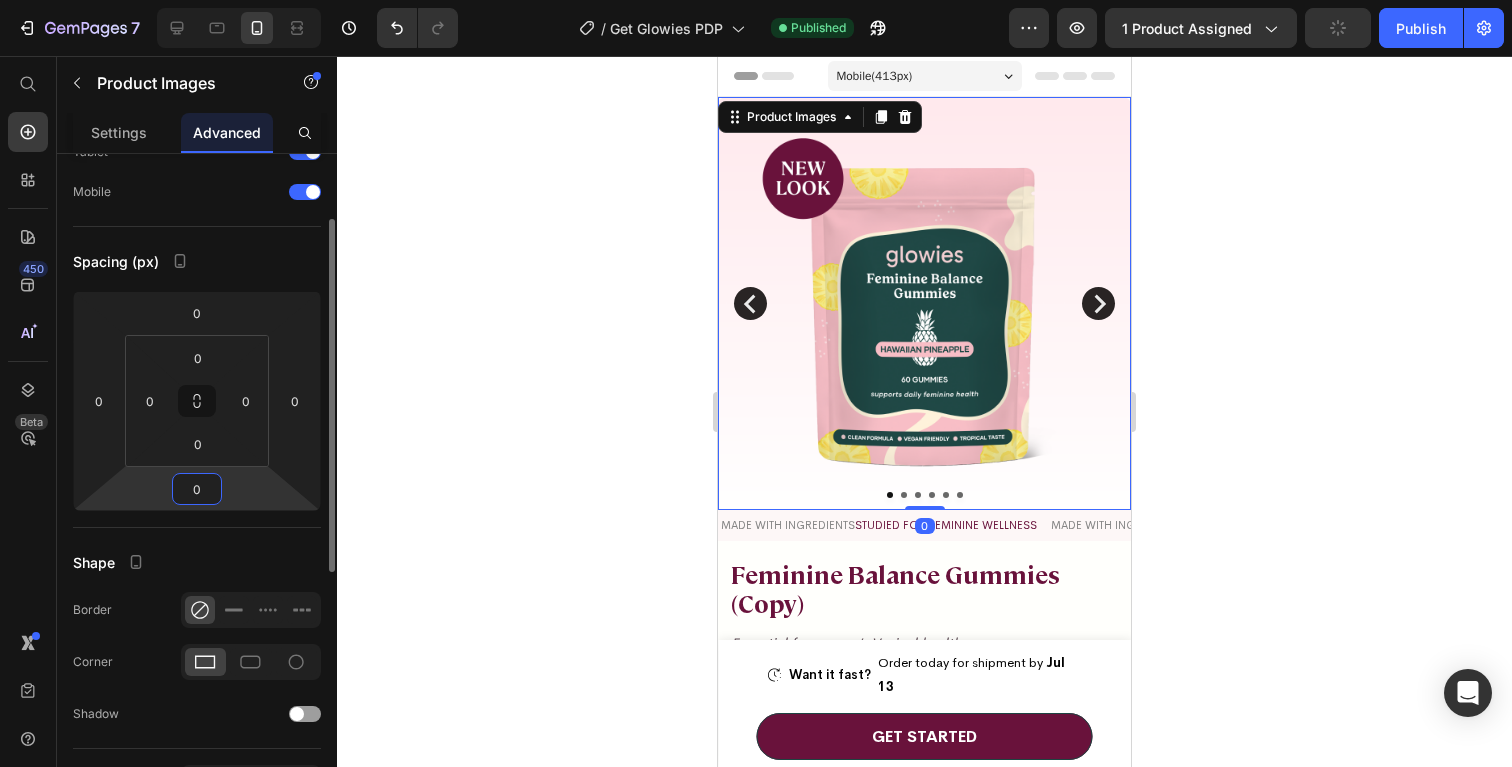 type on "0" 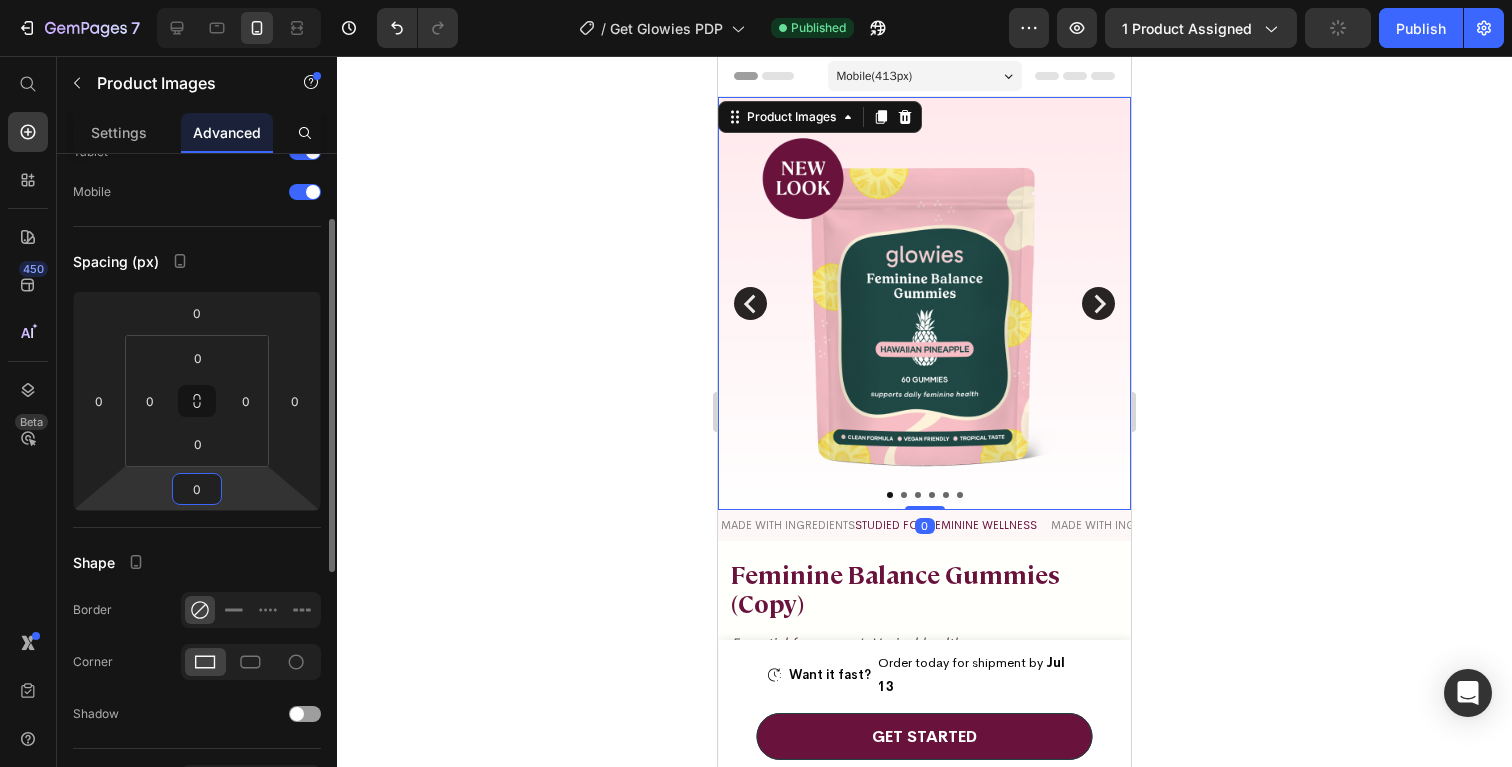 click on "Display on Desktop Tablet Mobile Spacing (px) 0 0 0 0 0 0 0 0 Shape Border Corner Shadow Position Opacity 100 % Animation Interaction Upgrade to Optimize plan  to unlock Interaction & other premium features. CSS class" at bounding box center (197, 615) 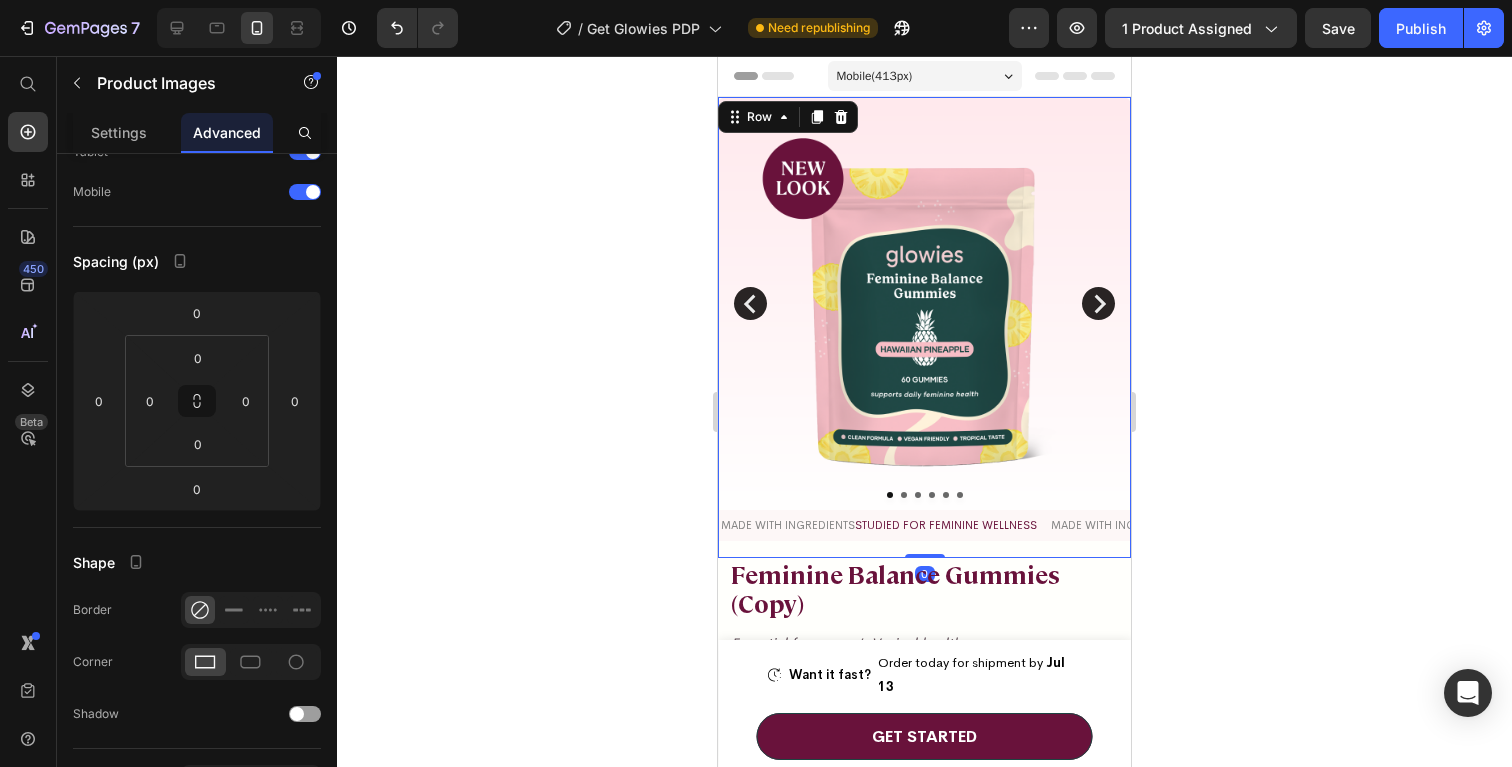 click on "Made with ingredients  studied for feminine wellness Text Block Made with ingredients  studied for feminine wellness Text Block Made with ingredients  studied for feminine wellness Text Block Made with ingredients  studied for feminine wellness Text Block Made with ingredients  studied for feminine wellness Text Block Made with ingredients  studied for feminine wellness Text Block Marquee" at bounding box center (924, 534) 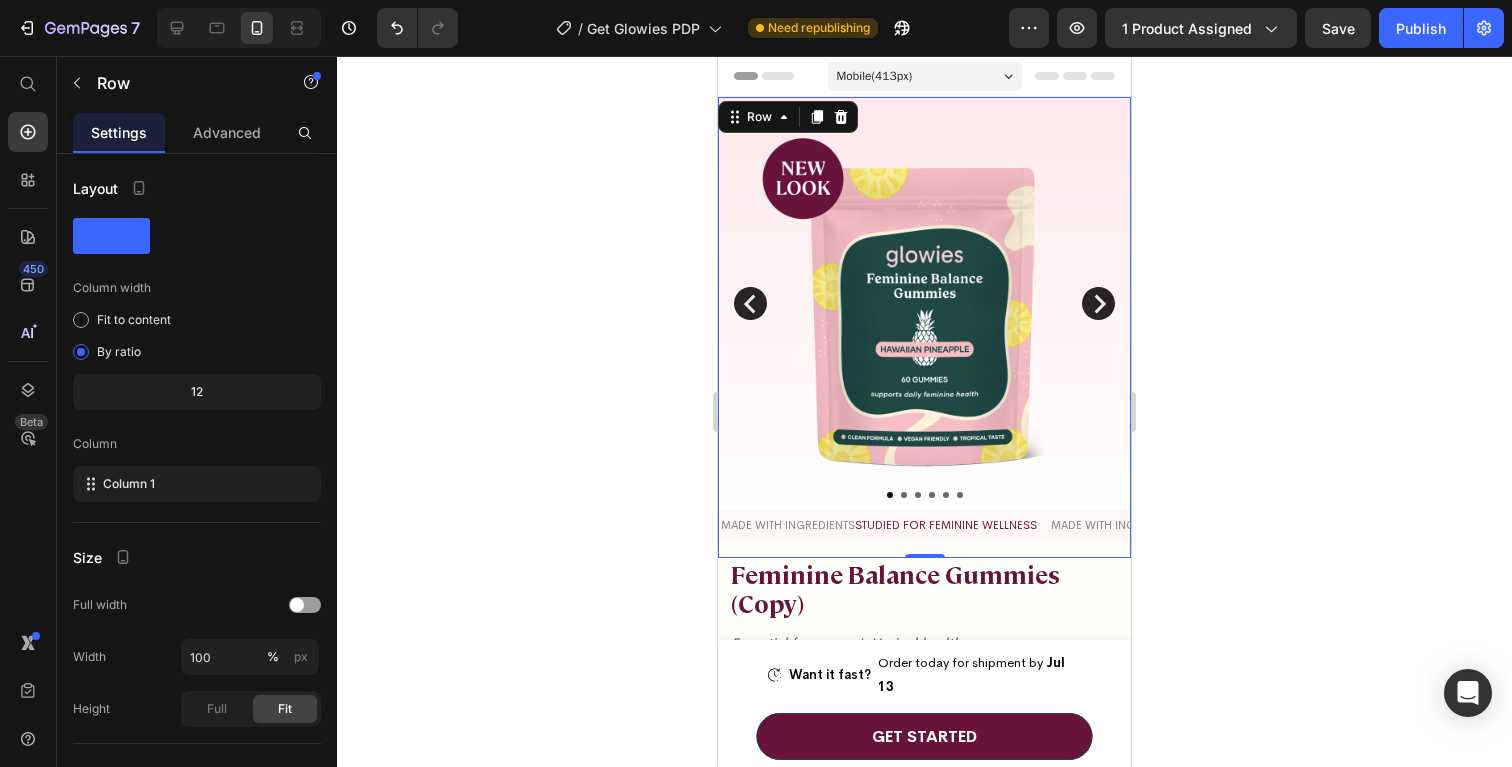 click 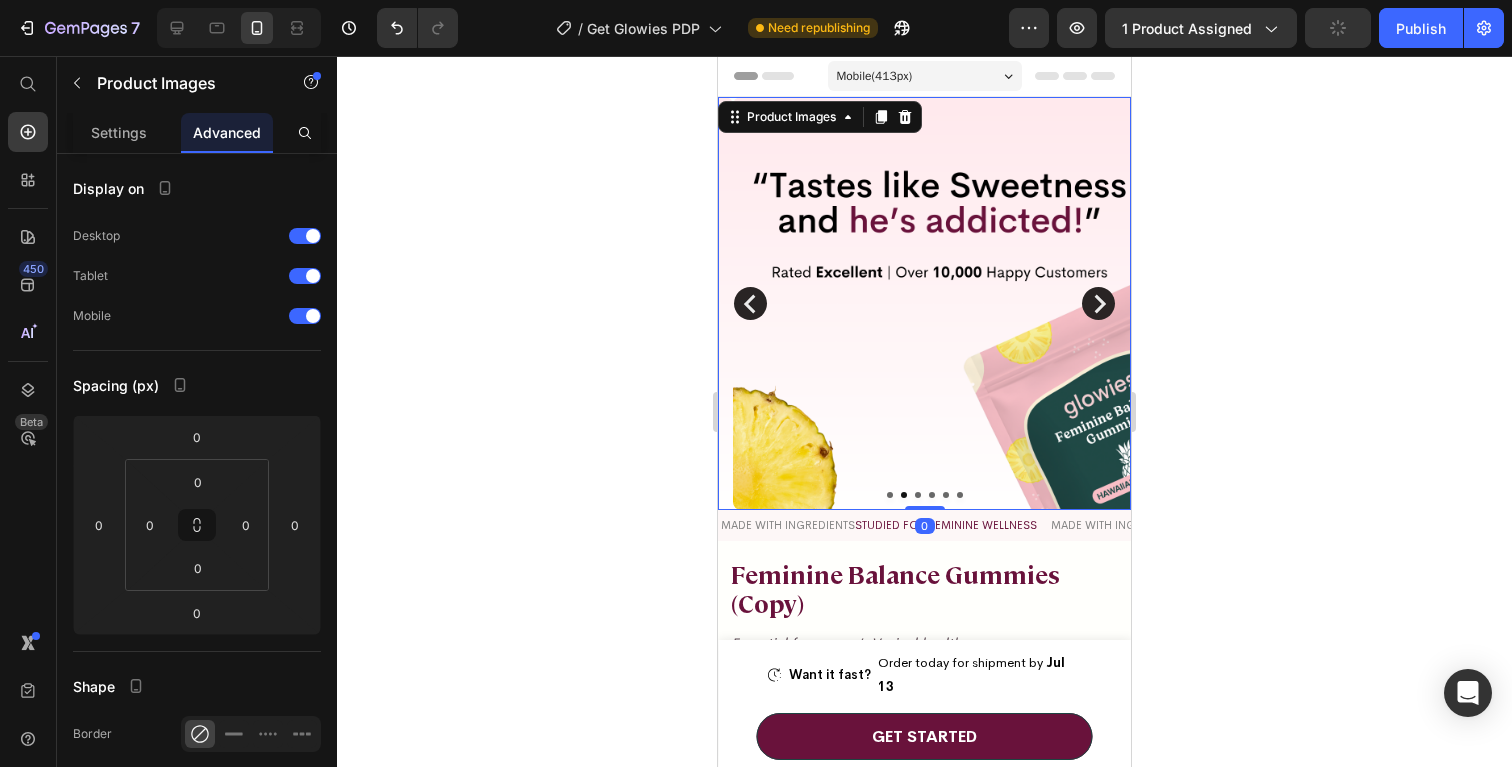 click 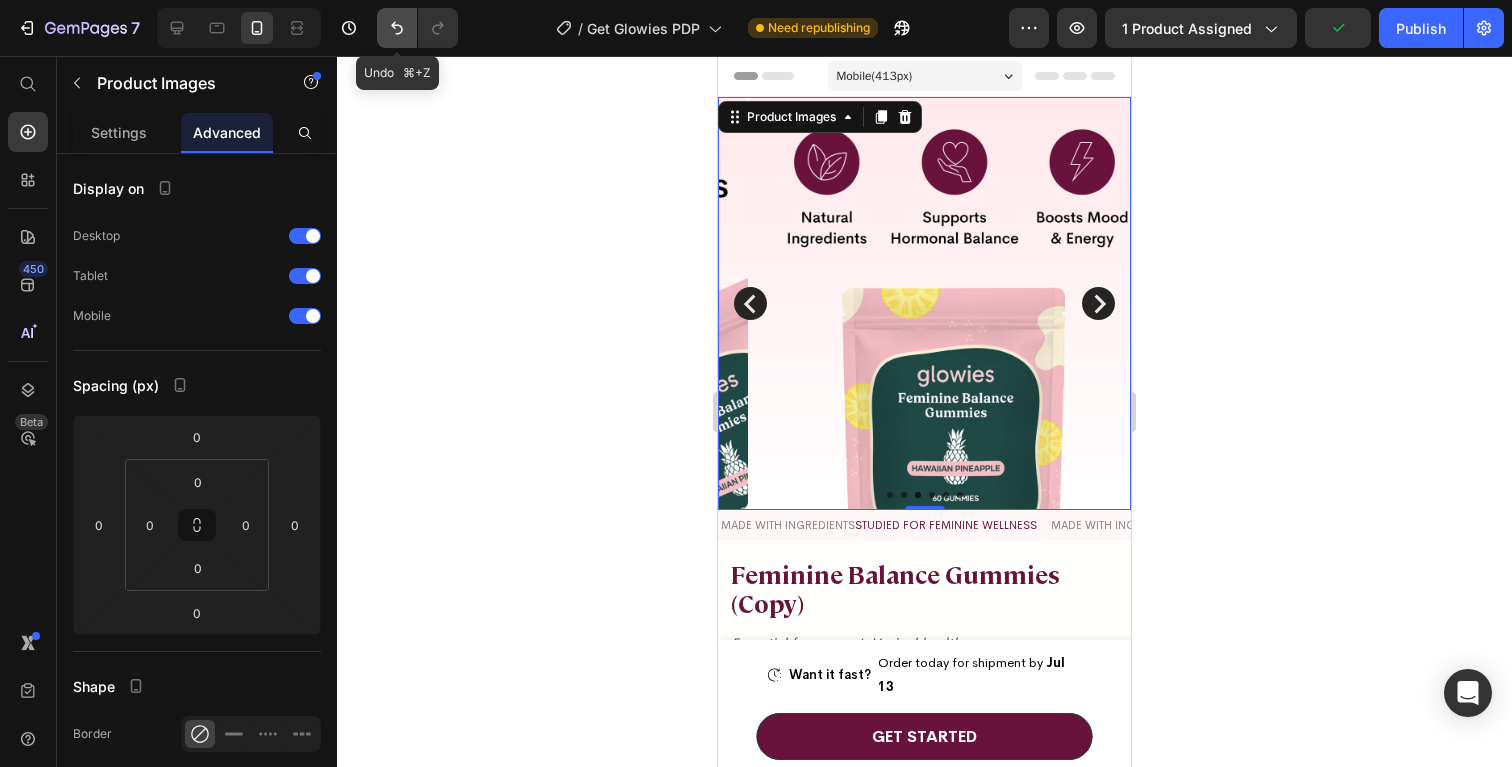 click 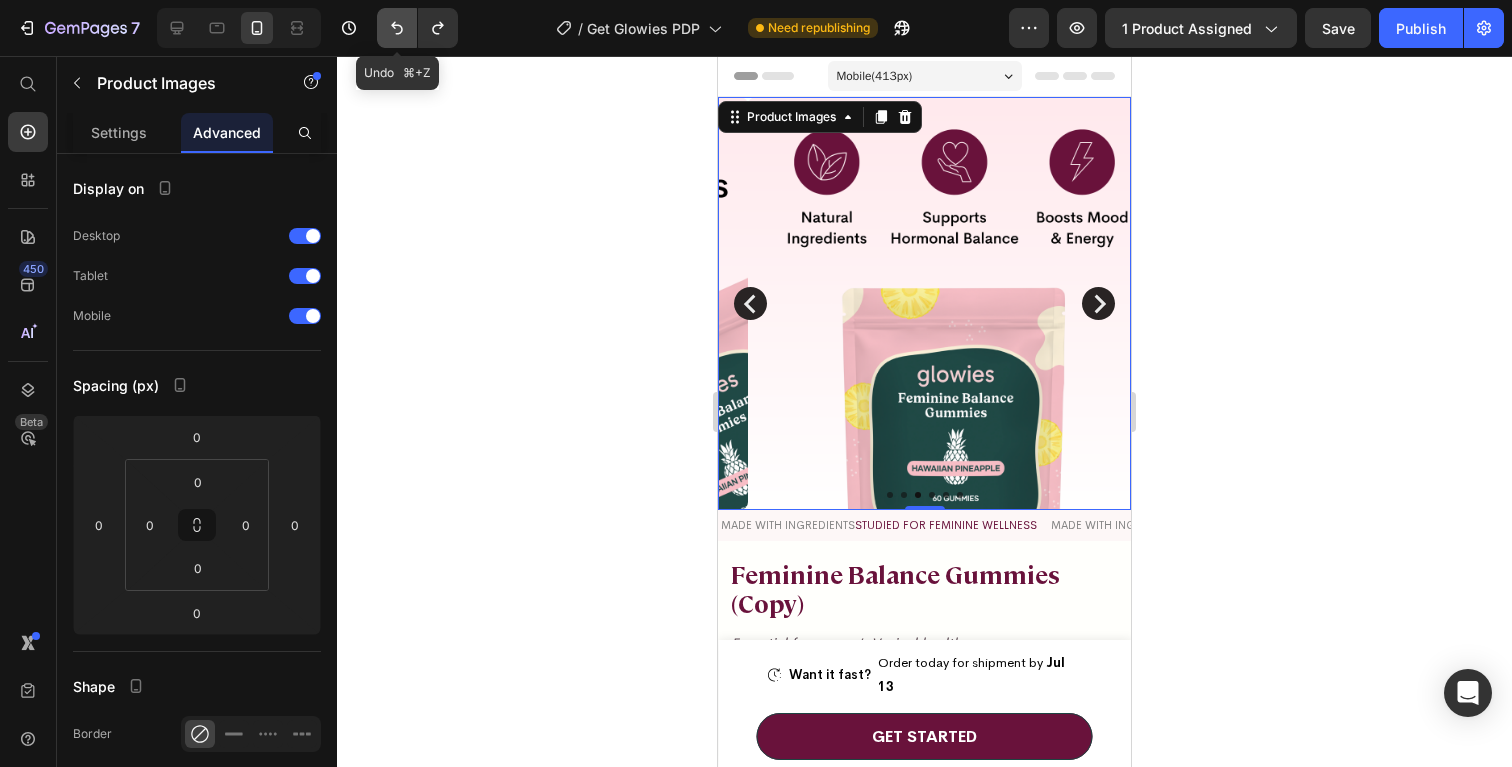 click 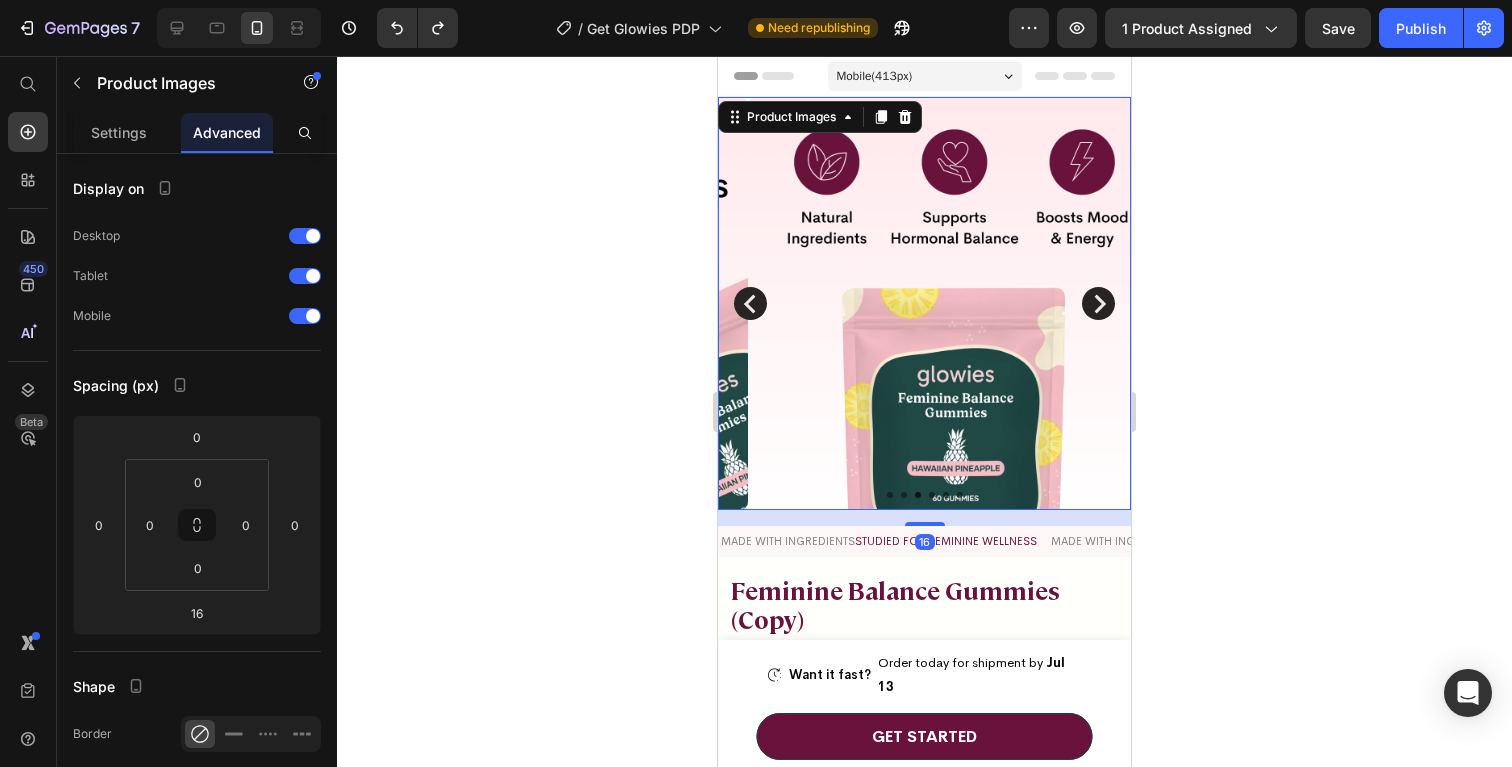 click at bounding box center [954, 303] 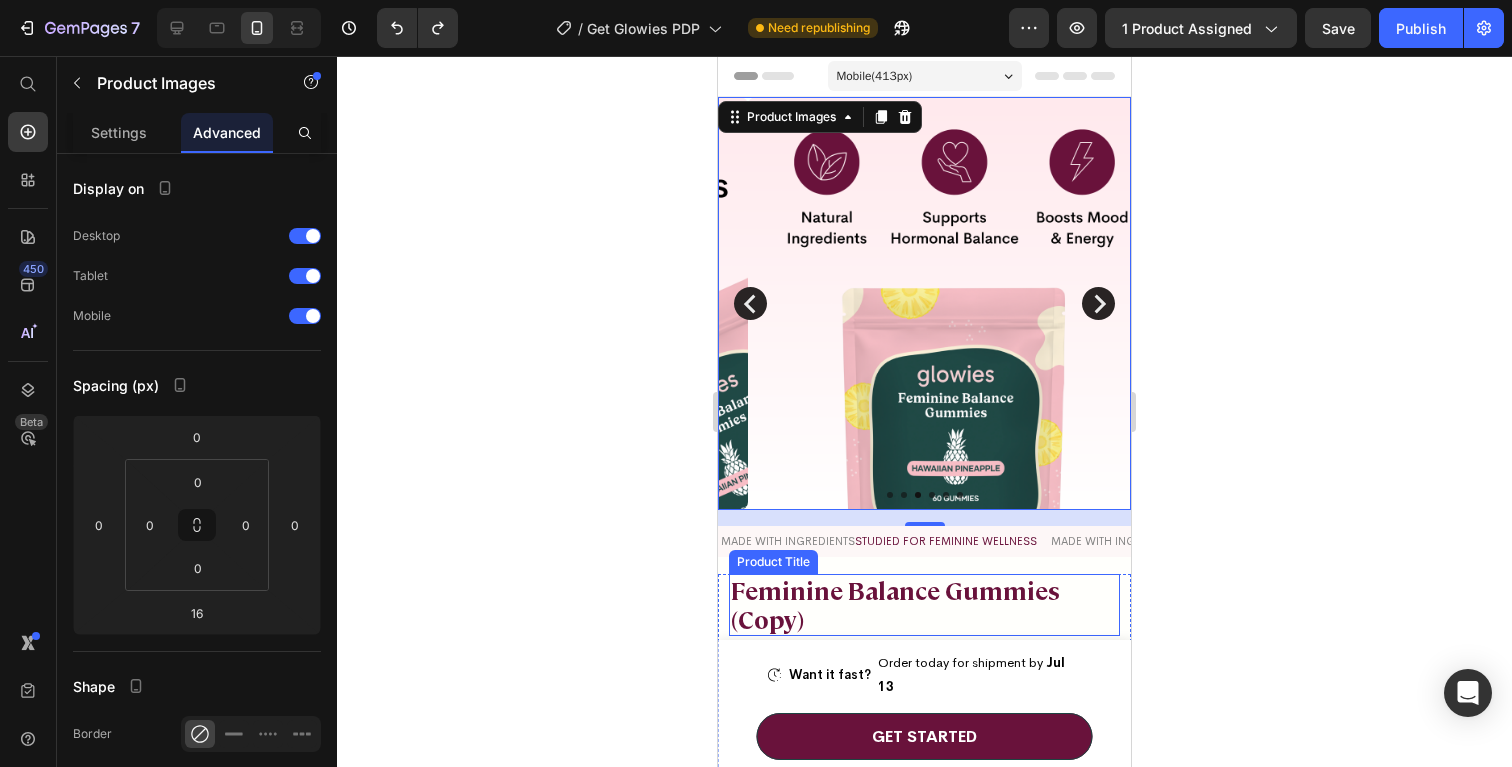 click on "Feminine Balance Gummies (Copy)" at bounding box center [924, 605] 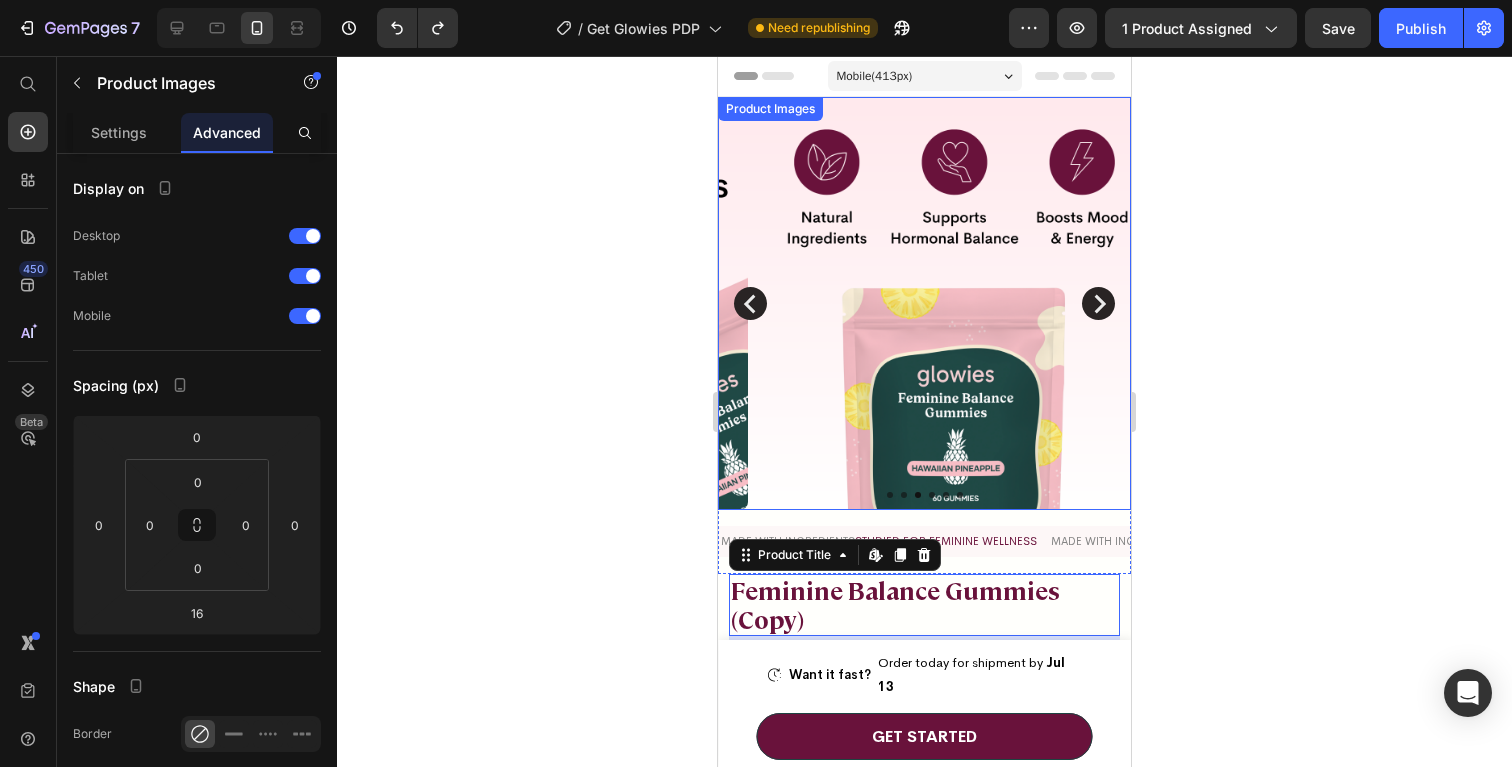 click 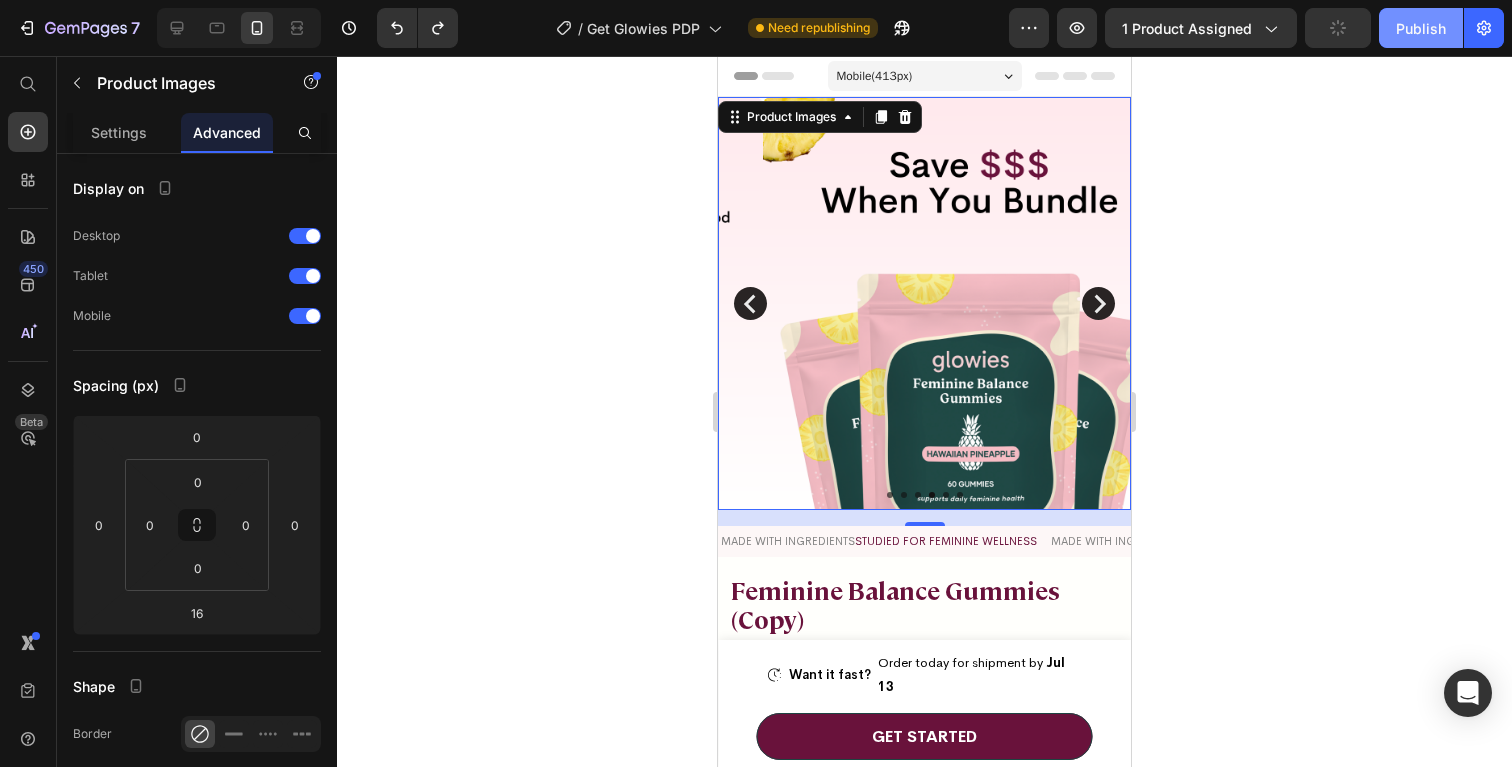 click on "Publish" at bounding box center [1421, 28] 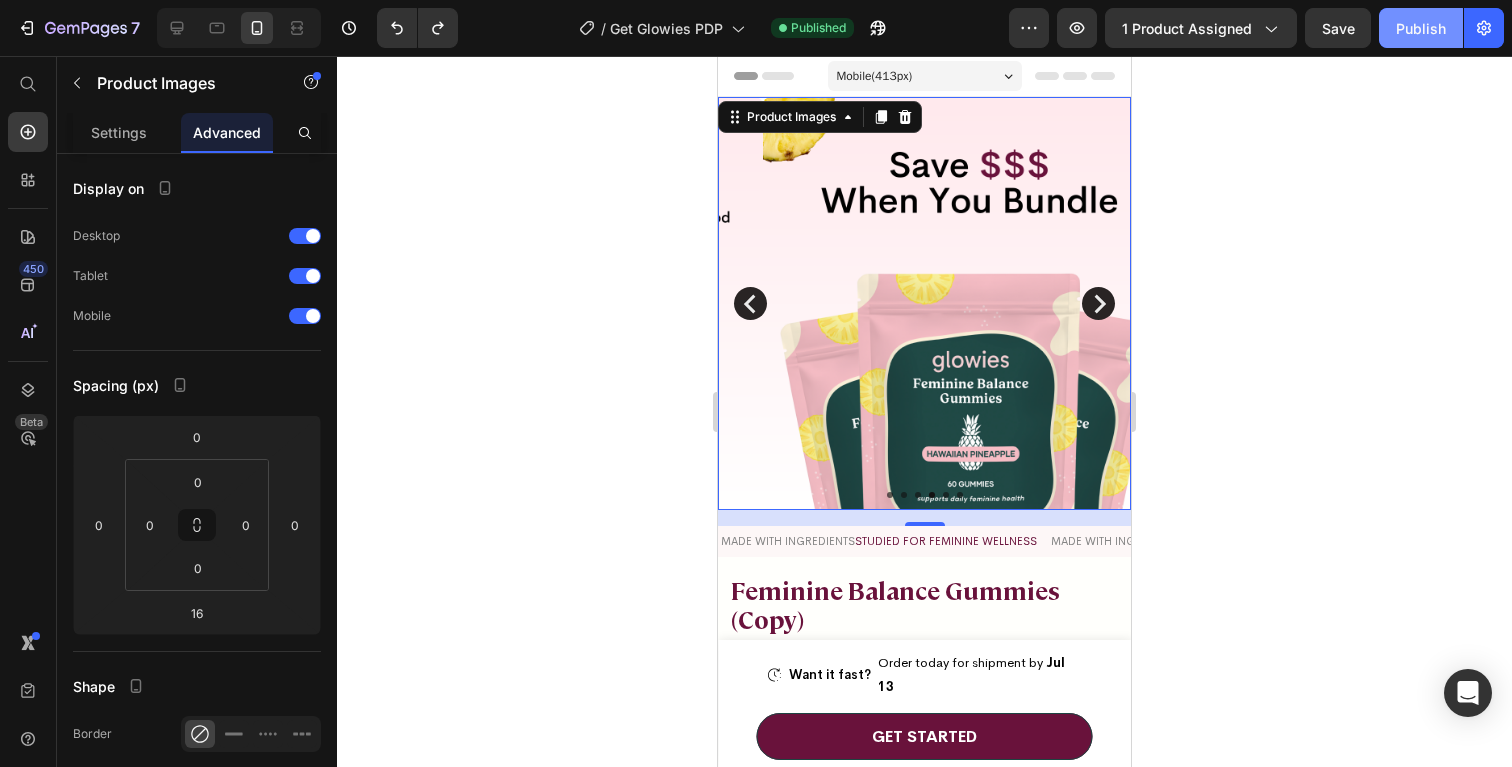 click on "Publish" at bounding box center (1421, 28) 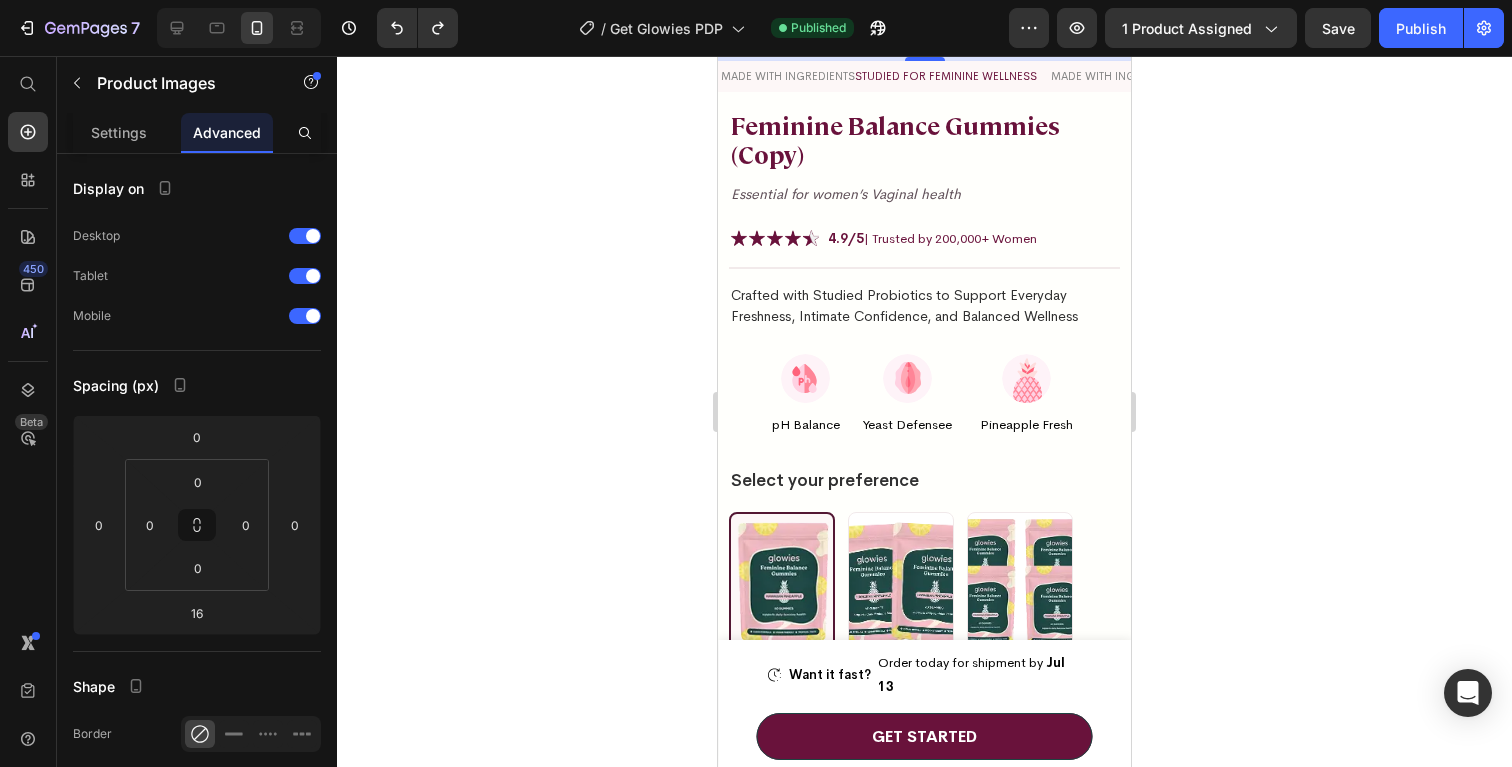 scroll, scrollTop: 610, scrollLeft: 0, axis: vertical 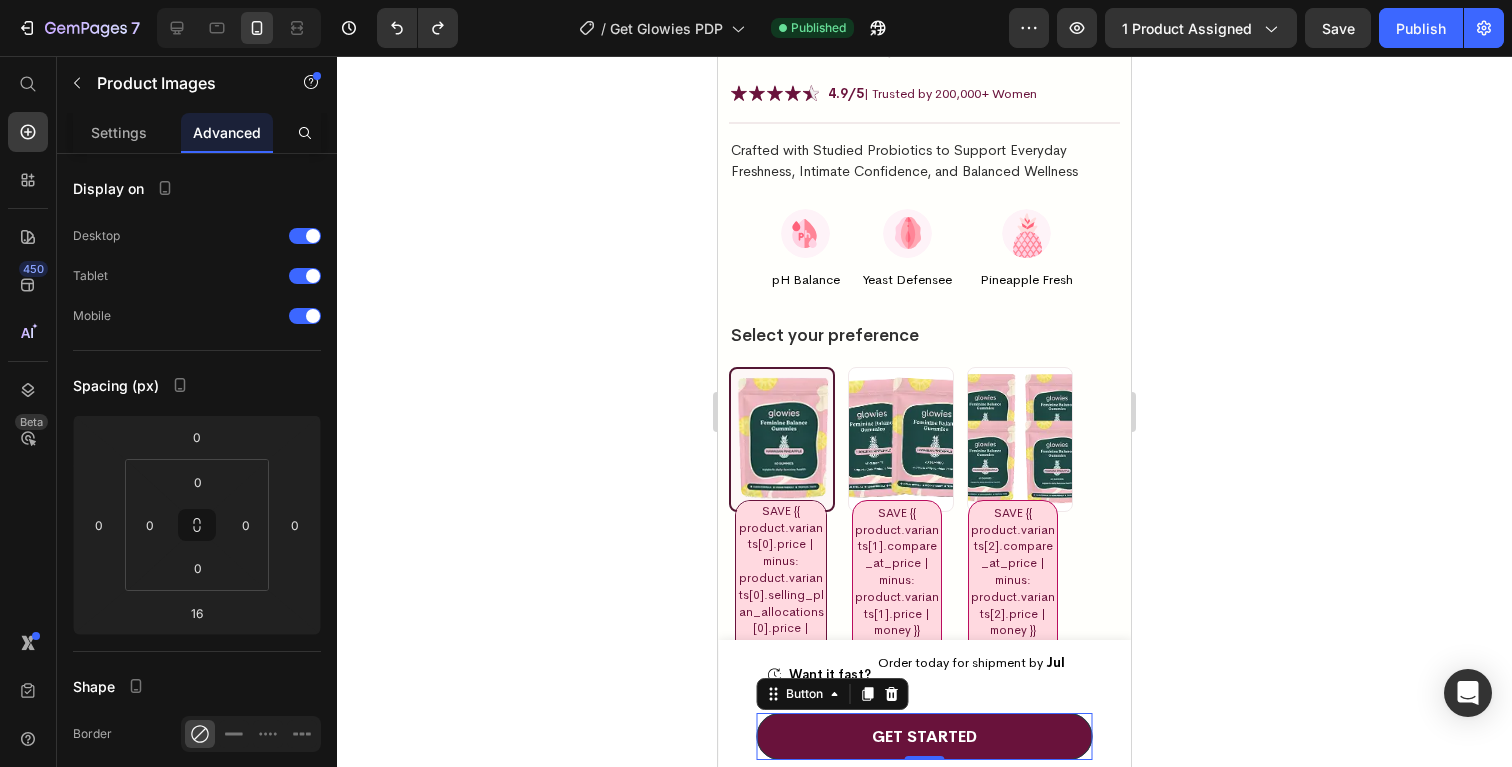 click on "GET STARTED" at bounding box center [925, 736] 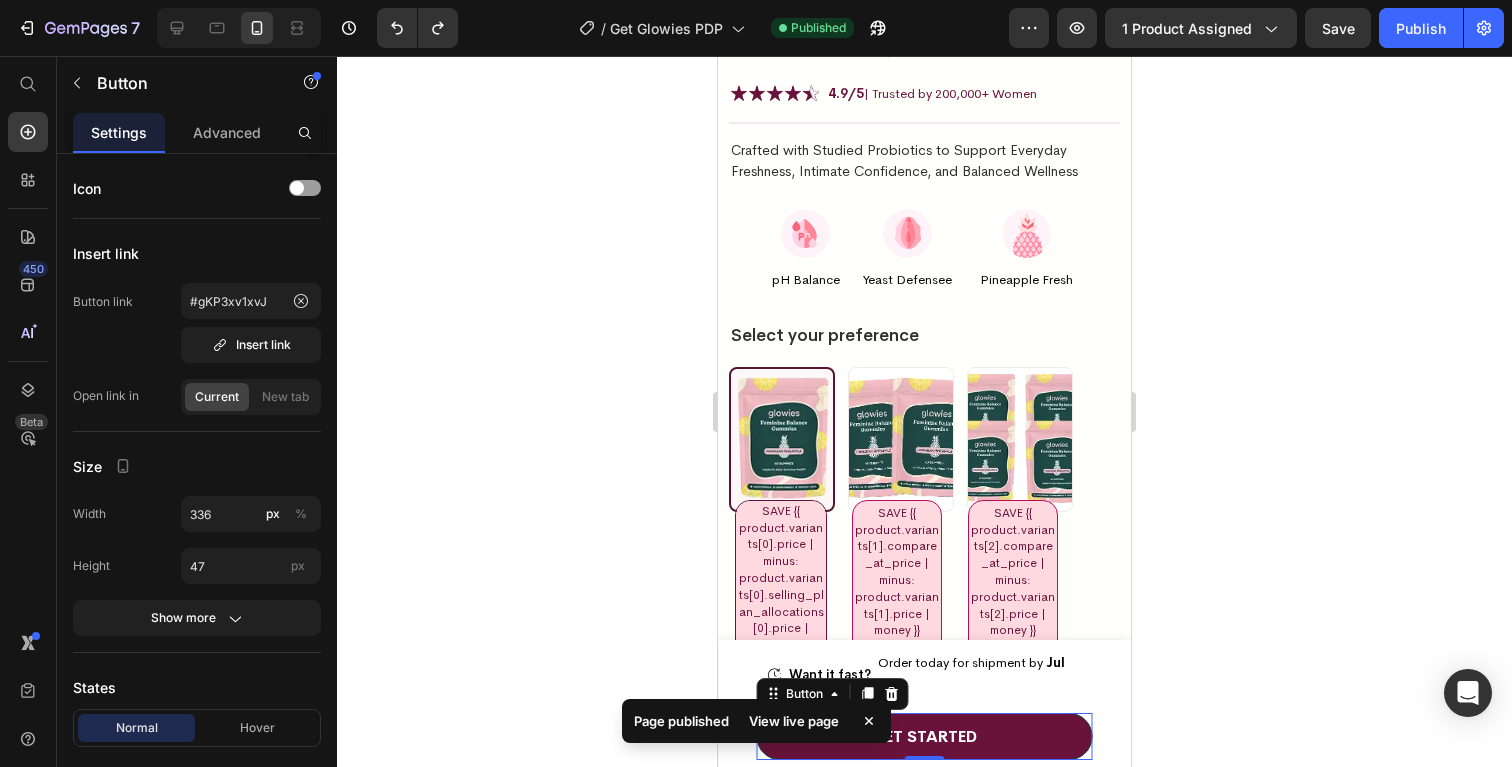 click on "GET STARTED" at bounding box center (925, 736) 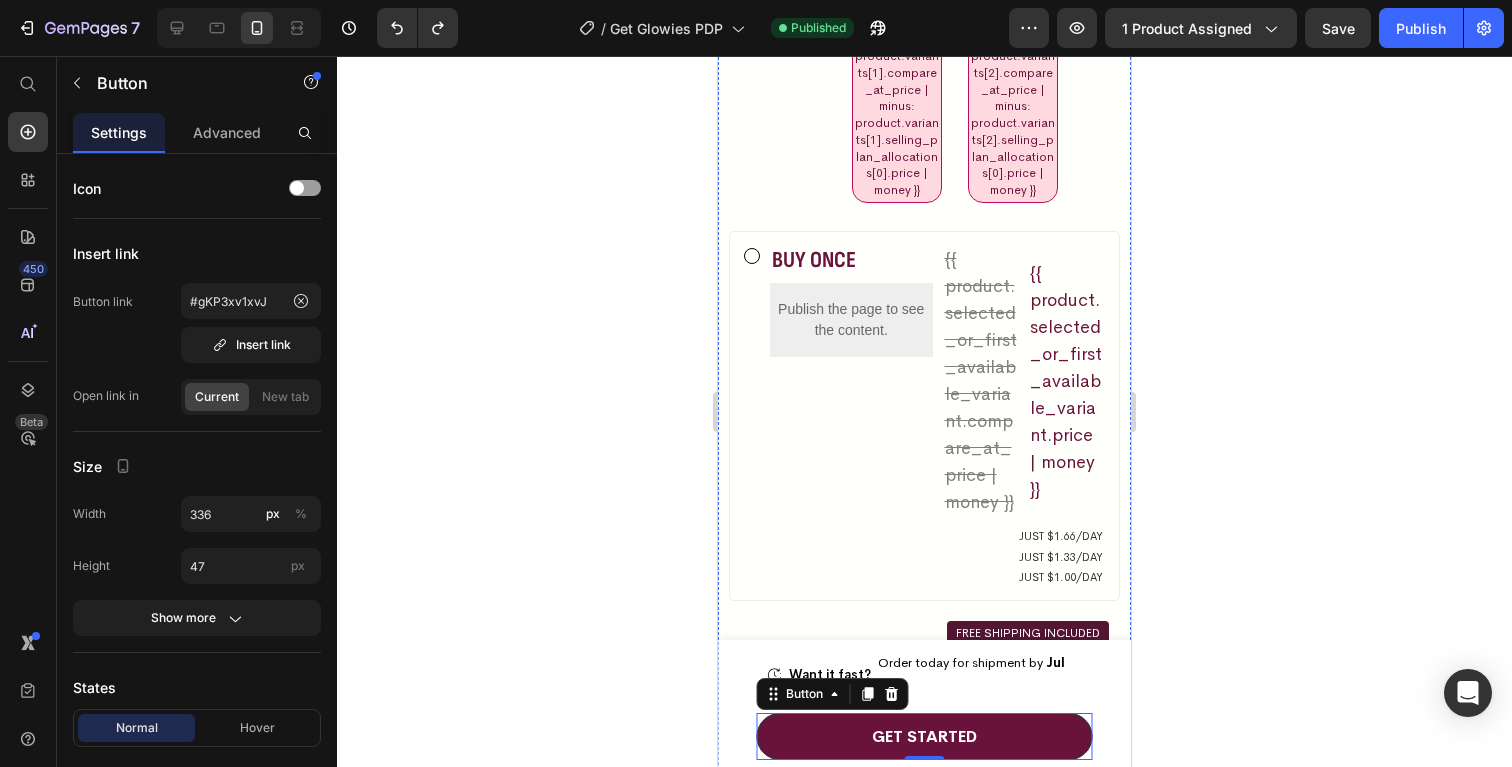 scroll, scrollTop: 1254, scrollLeft: 0, axis: vertical 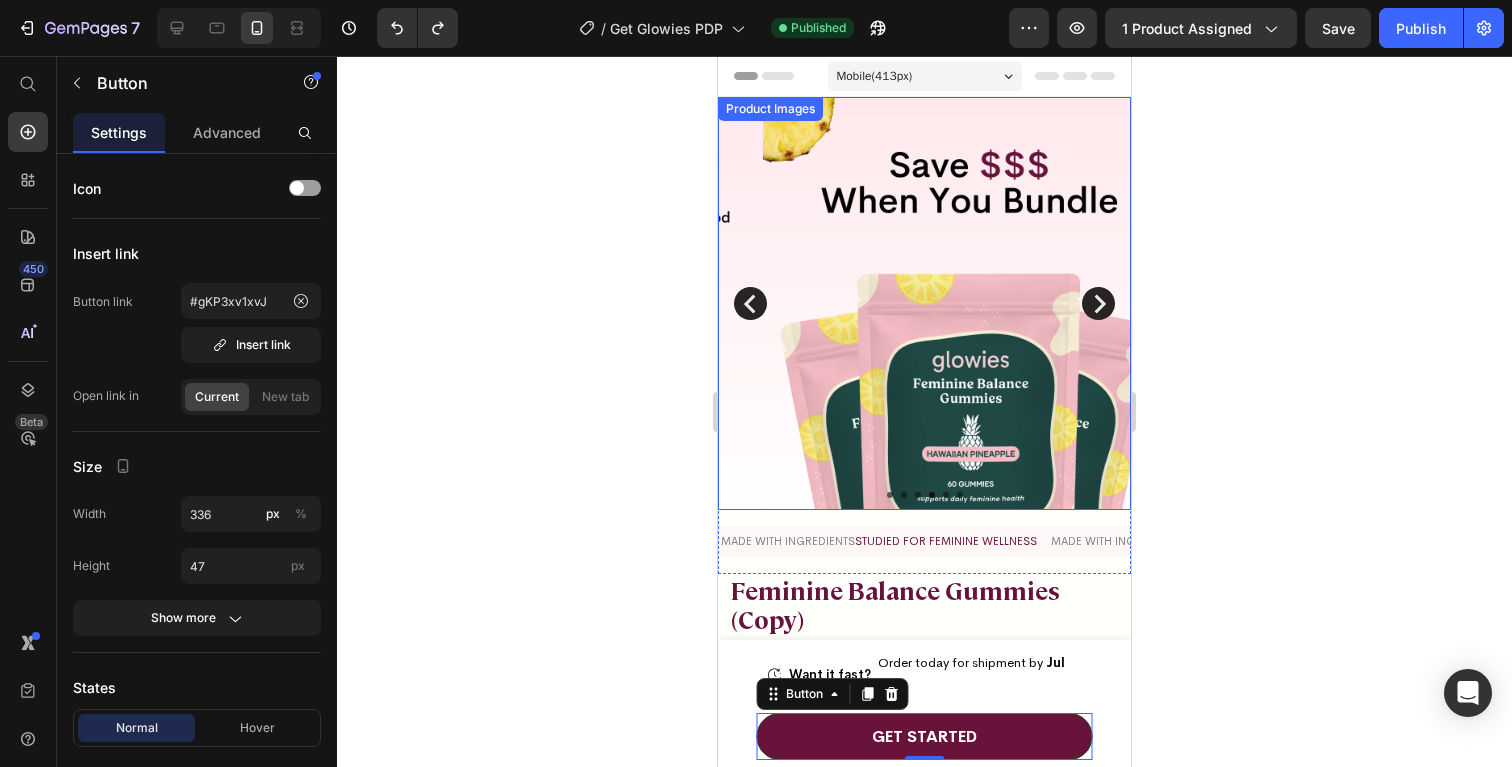 click 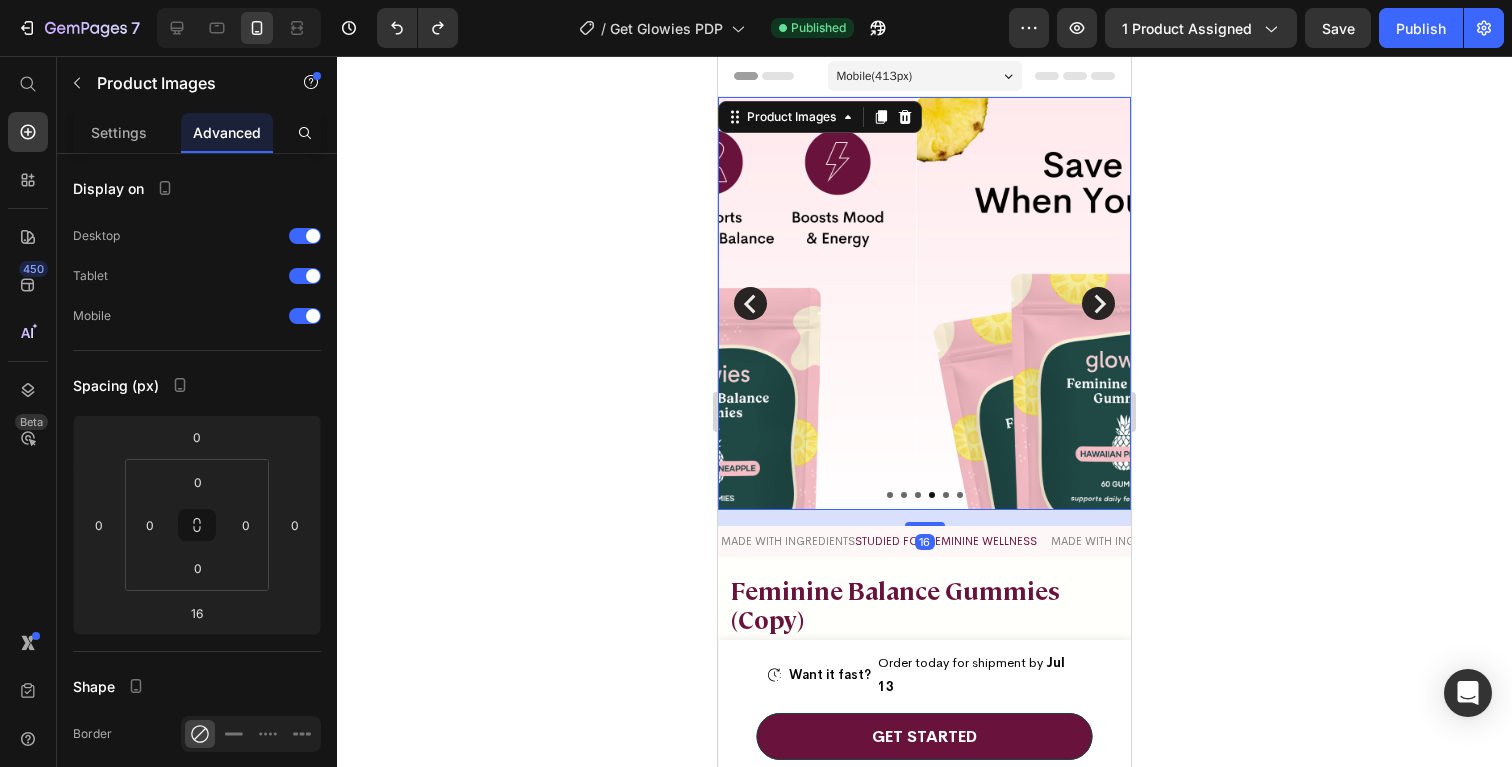 click 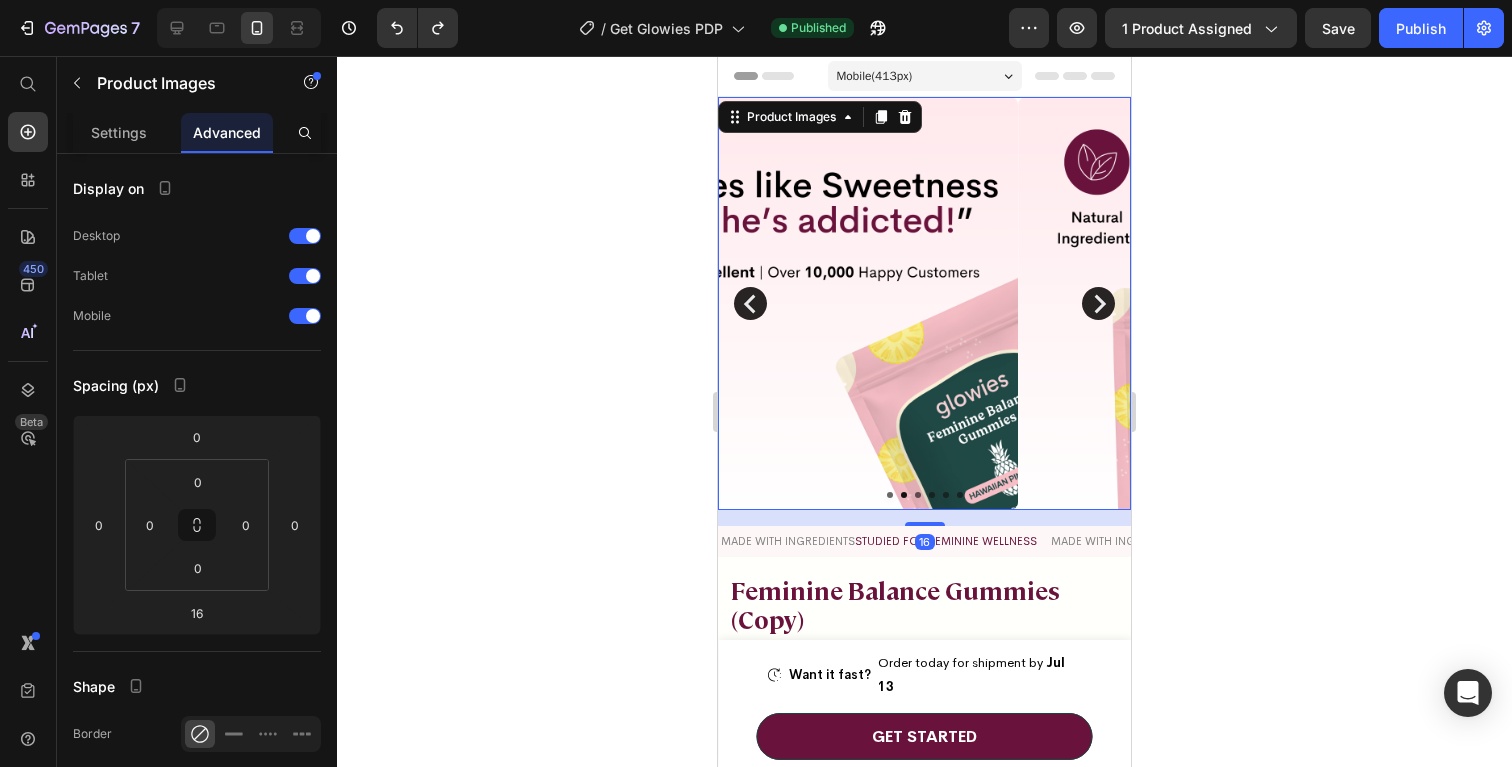 click 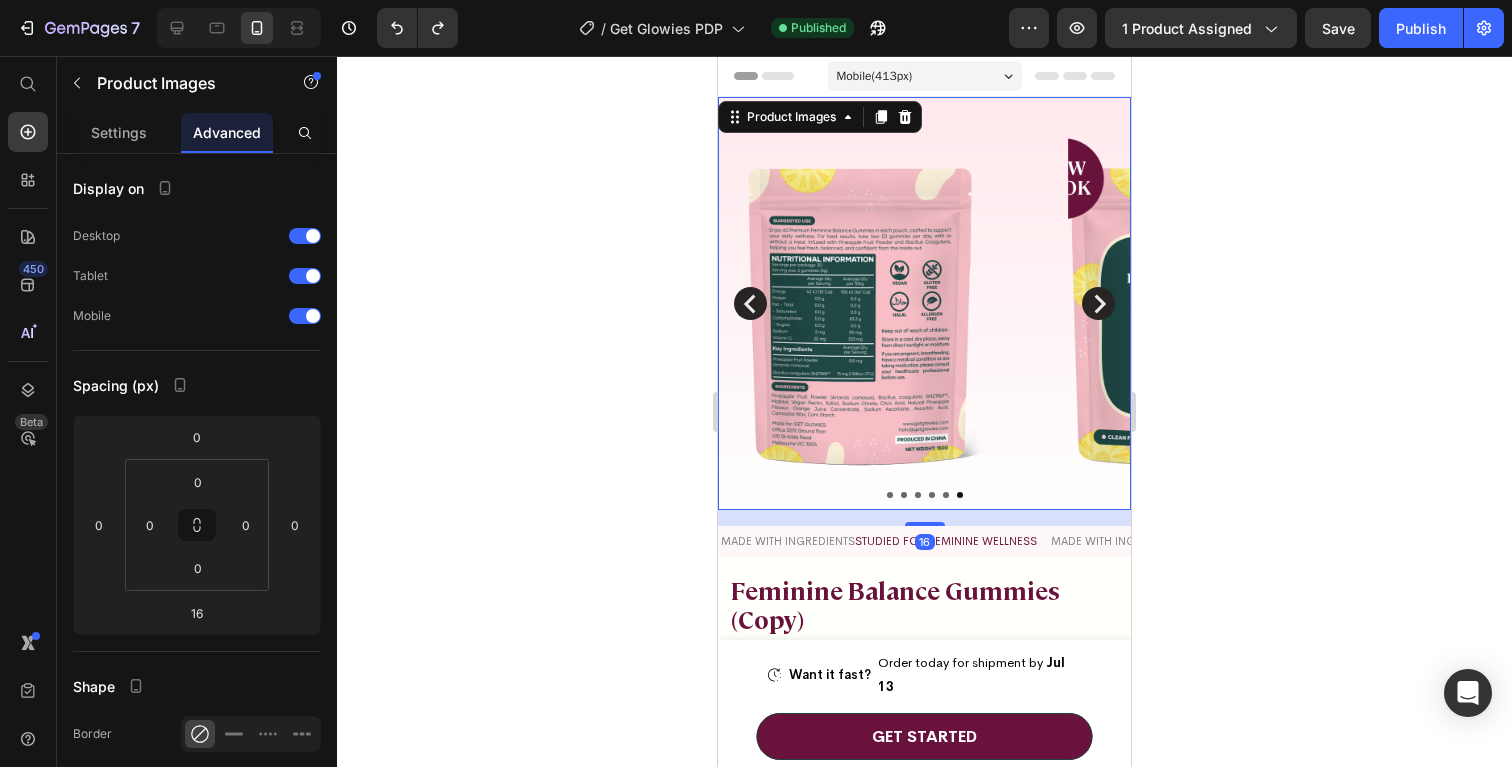 click 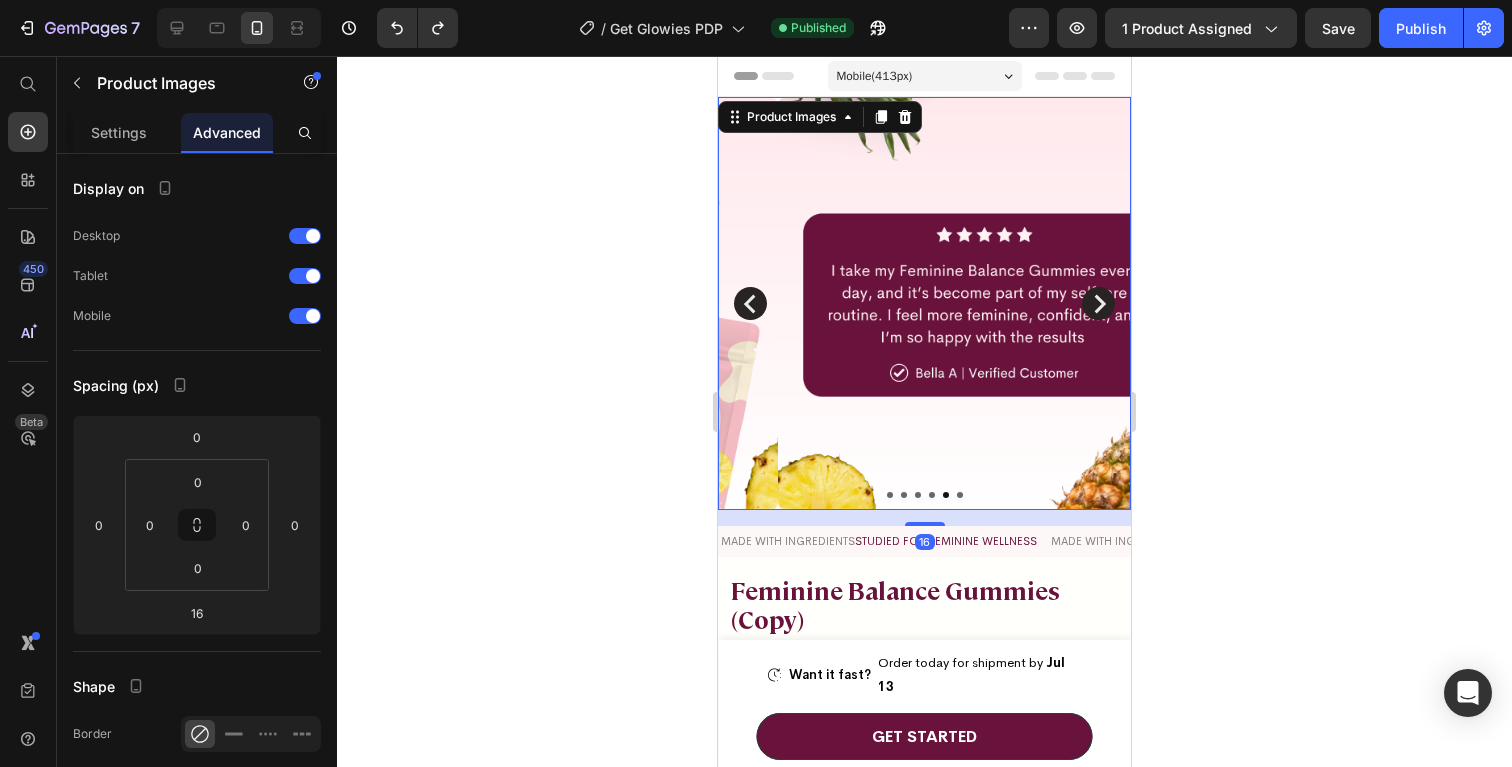 click 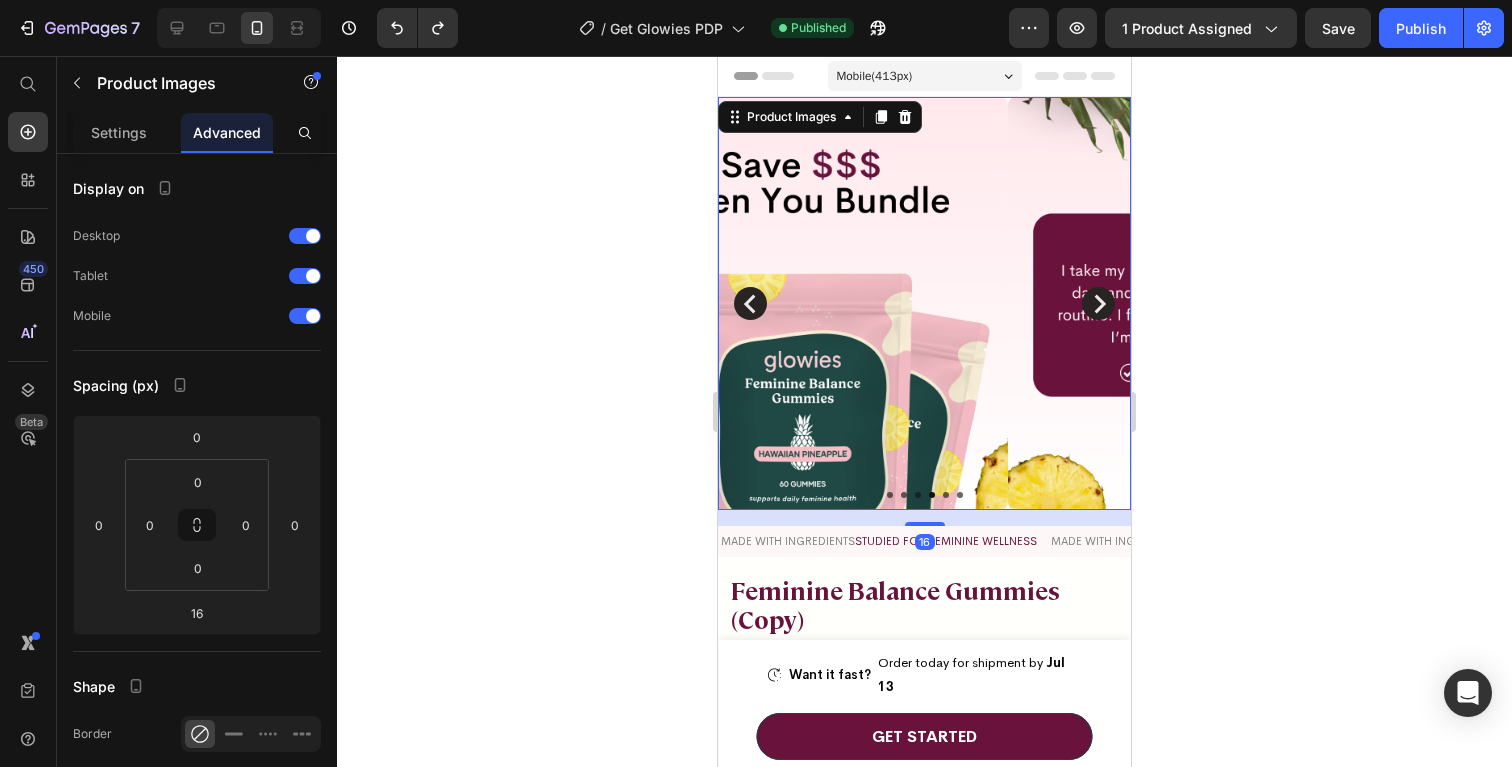 click 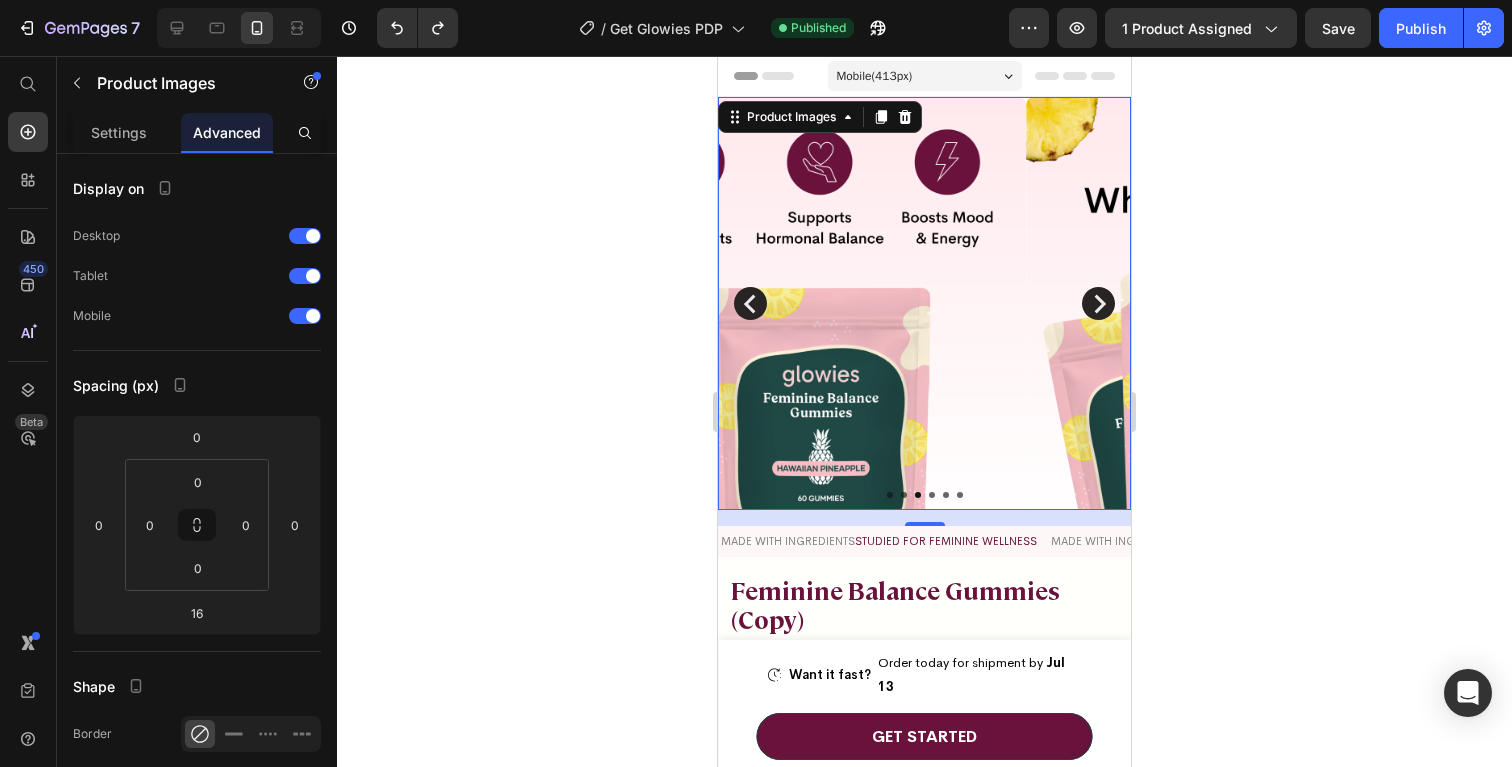 click 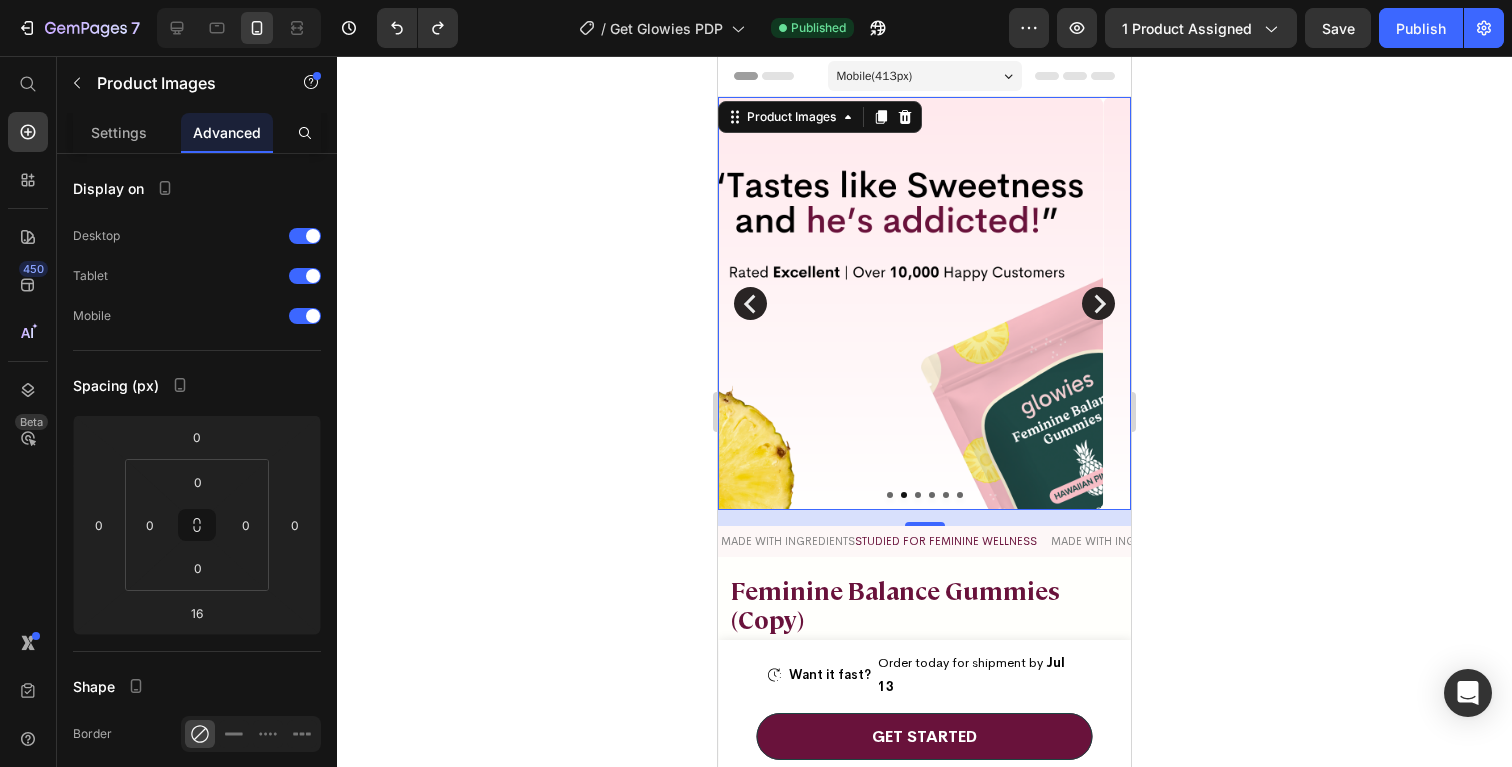 click 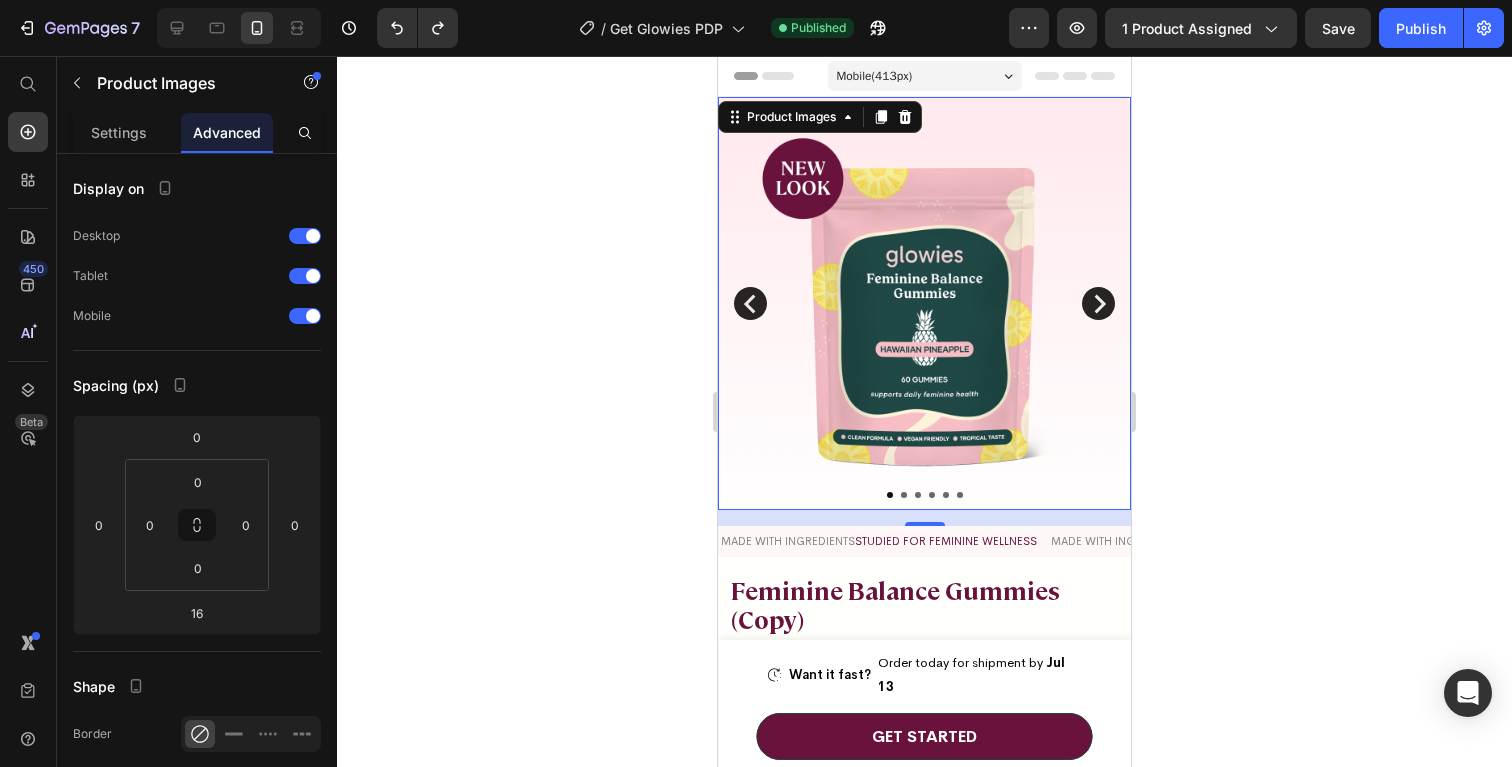 click 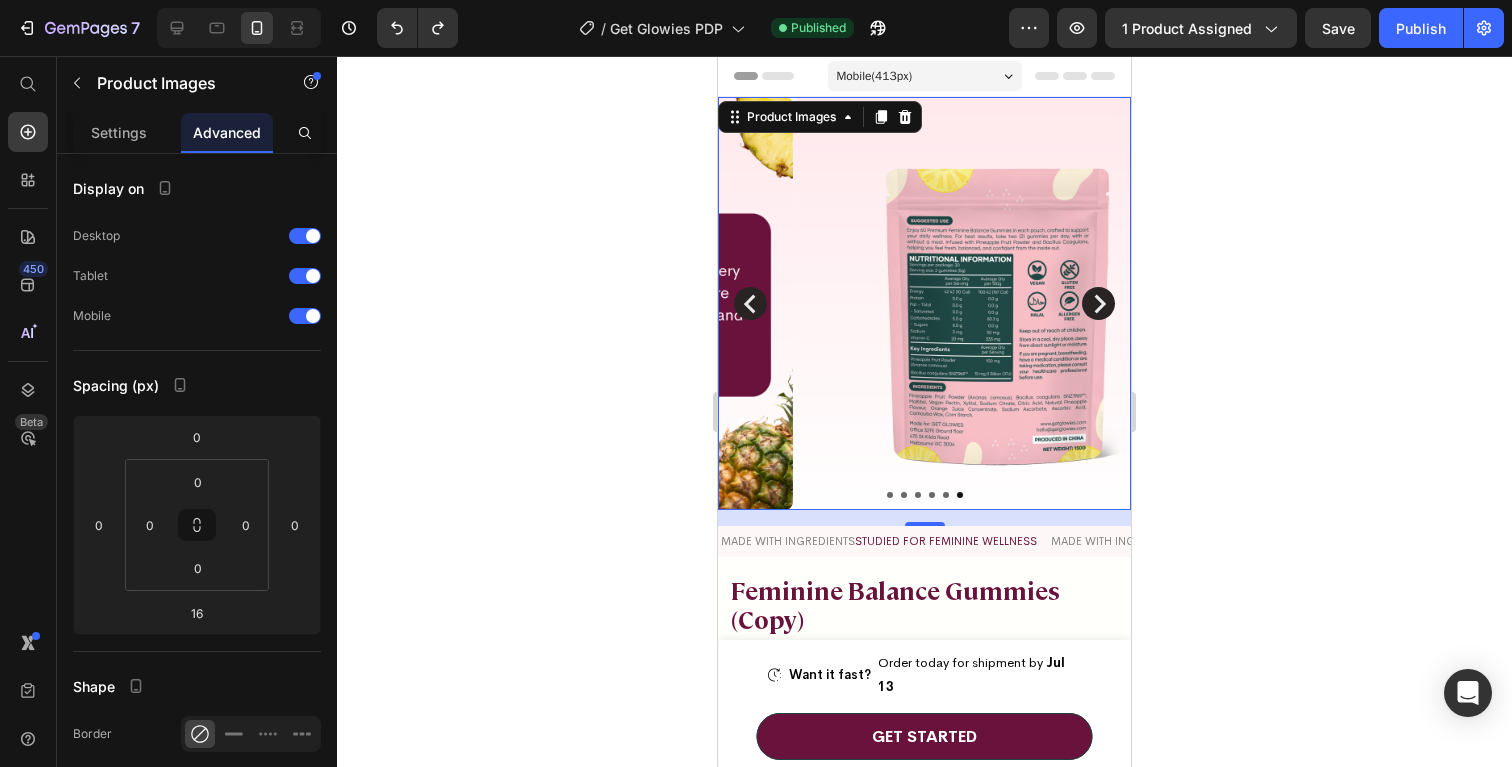 click 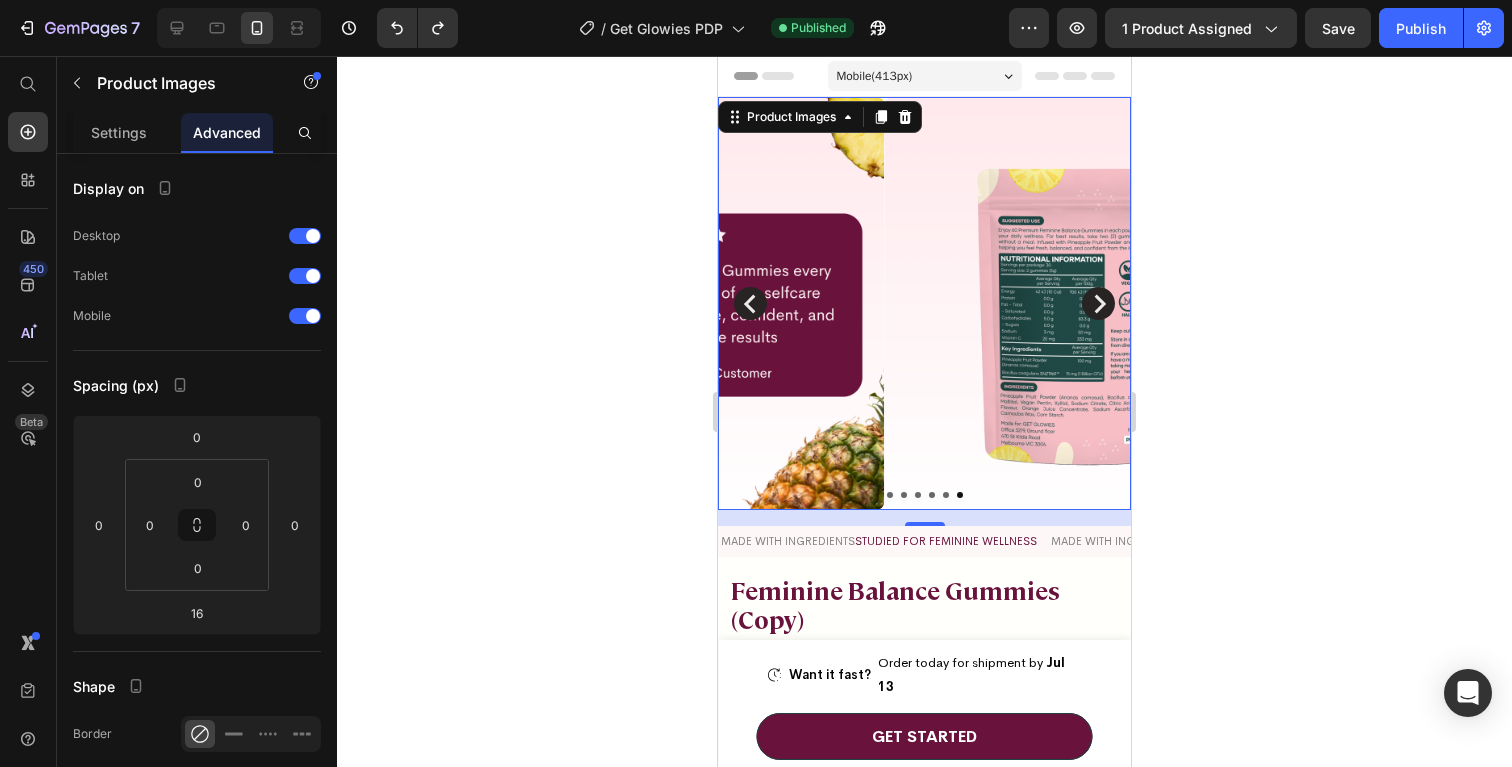click 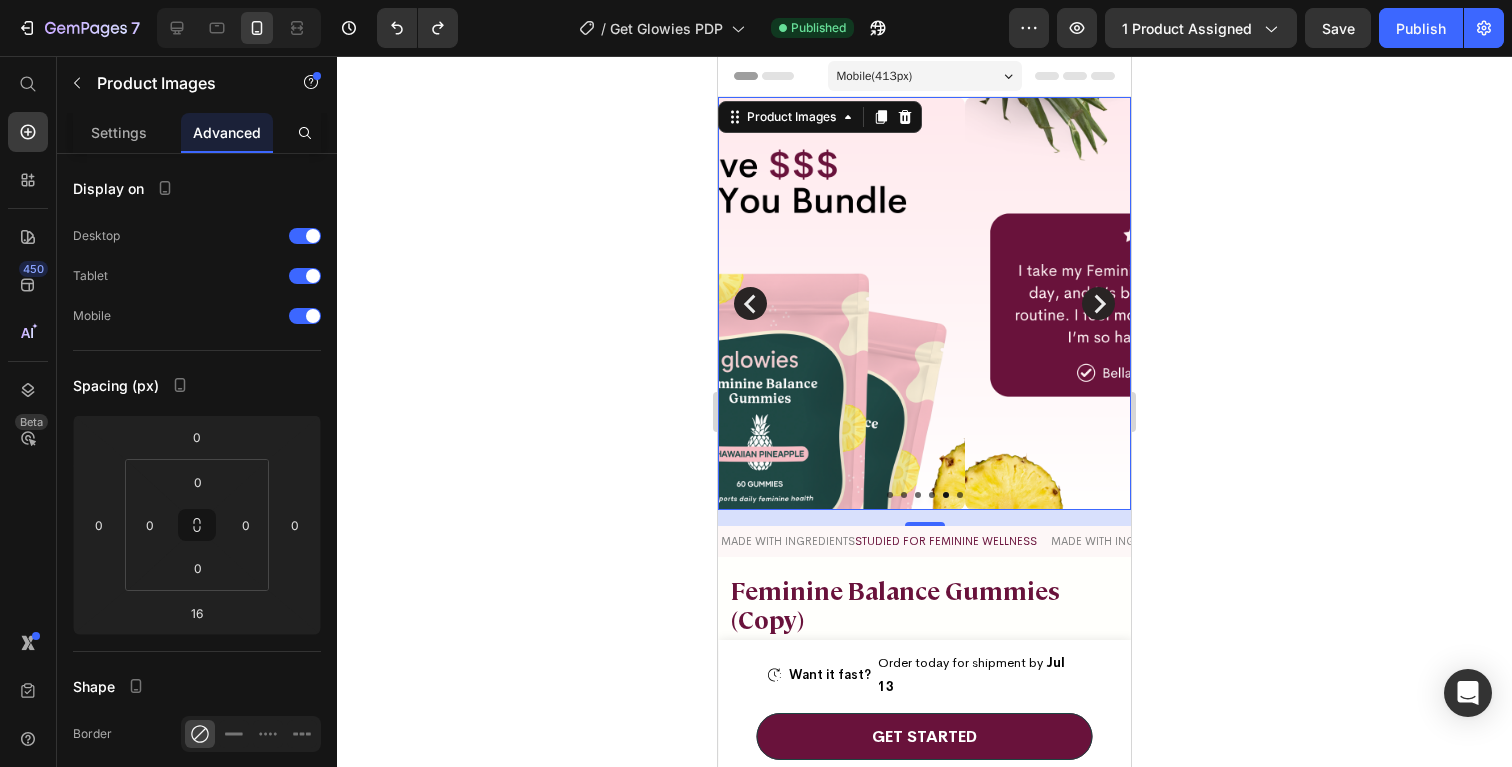 click 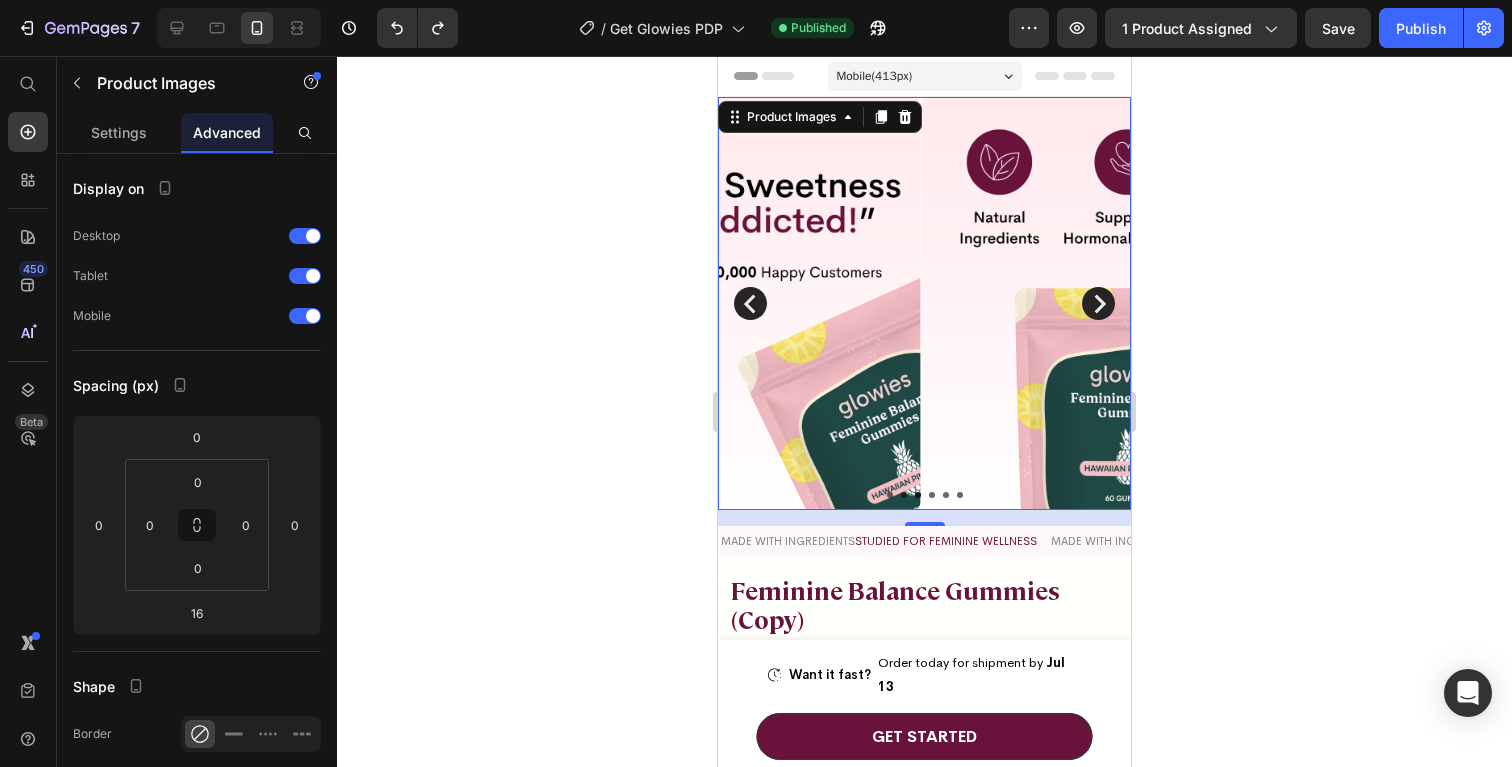 click 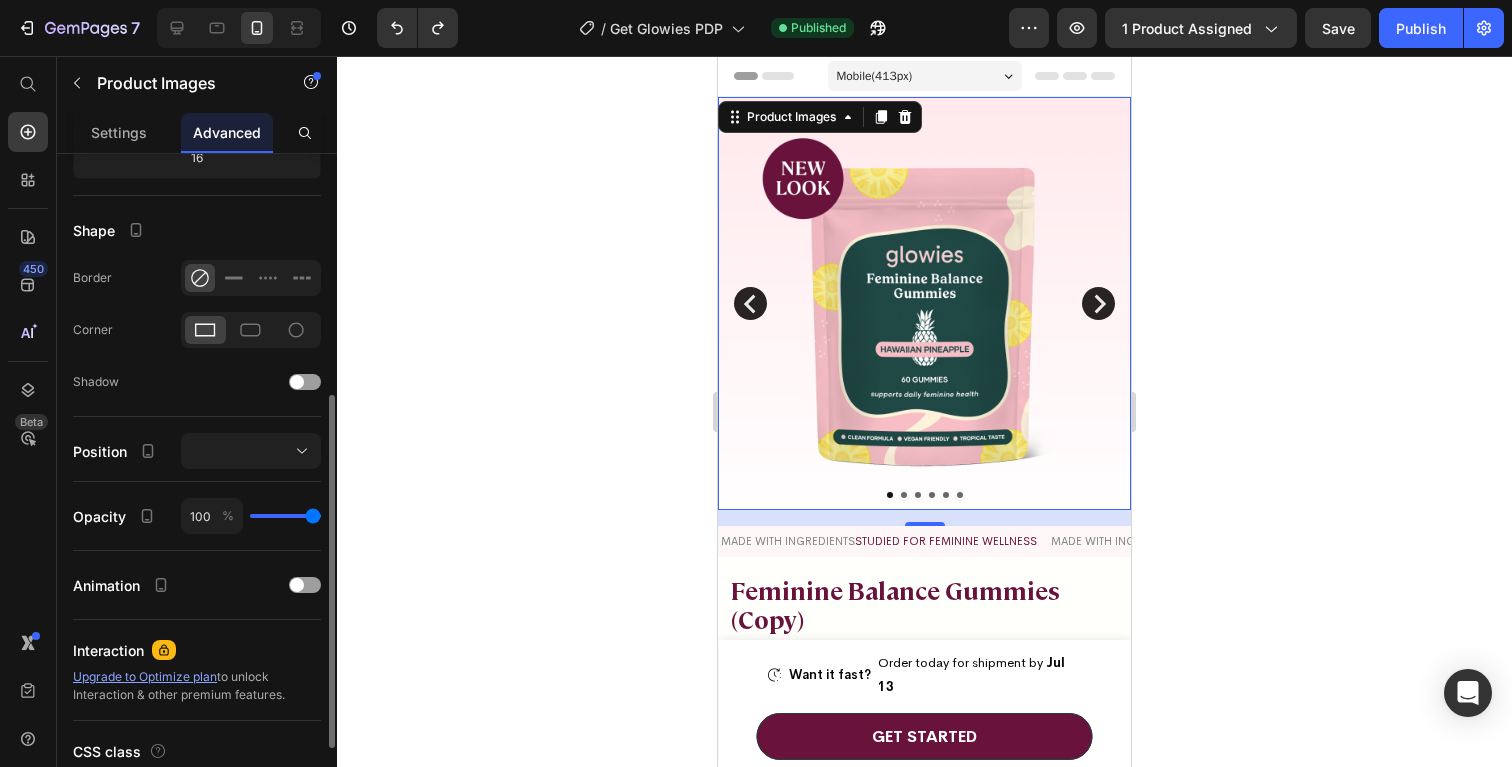 scroll, scrollTop: 0, scrollLeft: 0, axis: both 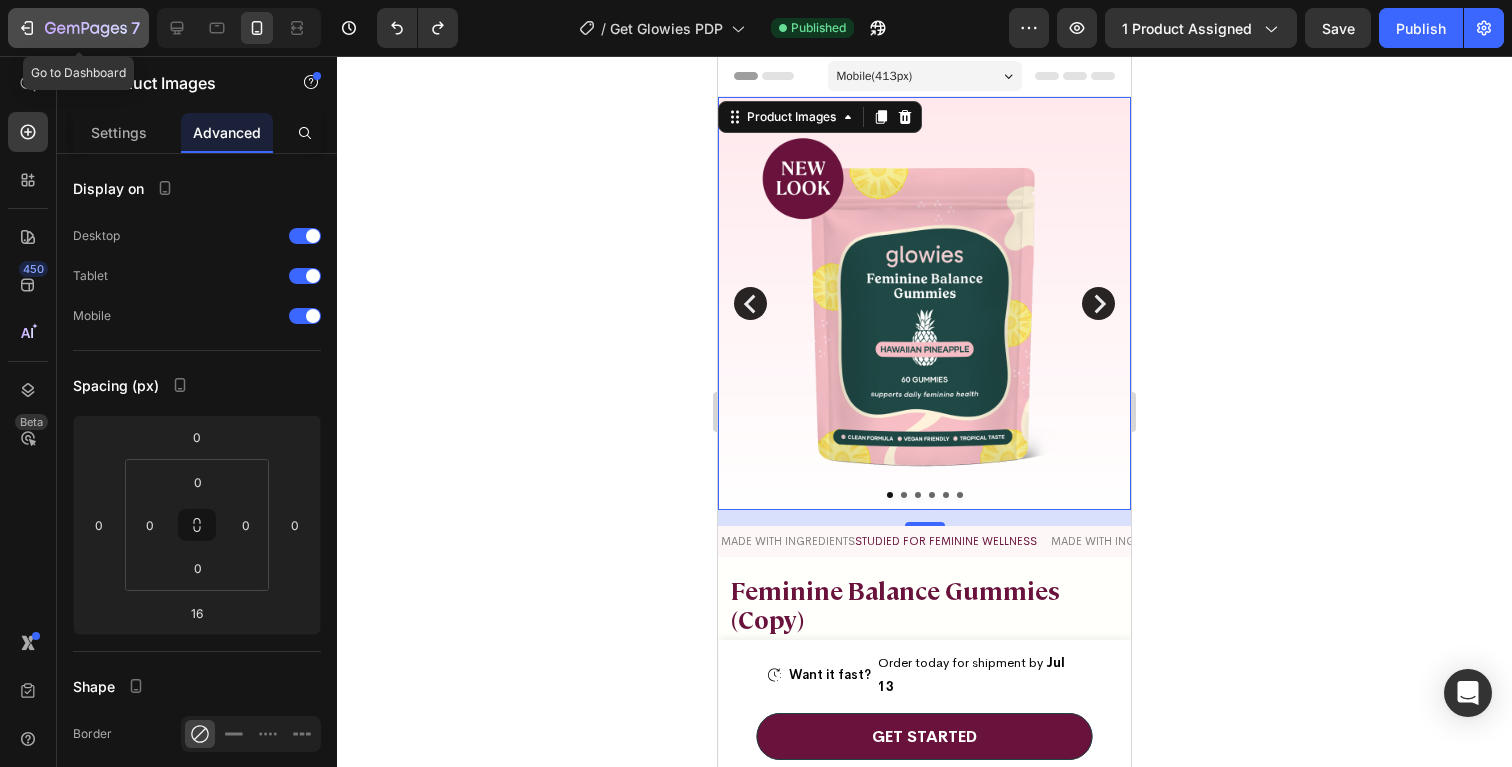 click 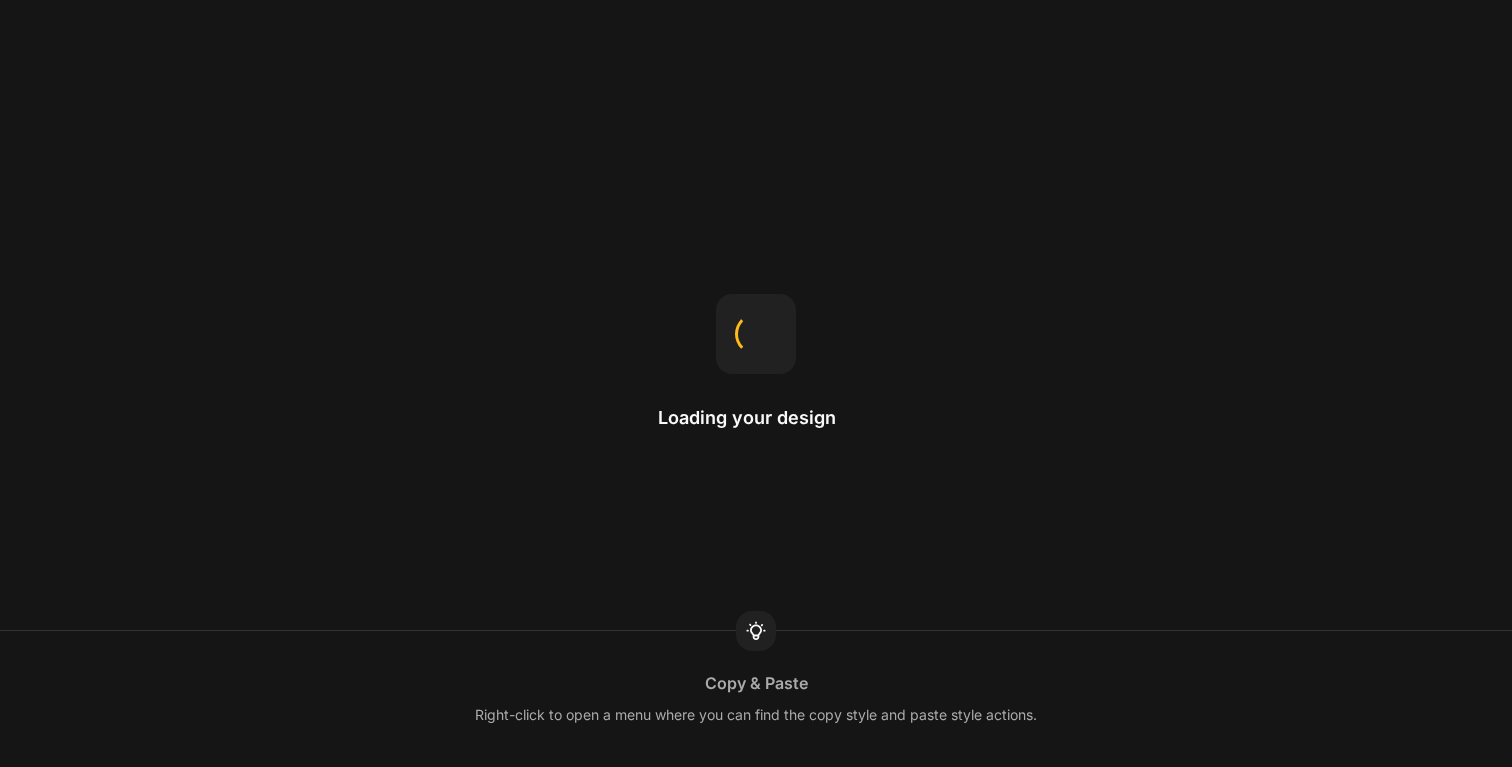 scroll, scrollTop: 0, scrollLeft: 0, axis: both 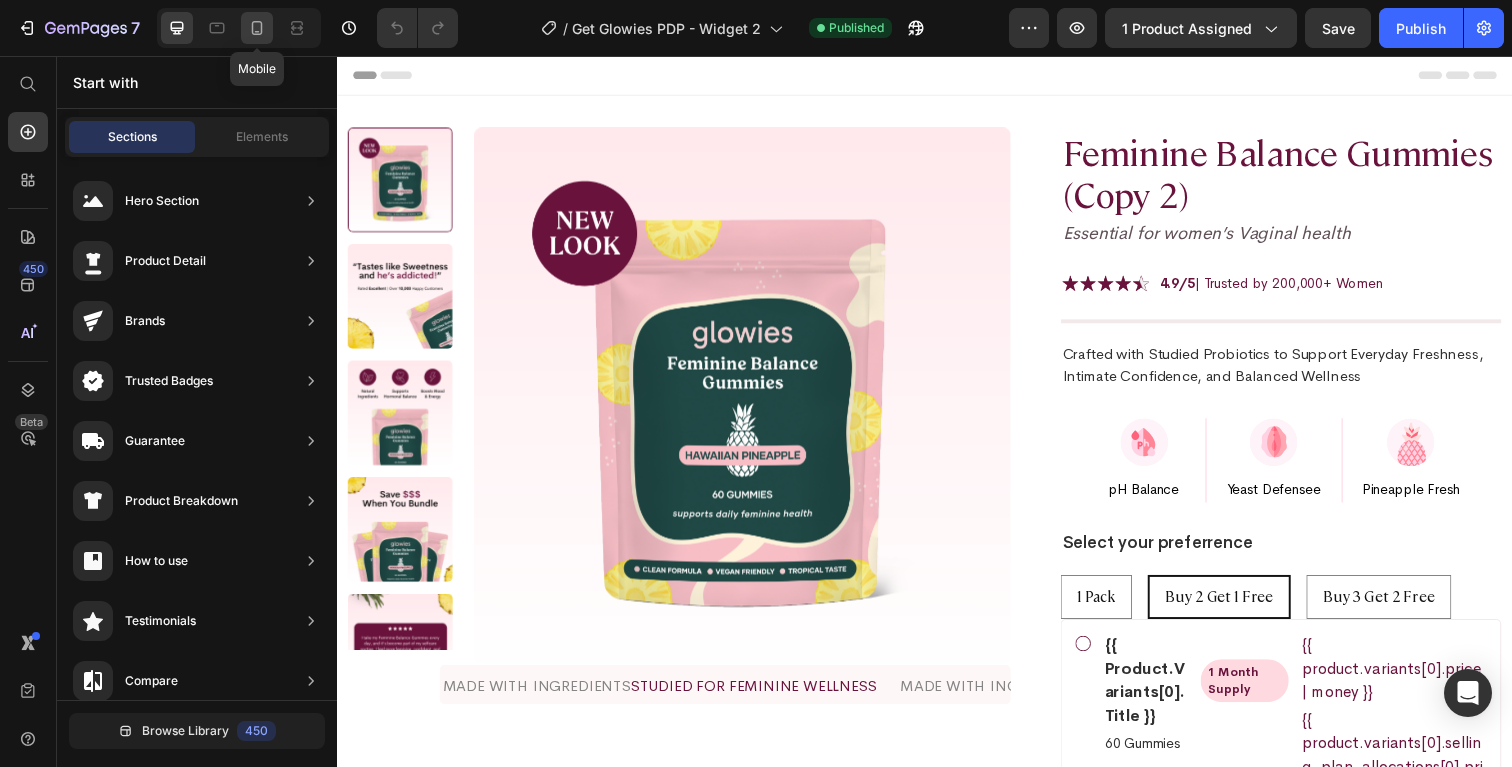 click 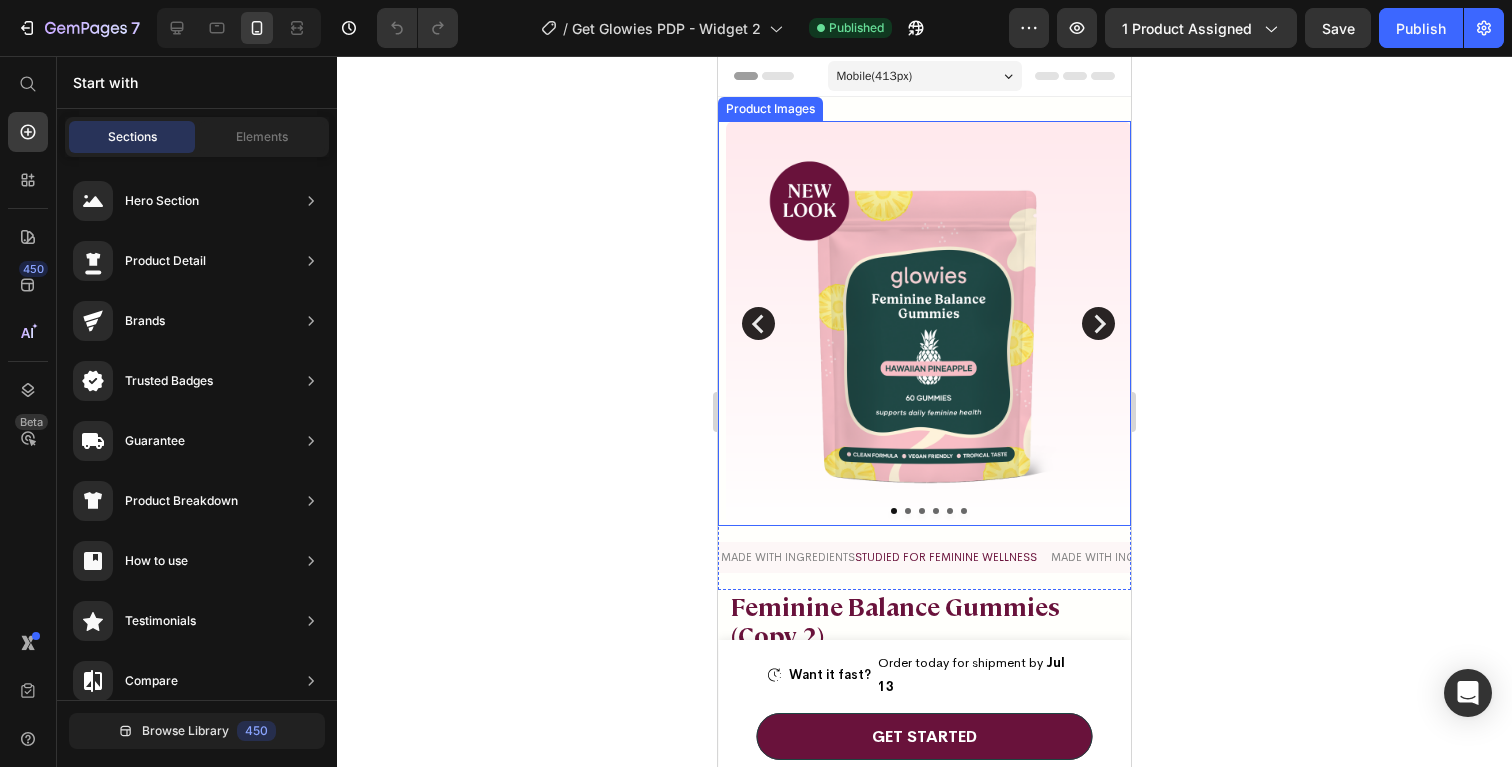click at bounding box center (928, 323) 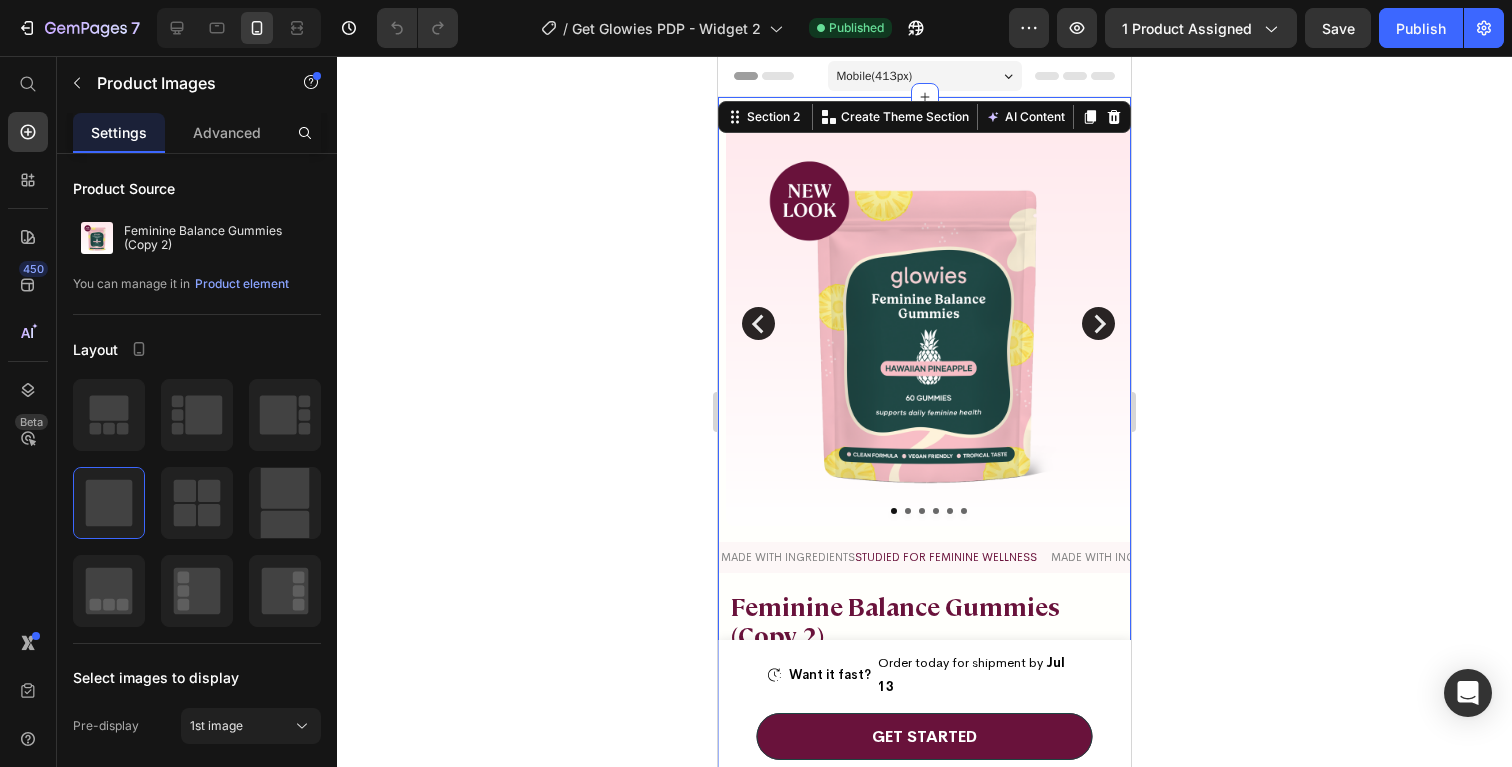 click on "Product Images Made with ingredients  studied for feminine wellness Text Block Made with ingredients  studied for feminine wellness Text Block Made with ingredients  studied for feminine wellness Text Block Made with ingredients  studied for feminine wellness Text Block Made with ingredients  studied for feminine wellness Text Block Made with ingredients  studied for feminine wellness Text Block Marquee Row Feminine Balance Gummies (Copy 2) Product Title Feminine Balance Gummies (Copy 2) Product Title Essential for women’s Vaginal health Text Block Image Image Image Image Image Row 4.9/5  | Trusted by 200,000+ Women Text Block Row Hero Banner                Title Line Crafted with Studied Probiotics to Support Everyday Freshness, Intimate Confidence, and Balanced Wellness Text Block Image pH Balance Text Block Row Image Yeast Defensee Text Block Row Image Pineapple Fresh Text Block Row Row Select your preferrence Text Block 1 Pack 1 Pack 1 Pack Buy 2 Get 1 Free Buy 2 Get 1 Free Buy 2 Get 1 Free" at bounding box center (924, 1508) 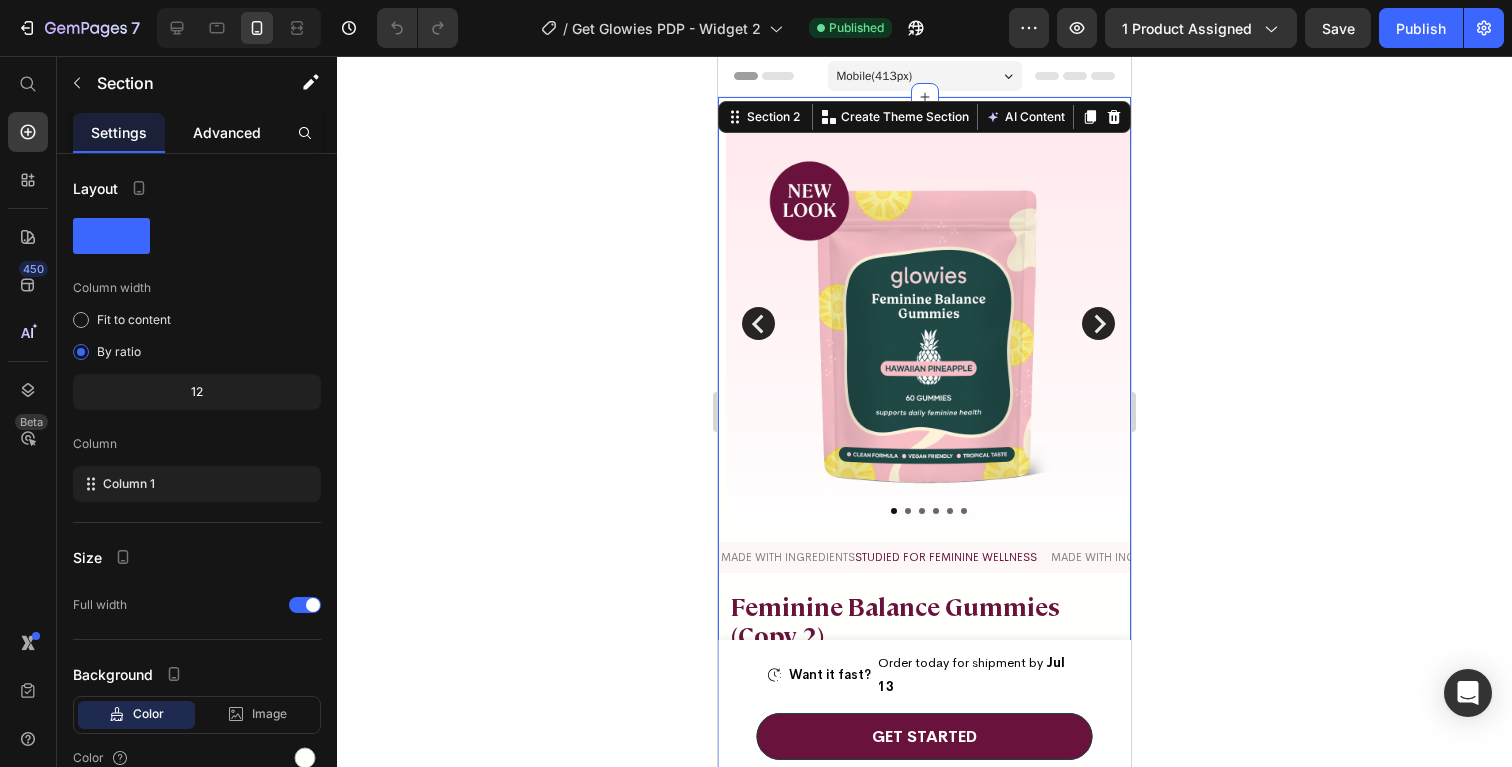 click on "Advanced" 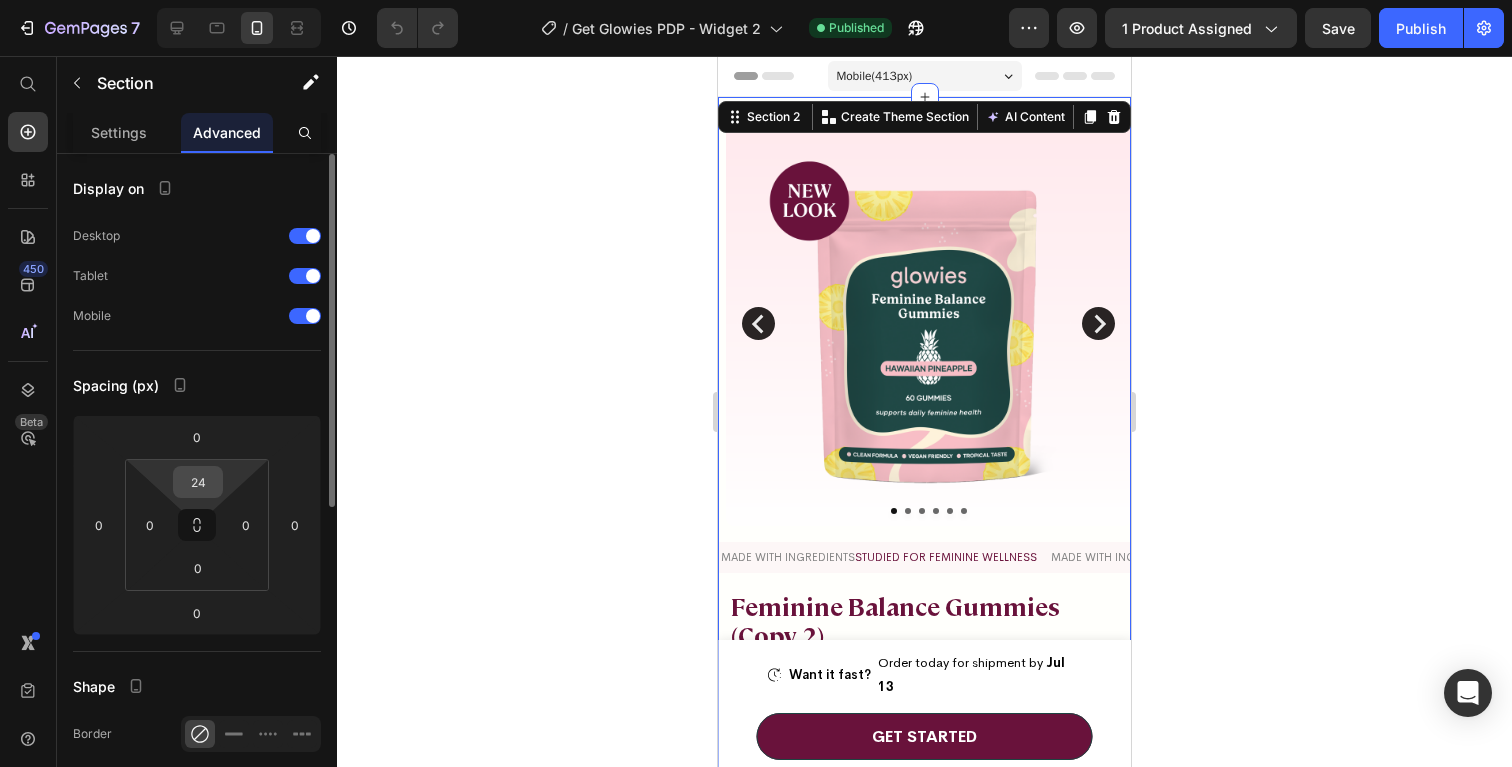 click on "24" at bounding box center [198, 482] 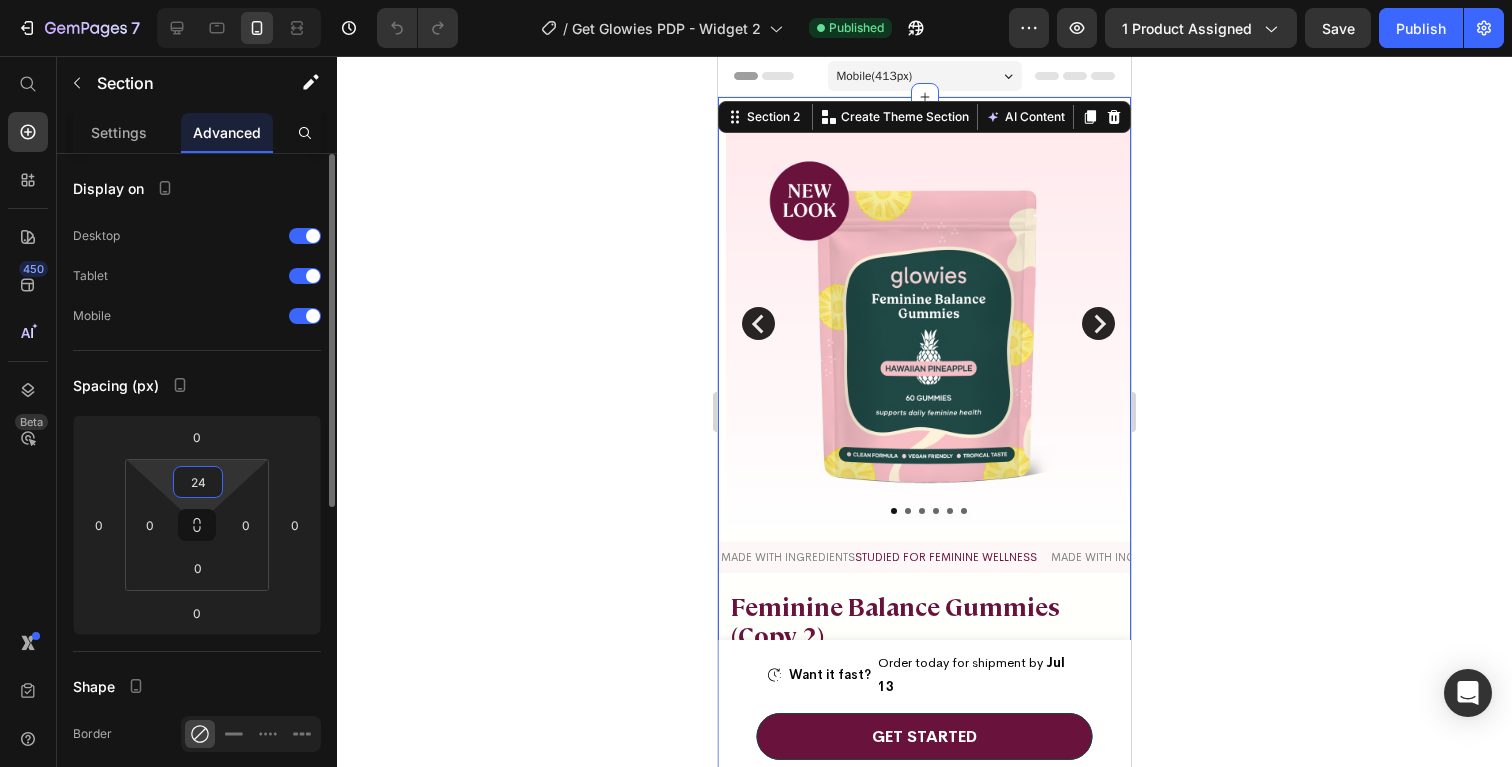 click on "24" at bounding box center (198, 482) 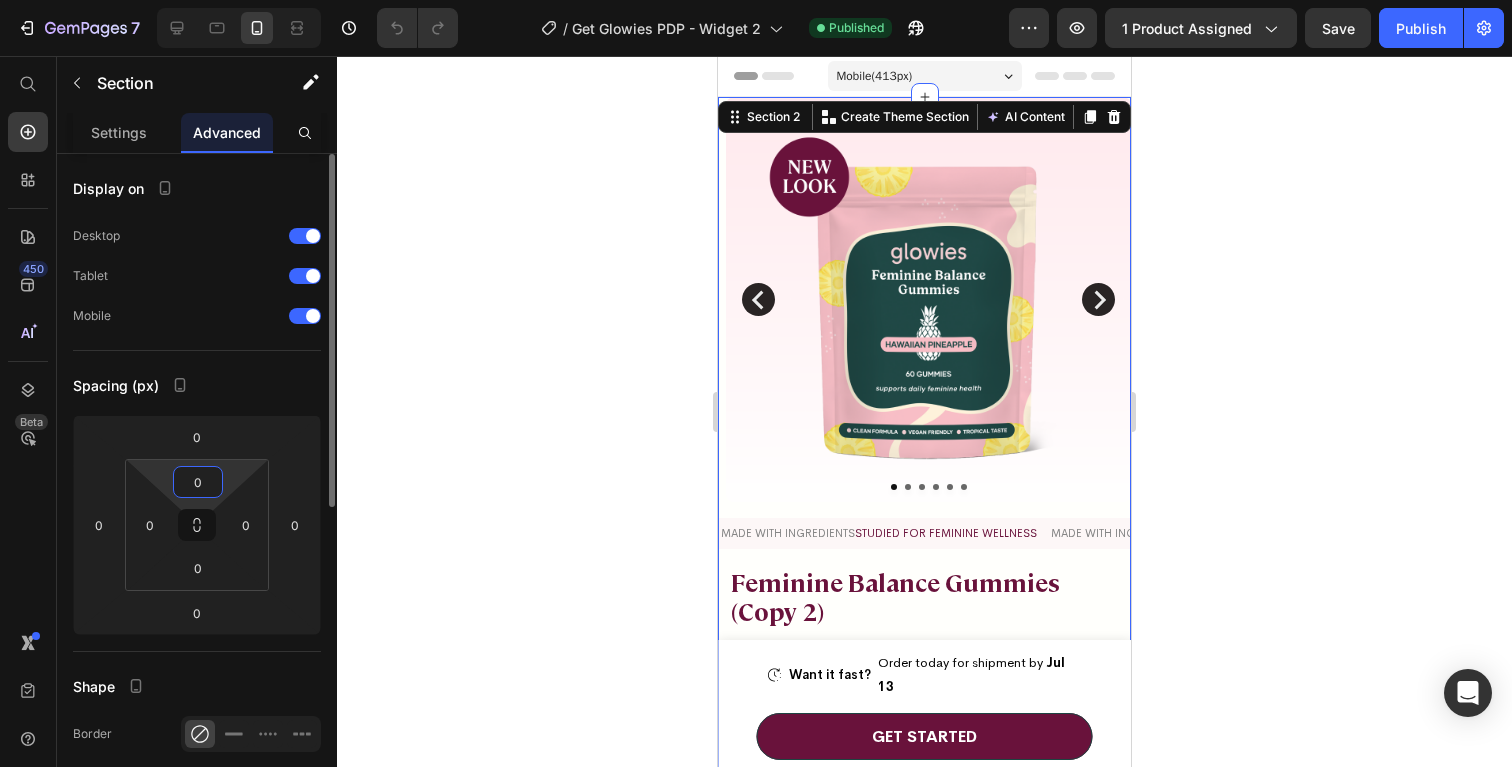 type on "0" 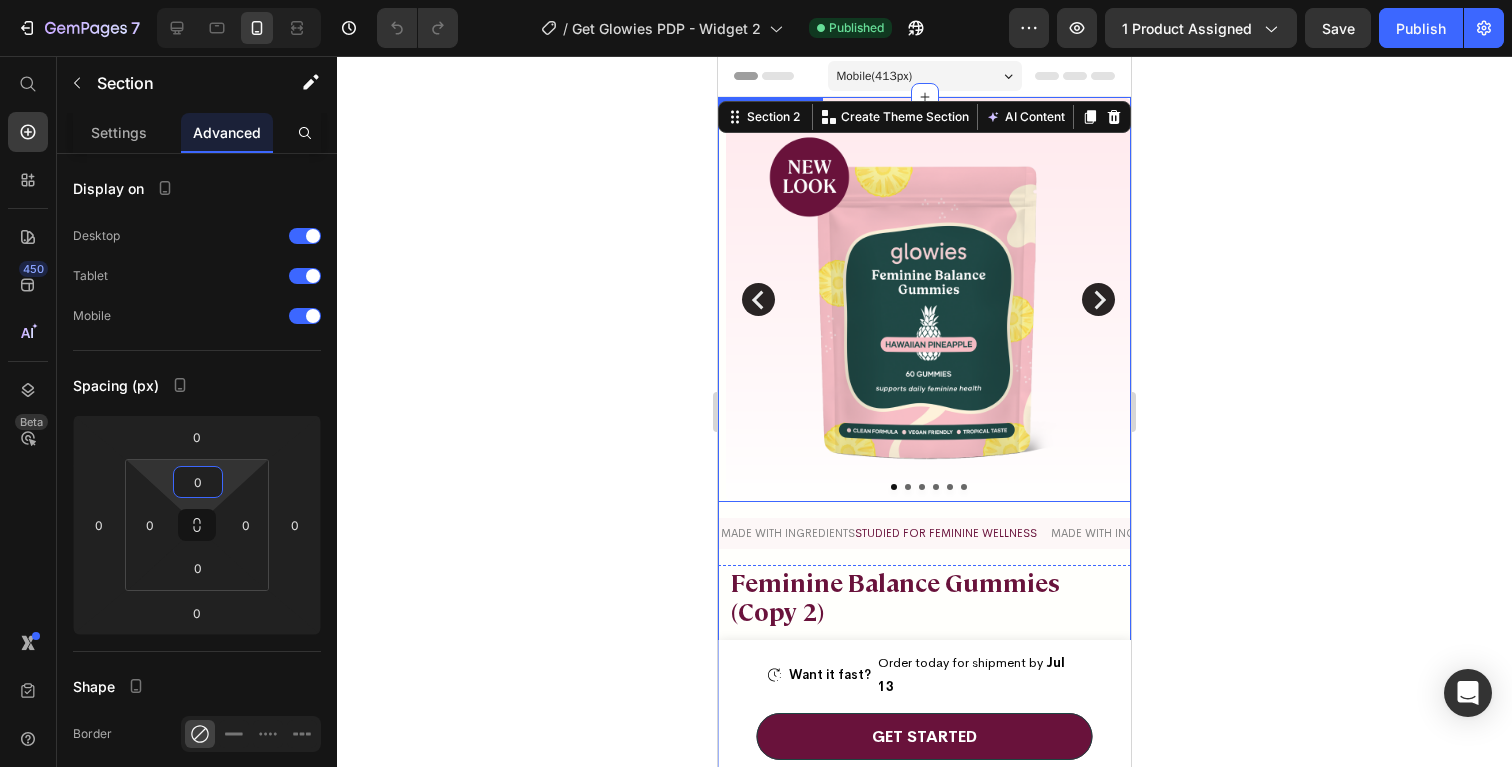 click at bounding box center (928, 299) 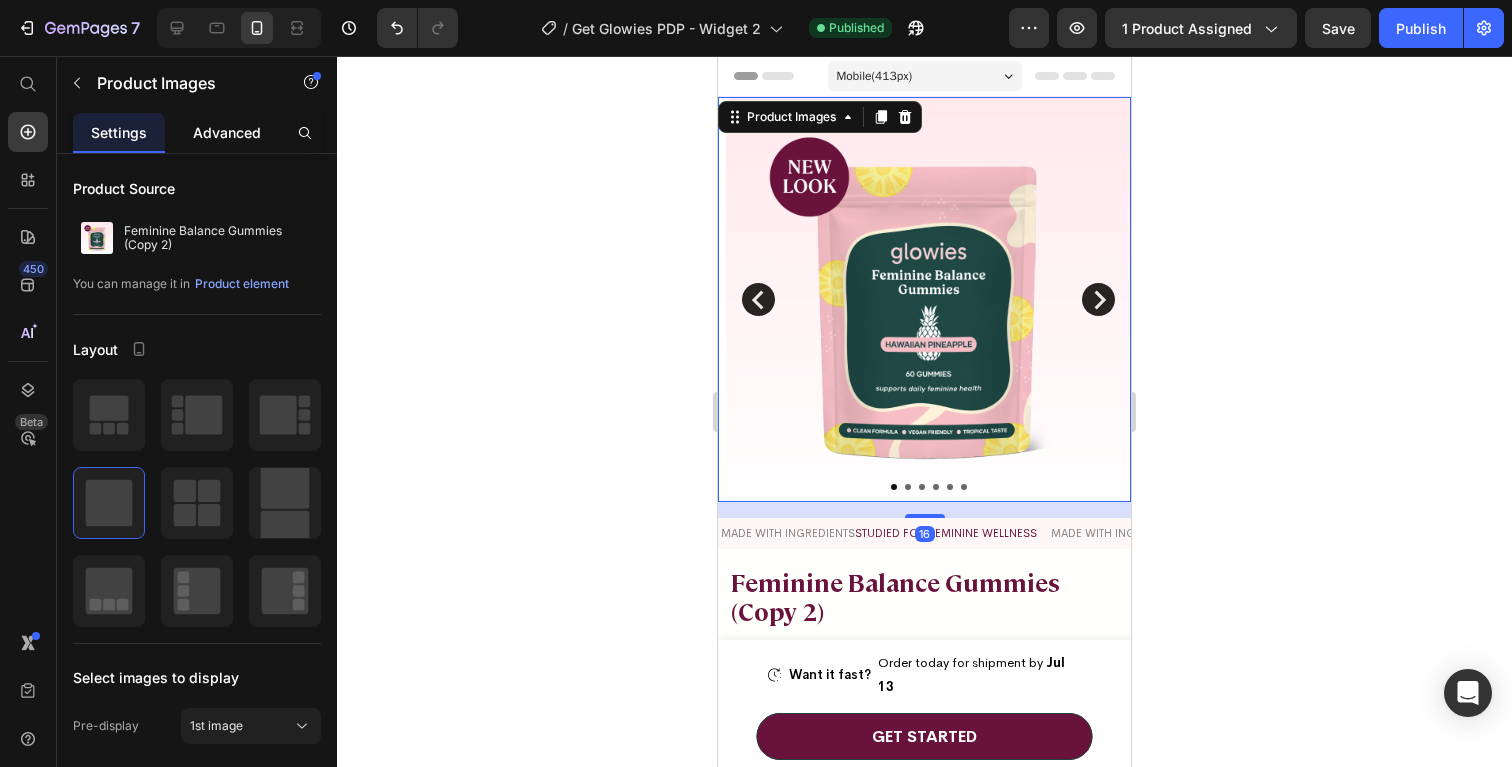 click on "Advanced" at bounding box center [227, 132] 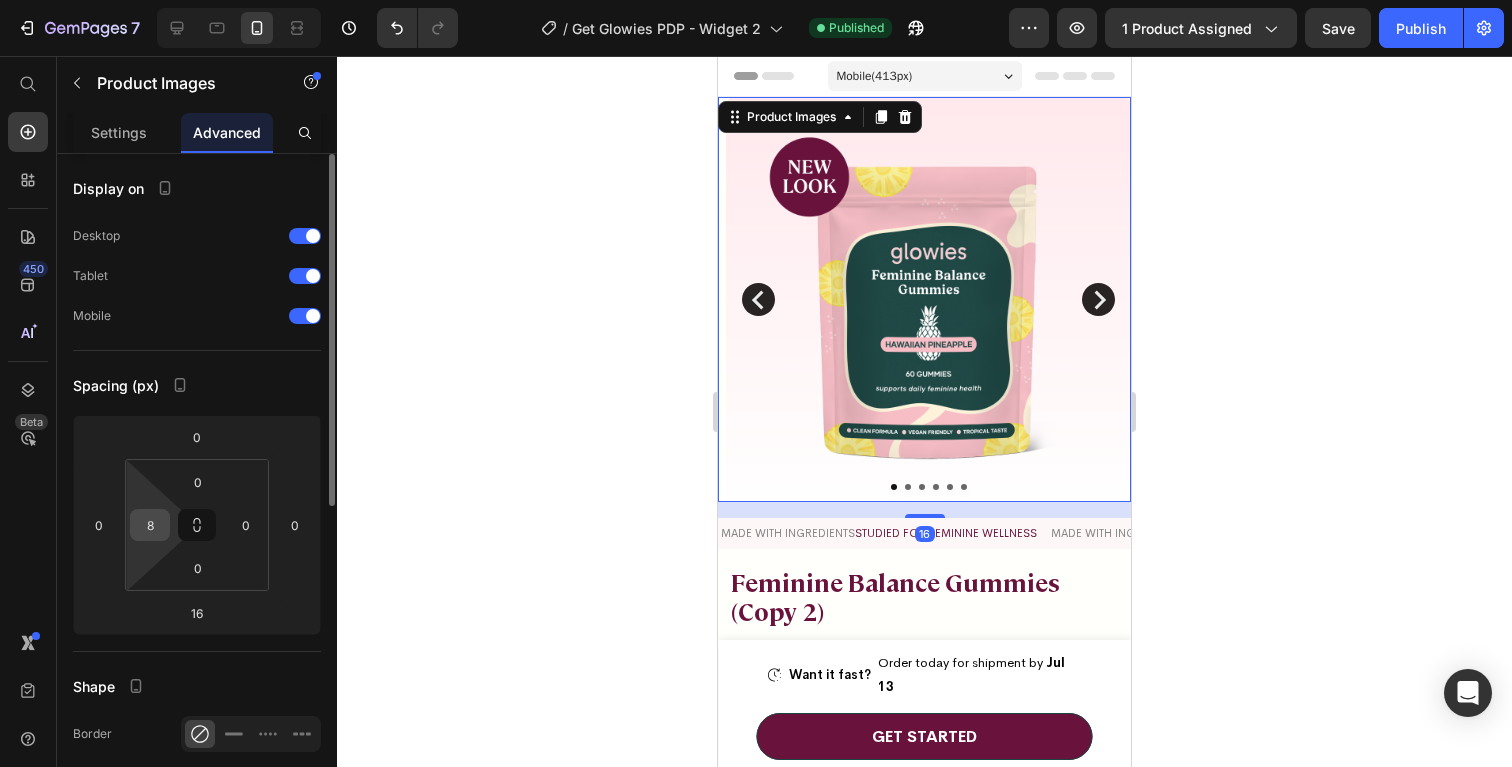 click on "8" at bounding box center [150, 525] 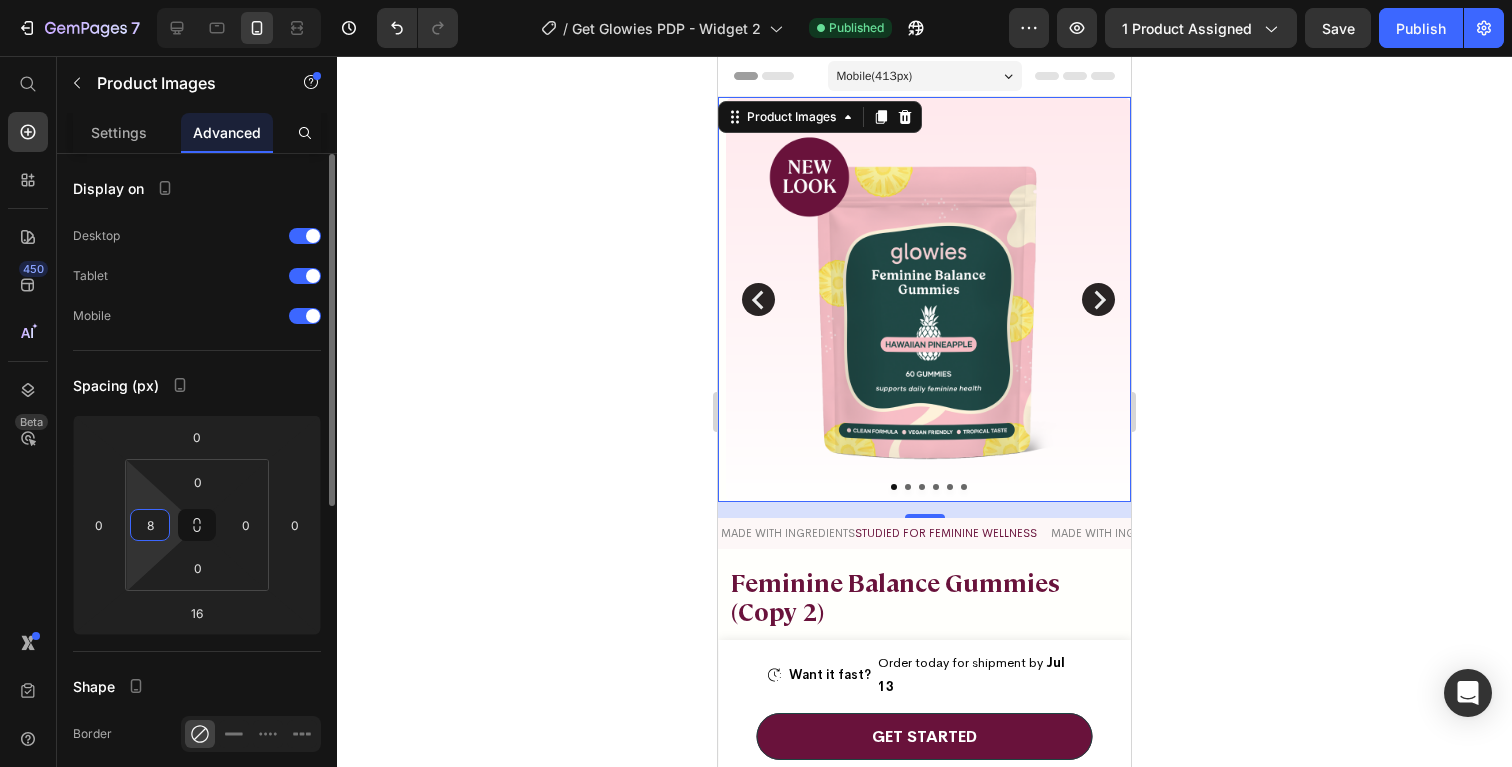 click on "8" at bounding box center [150, 525] 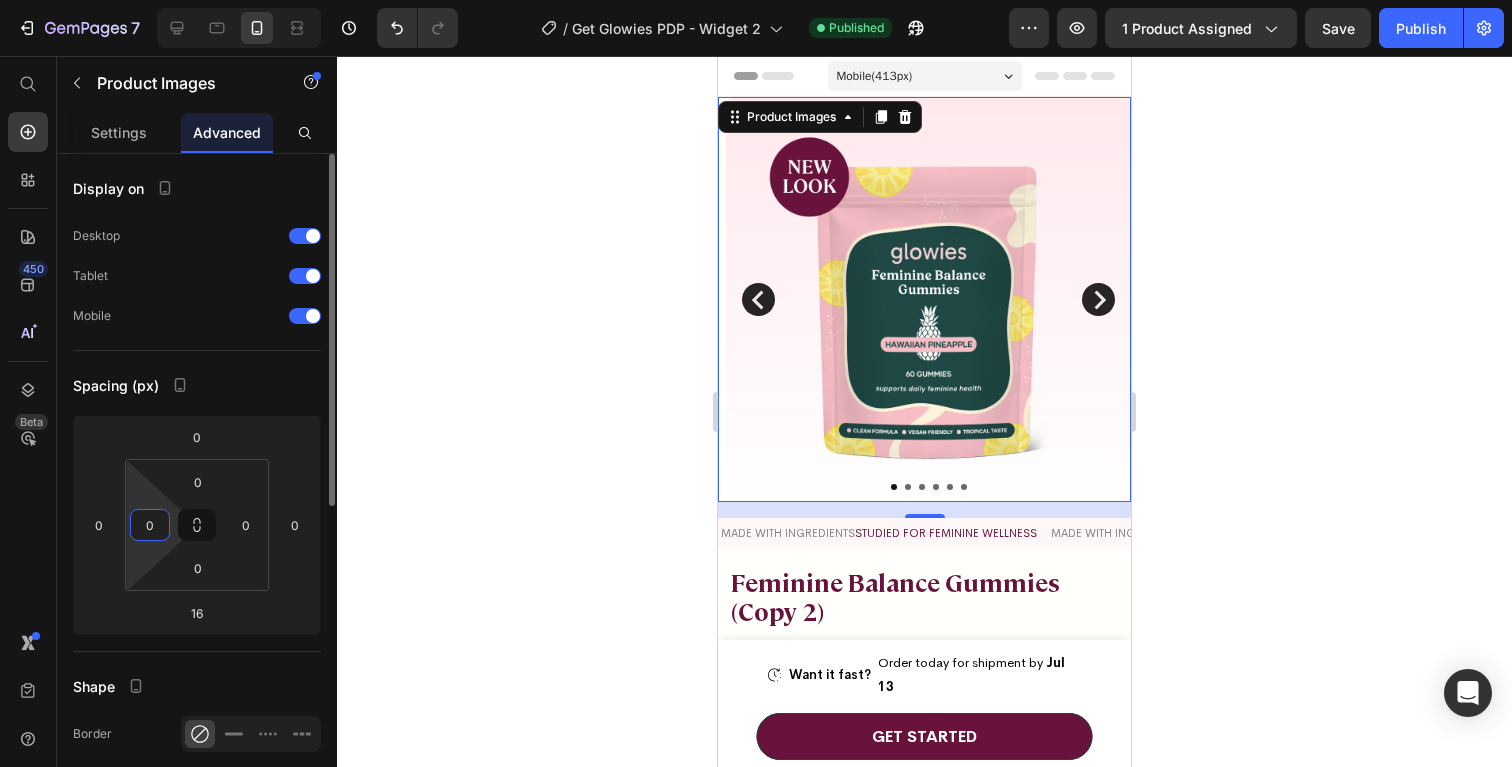 type on "0" 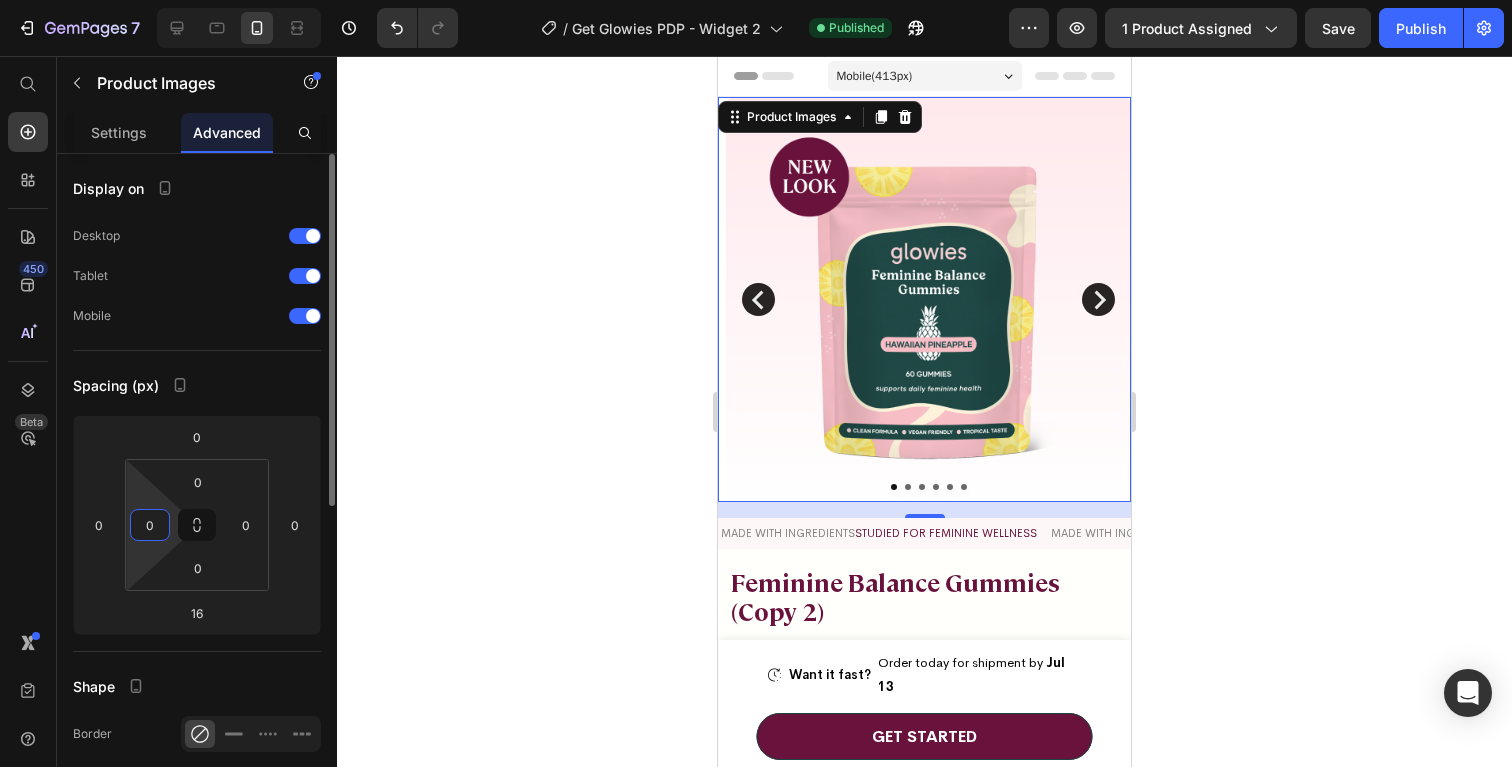 click on "Spacing (px) 0 0 16 0 0 0 0 0" 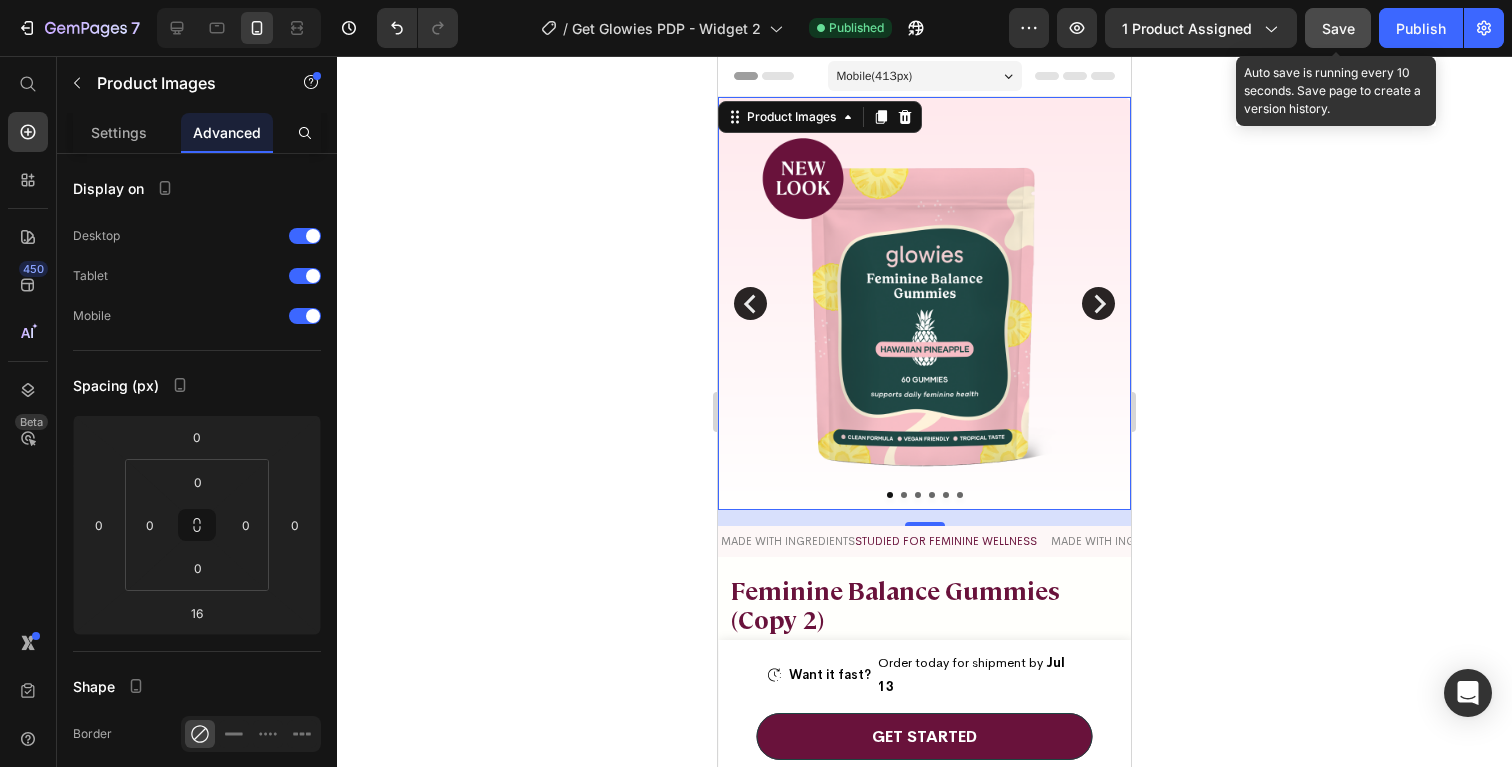 click on "Save" 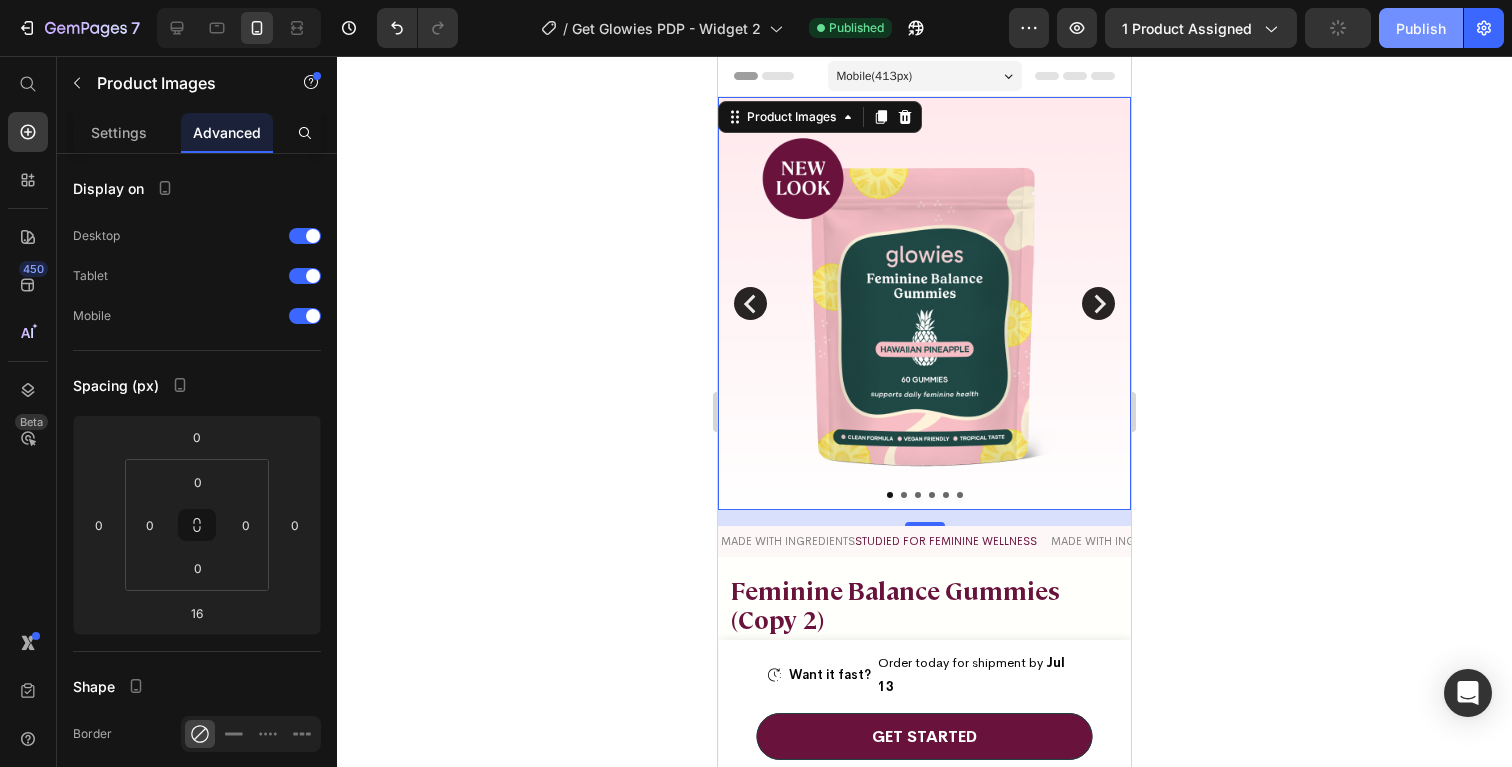 click on "Publish" at bounding box center [1421, 28] 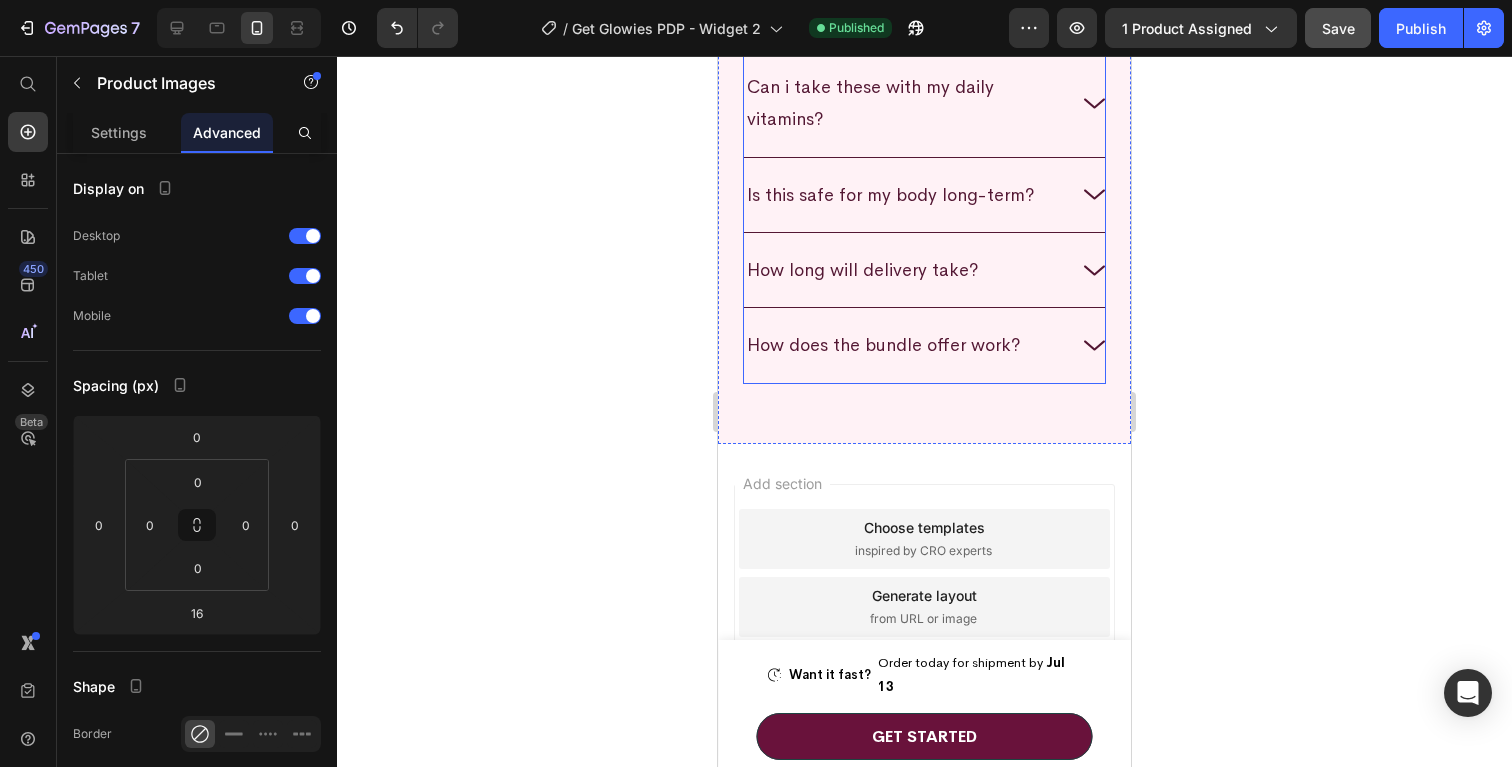 scroll, scrollTop: 12414, scrollLeft: 0, axis: vertical 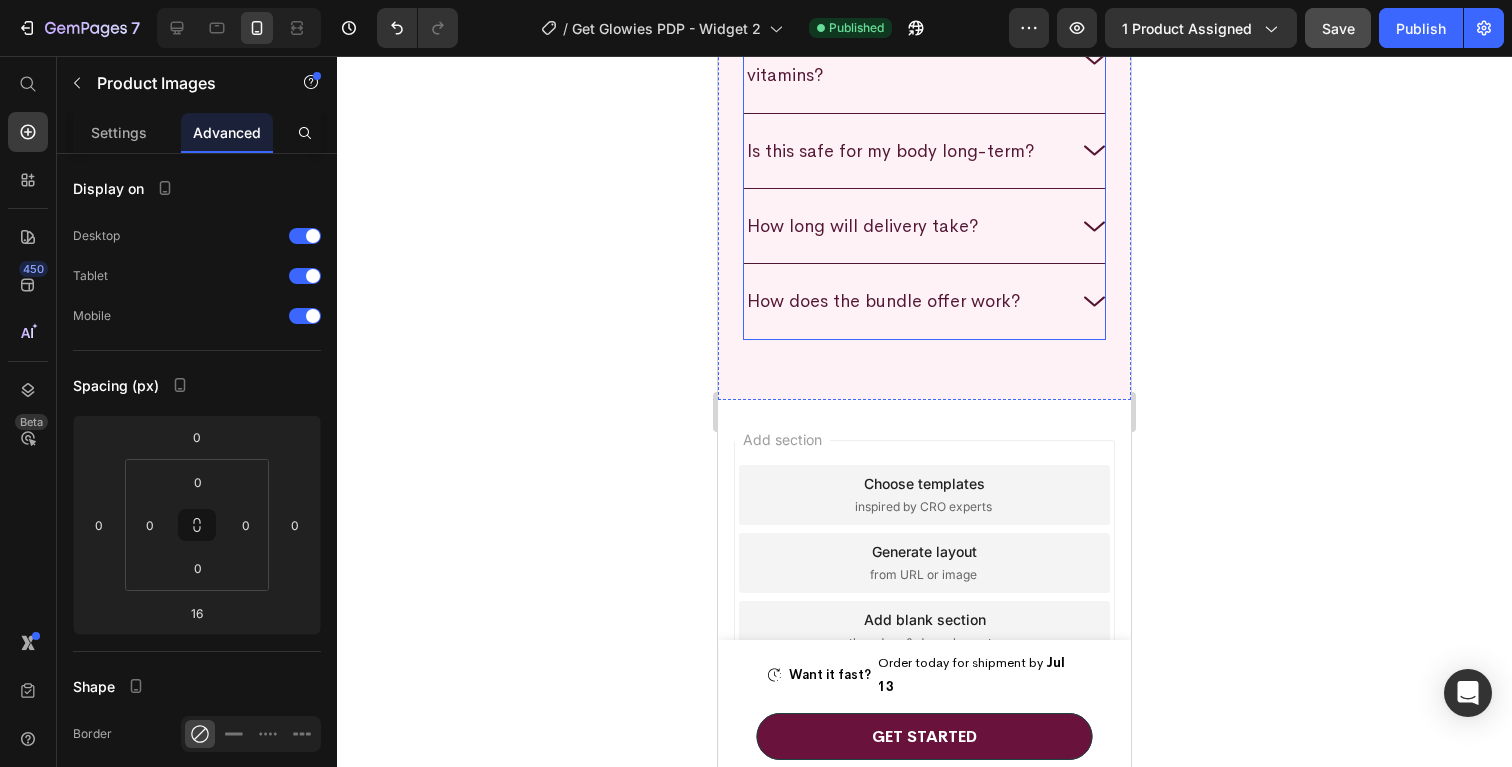 click on "How does the bundle offer work?" at bounding box center (906, 301) 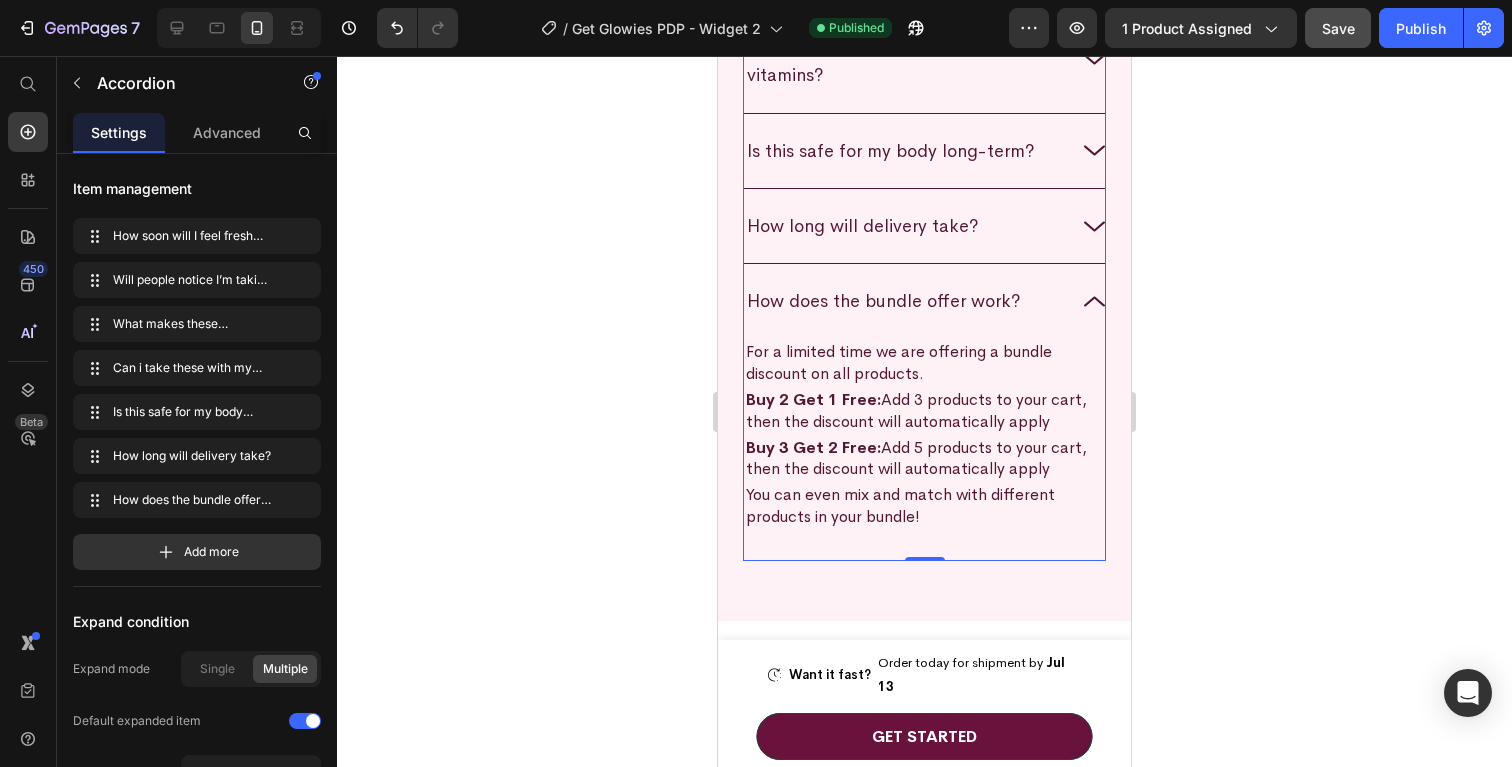 click on "How does the bundle offer work?" at bounding box center [924, 301] 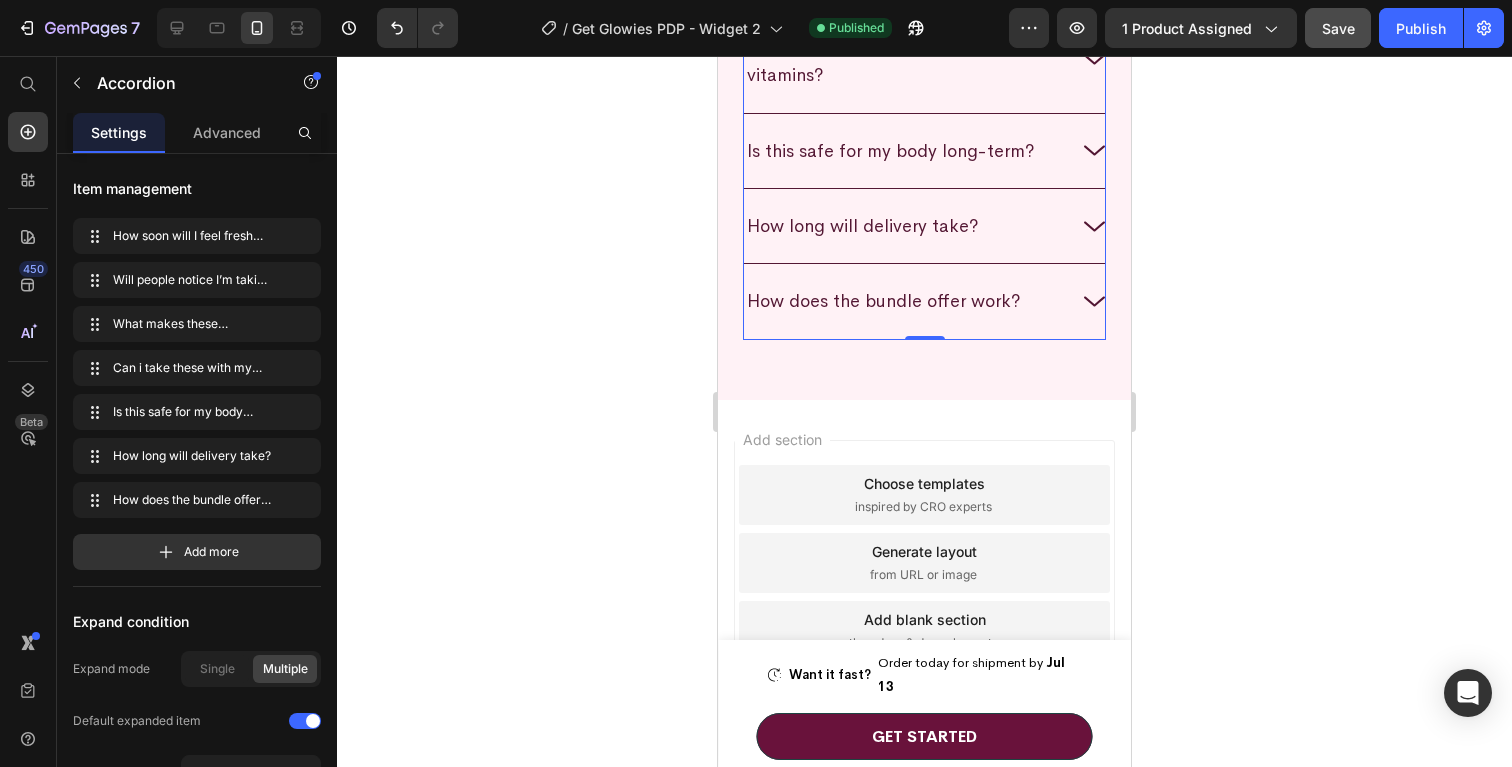 click on "How long will delivery take?" at bounding box center (924, 226) 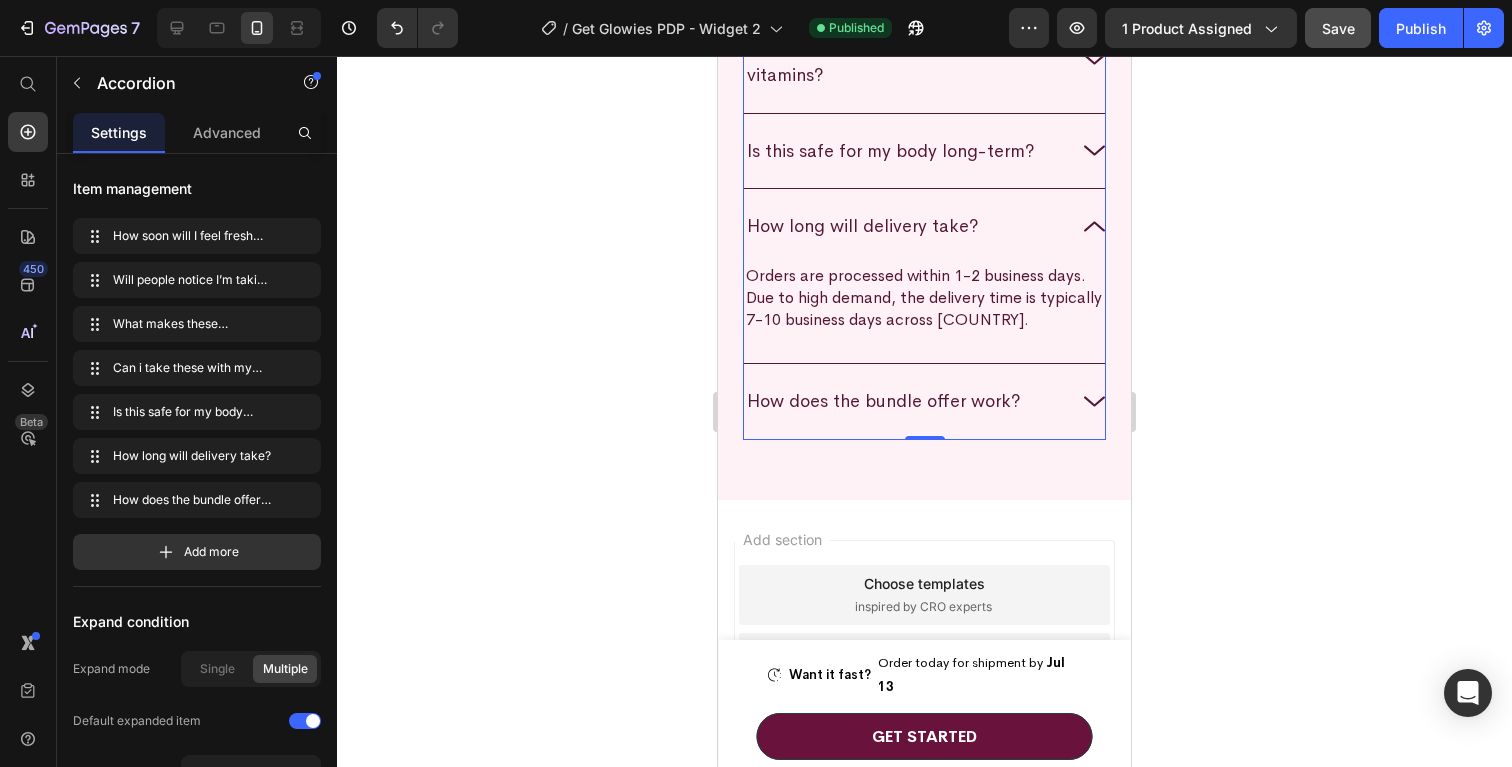click on "How long will delivery take?" at bounding box center (924, 226) 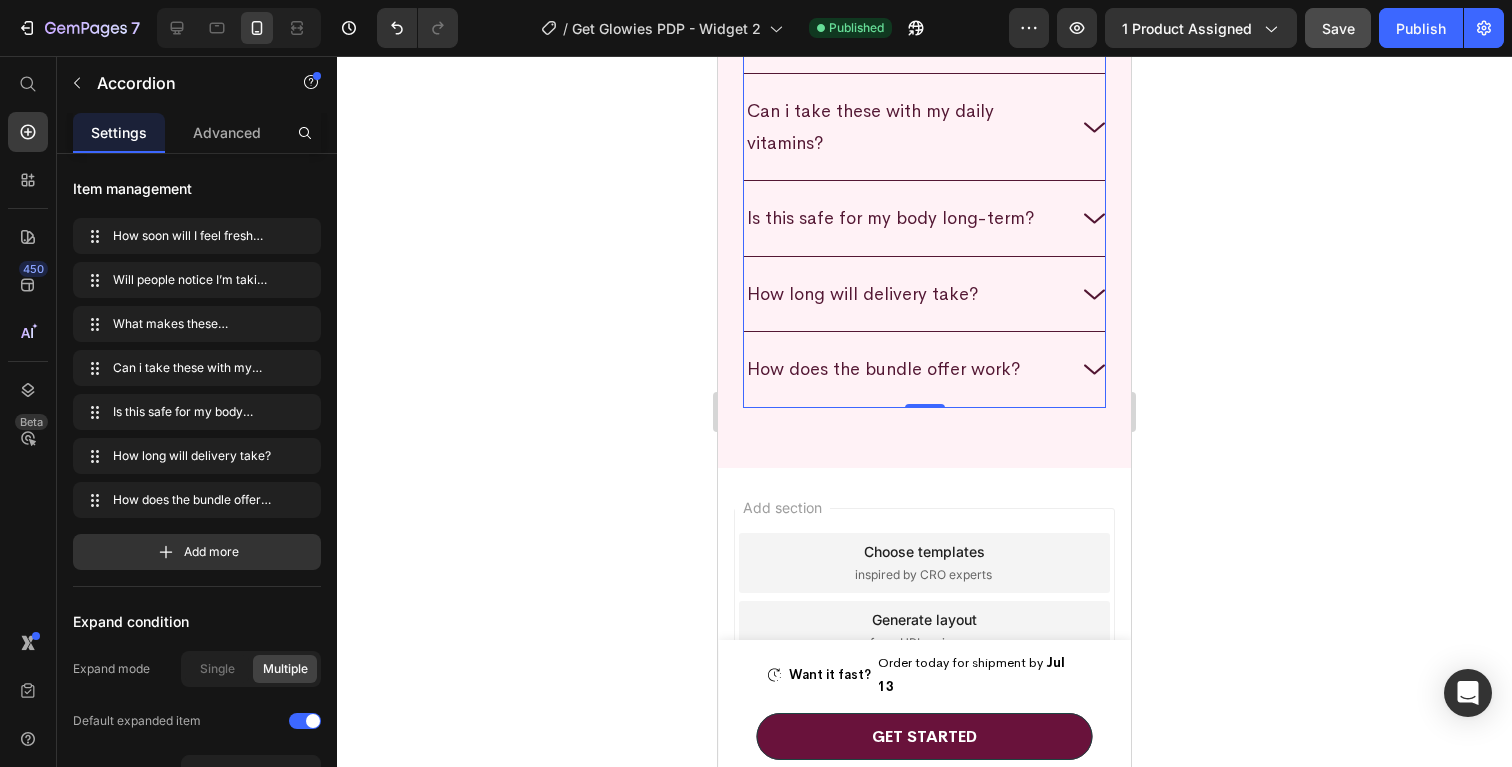 scroll, scrollTop: 12287, scrollLeft: 0, axis: vertical 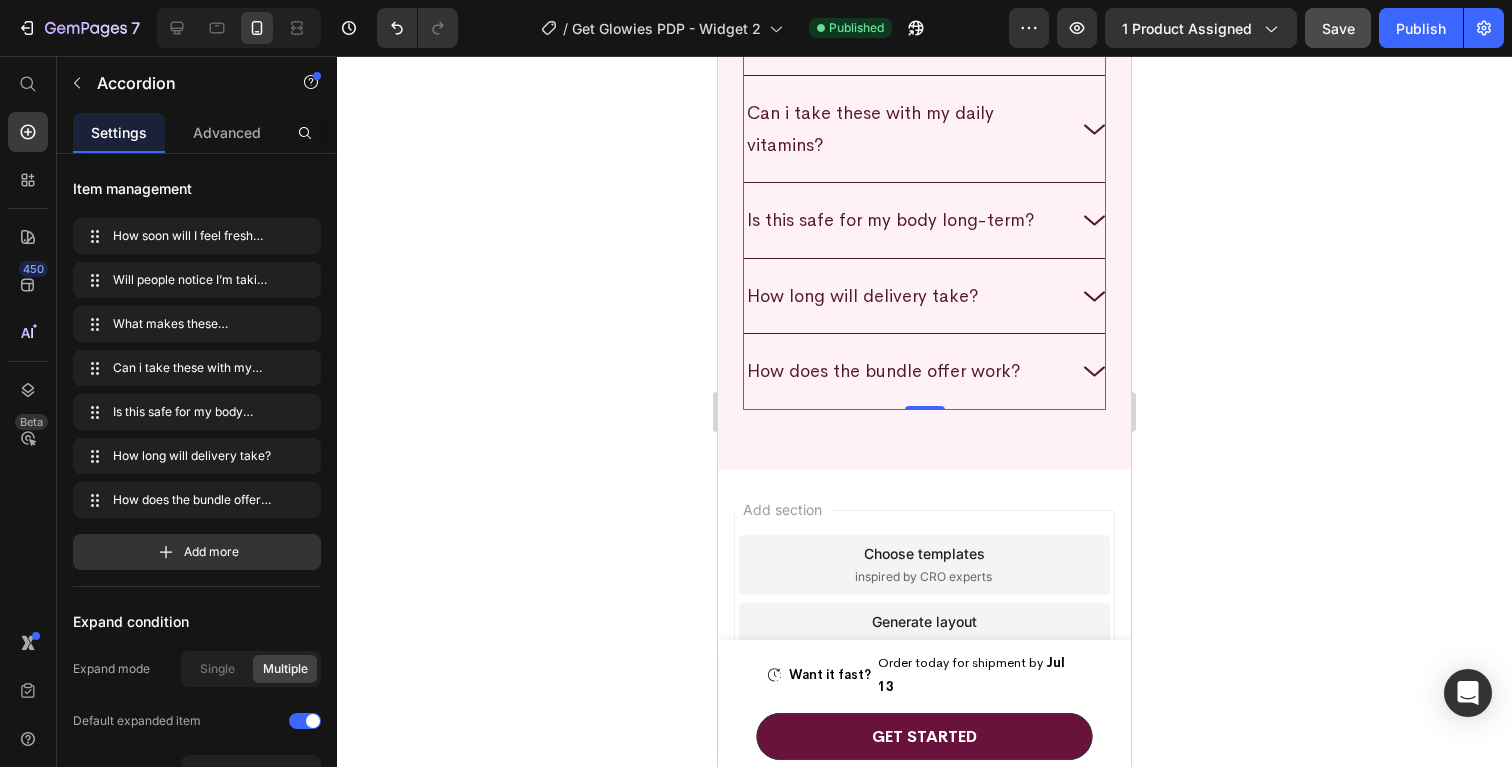 click on "Is this safe for my body long-term?" at bounding box center [924, 220] 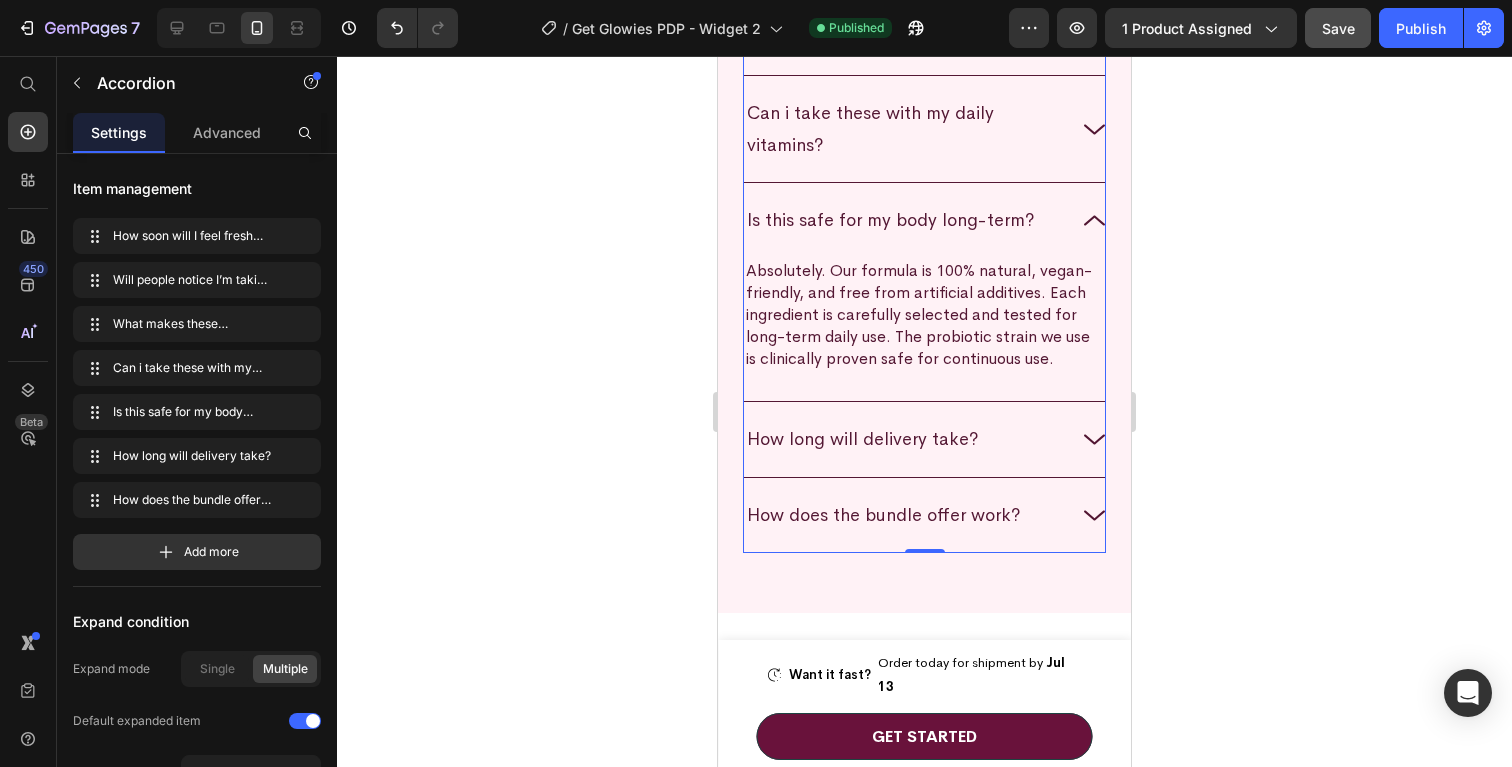 click on "Is this safe for my body long-term?" at bounding box center (924, 220) 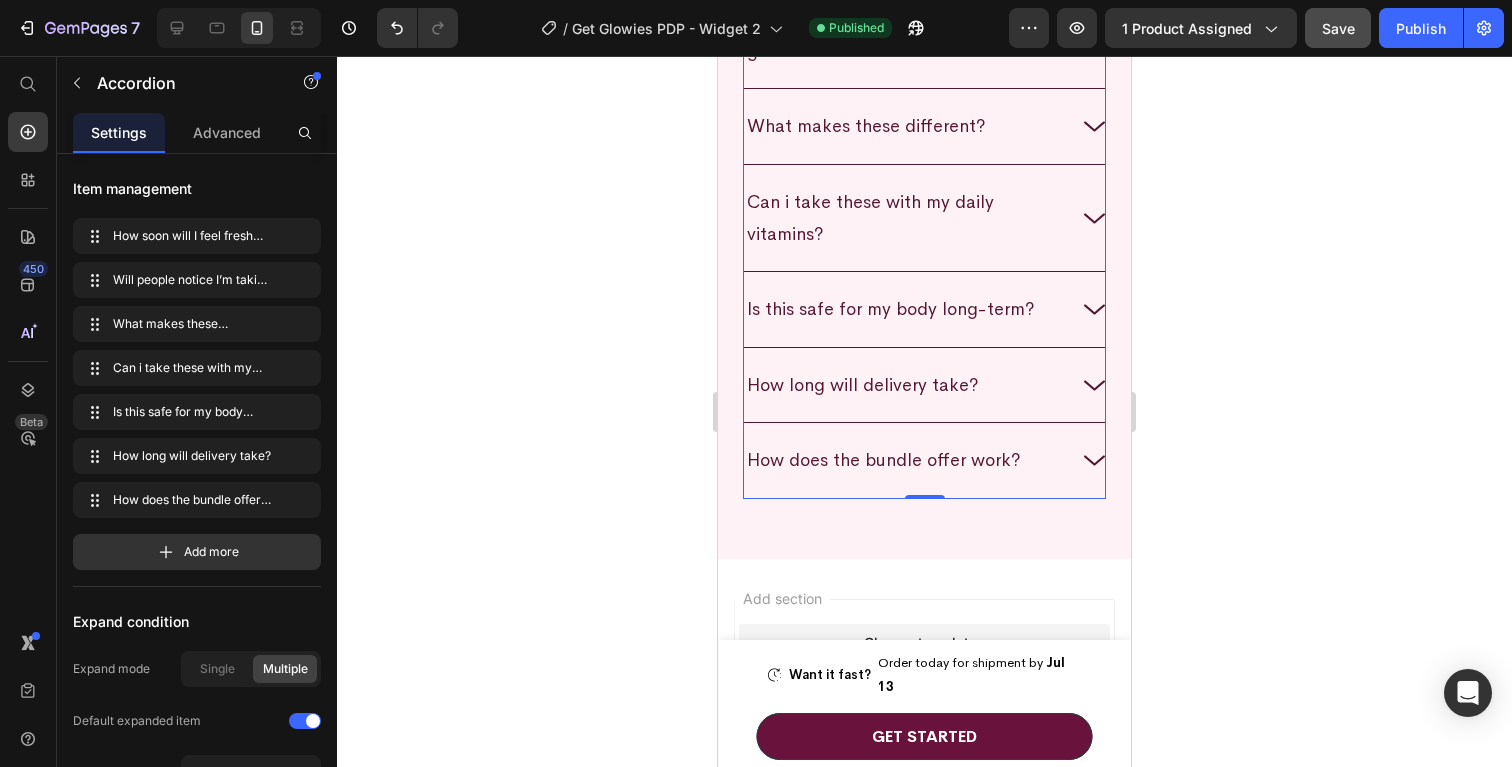 scroll, scrollTop: 12195, scrollLeft: 0, axis: vertical 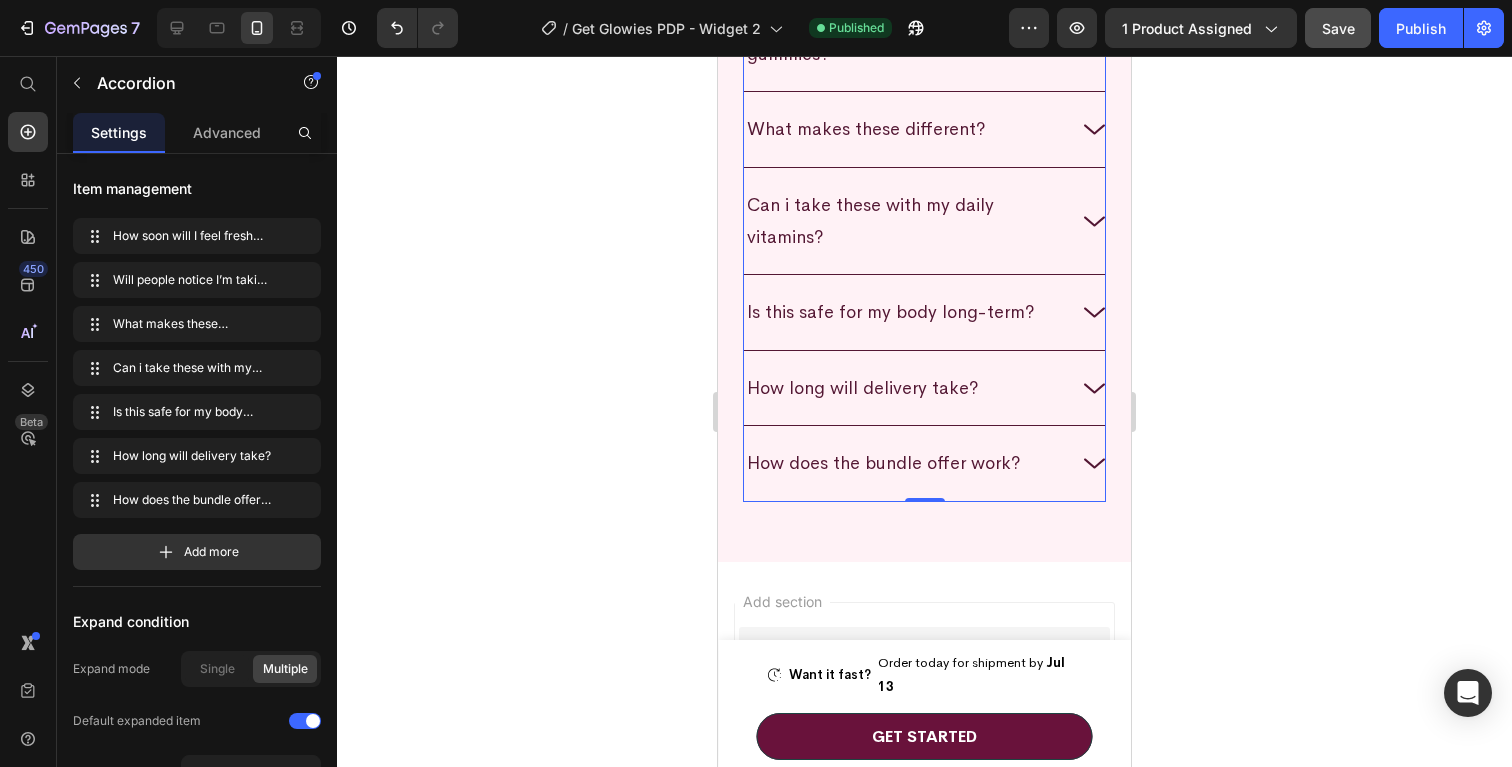 click on "Can i take these with my daily vitamins?" at bounding box center (924, 221) 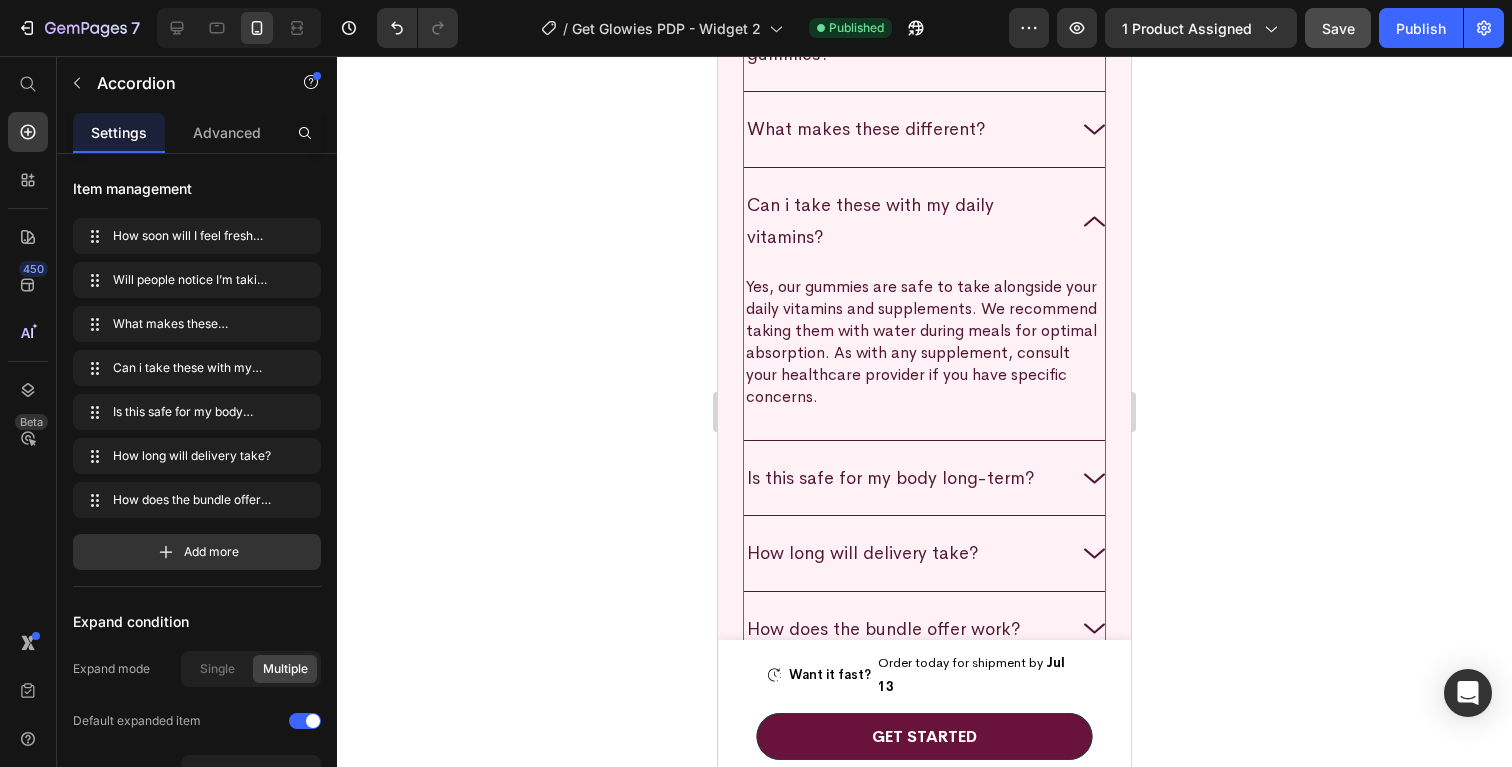 click on "What makes these different?" at bounding box center (924, 129) 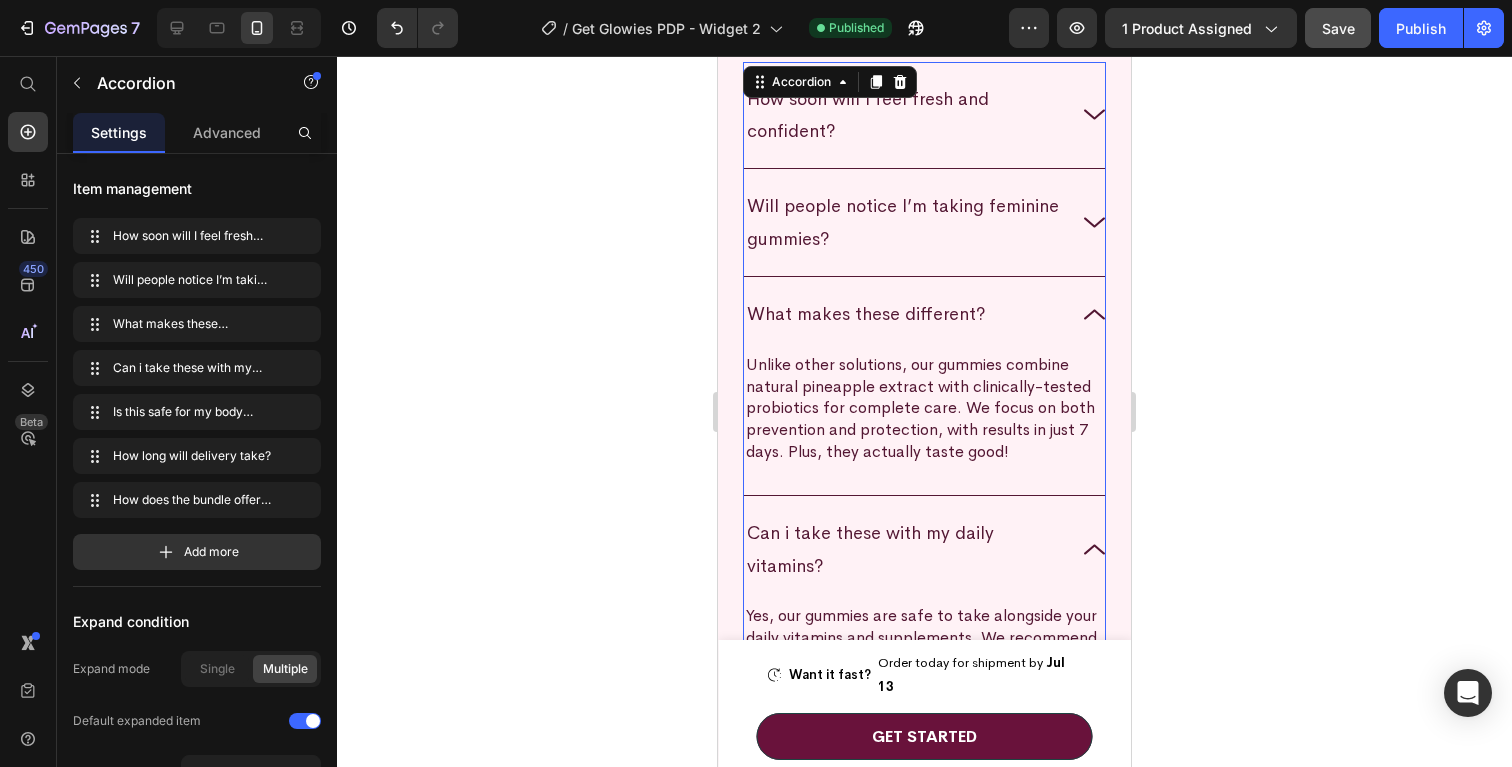 scroll, scrollTop: 12001, scrollLeft: 0, axis: vertical 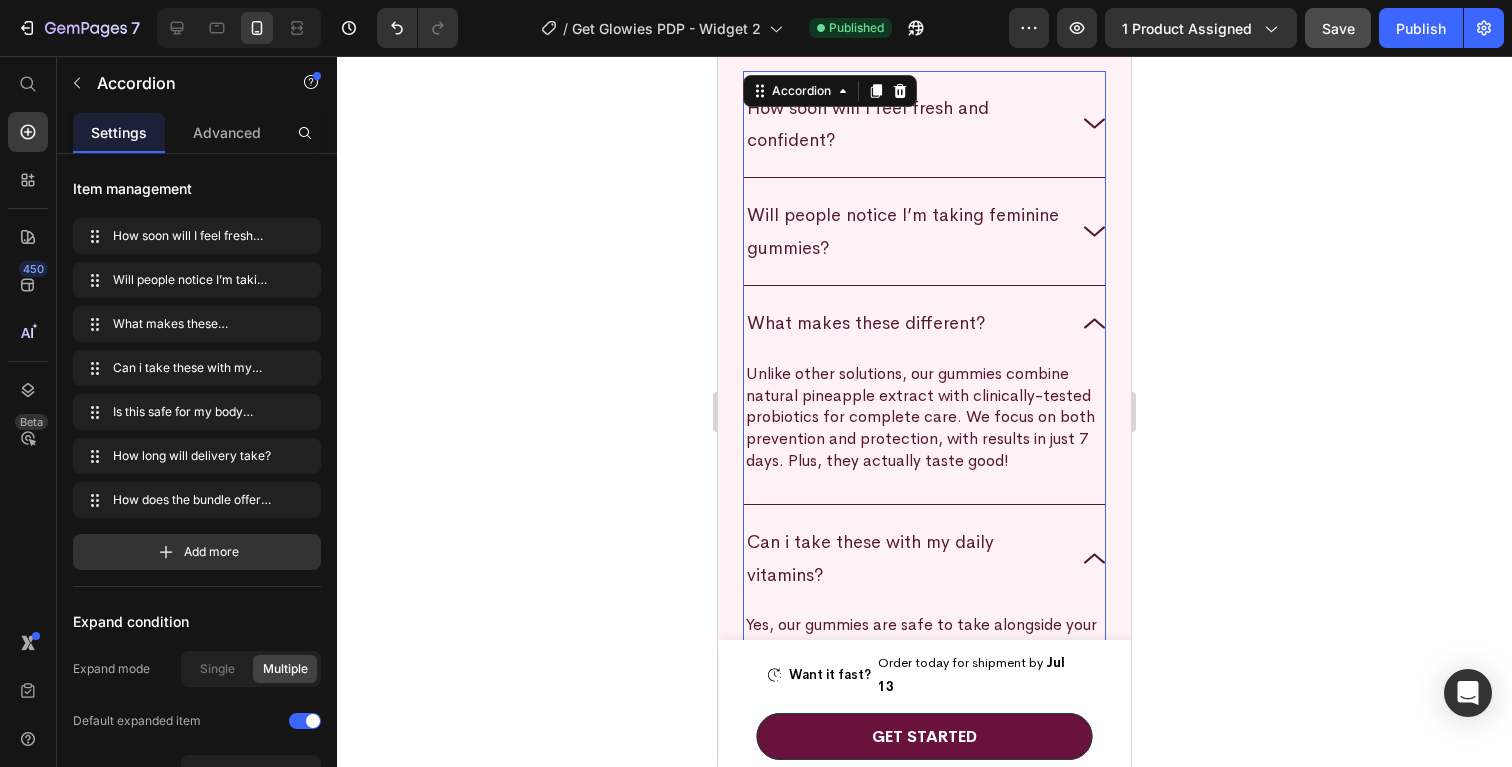 click on "Will people notice I’m taking feminine gummies?" at bounding box center (924, 231) 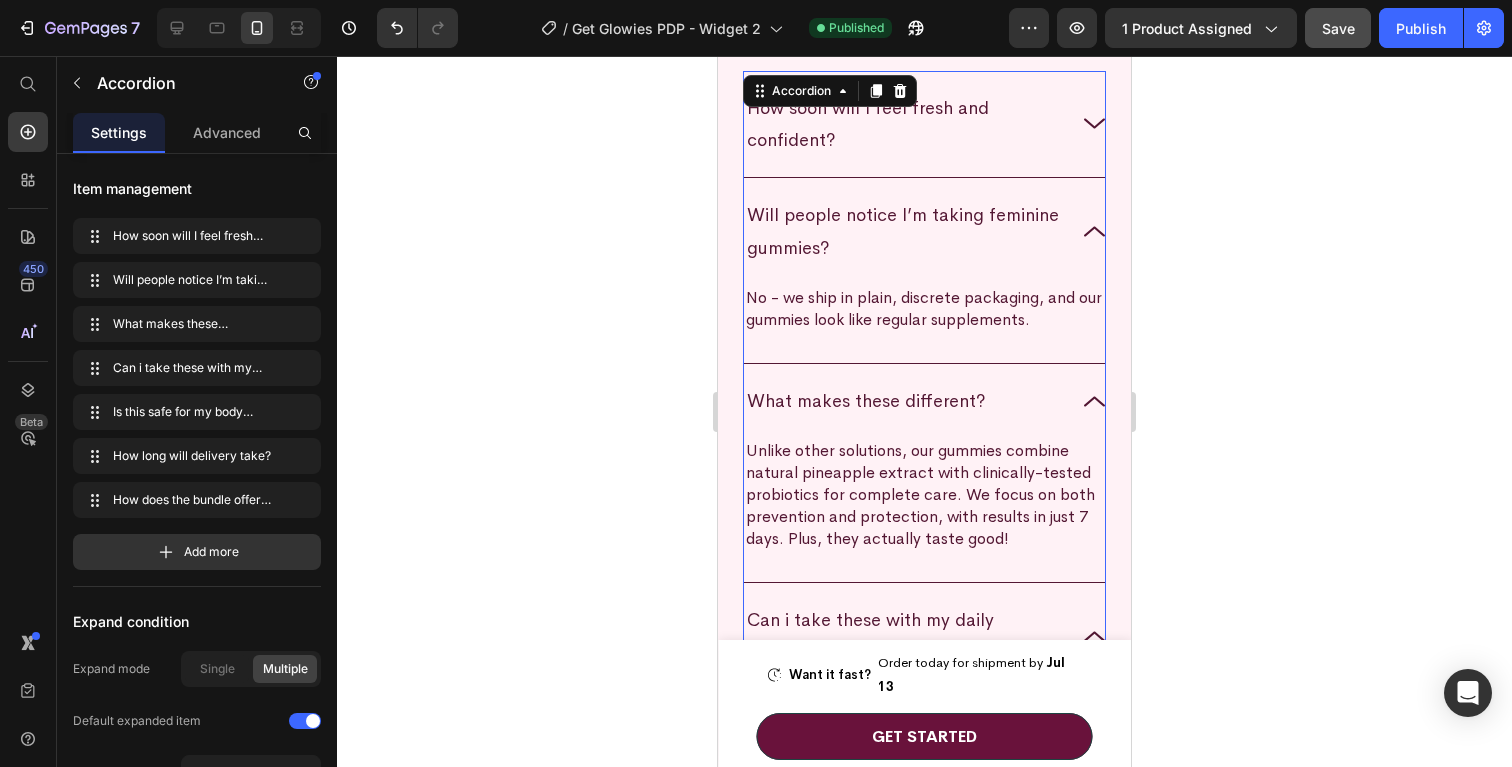 click on "How soon will I feel fresh and confident?" at bounding box center [924, 124] 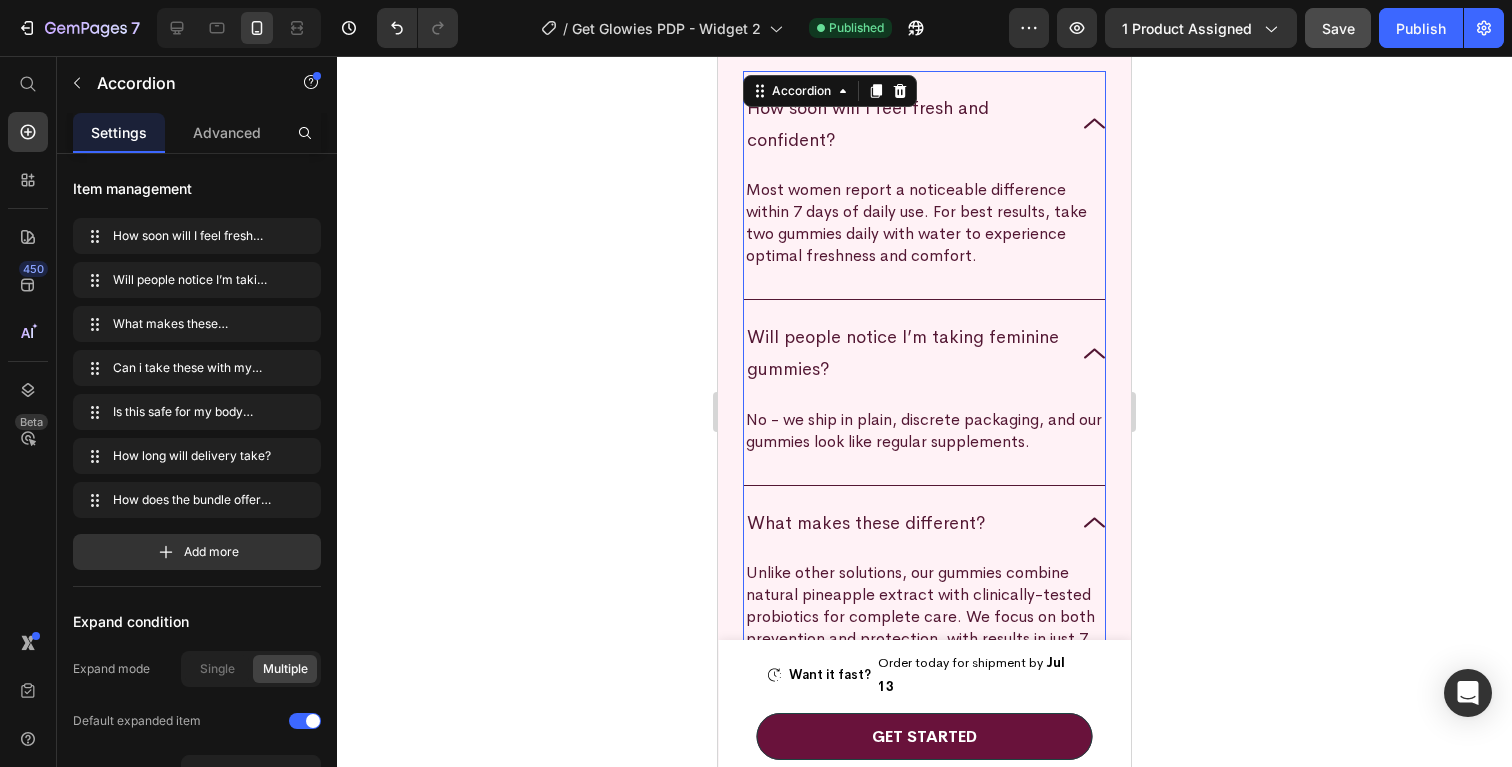 click on "How soon will I feel fresh and confident?" at bounding box center [924, 124] 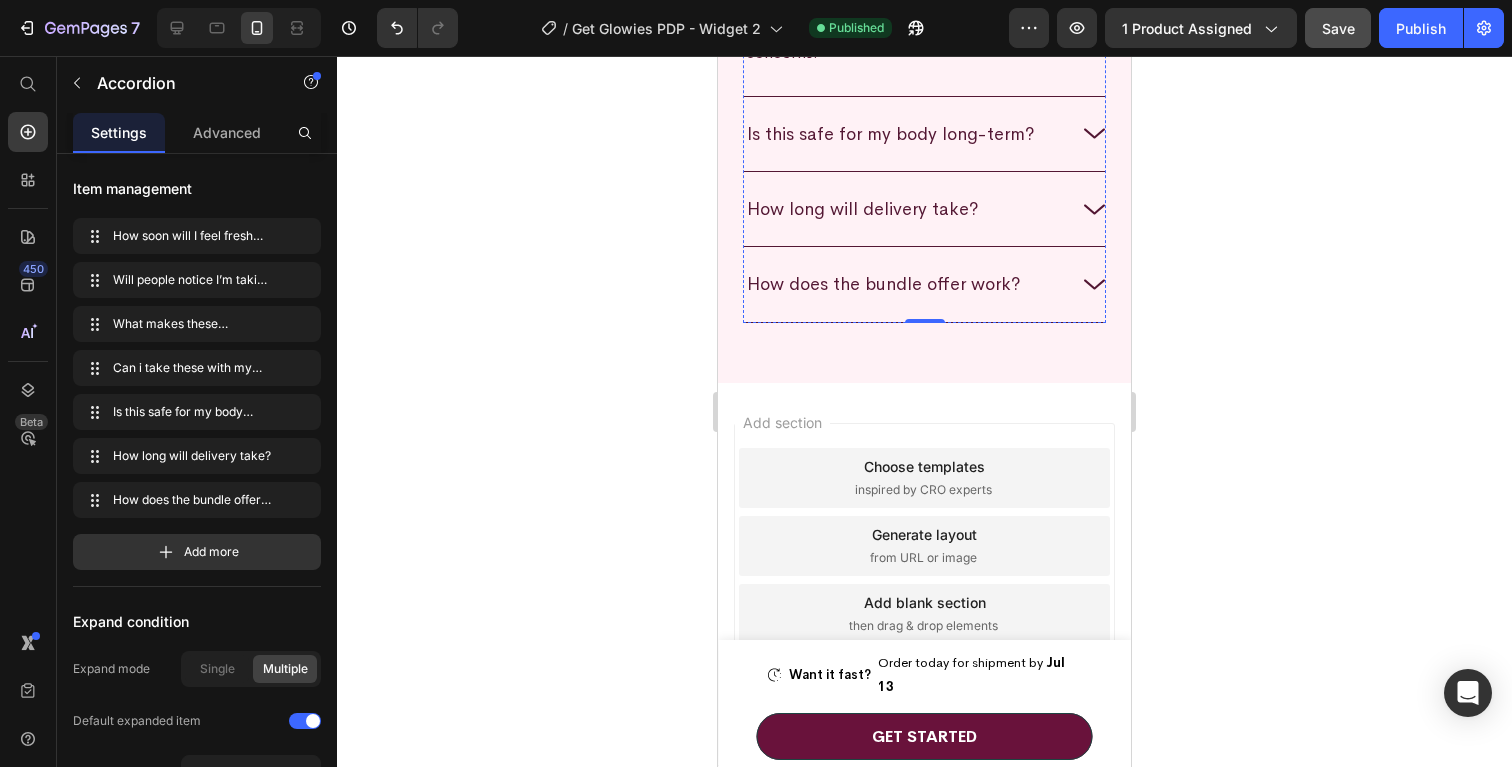 scroll, scrollTop: 12858, scrollLeft: 0, axis: vertical 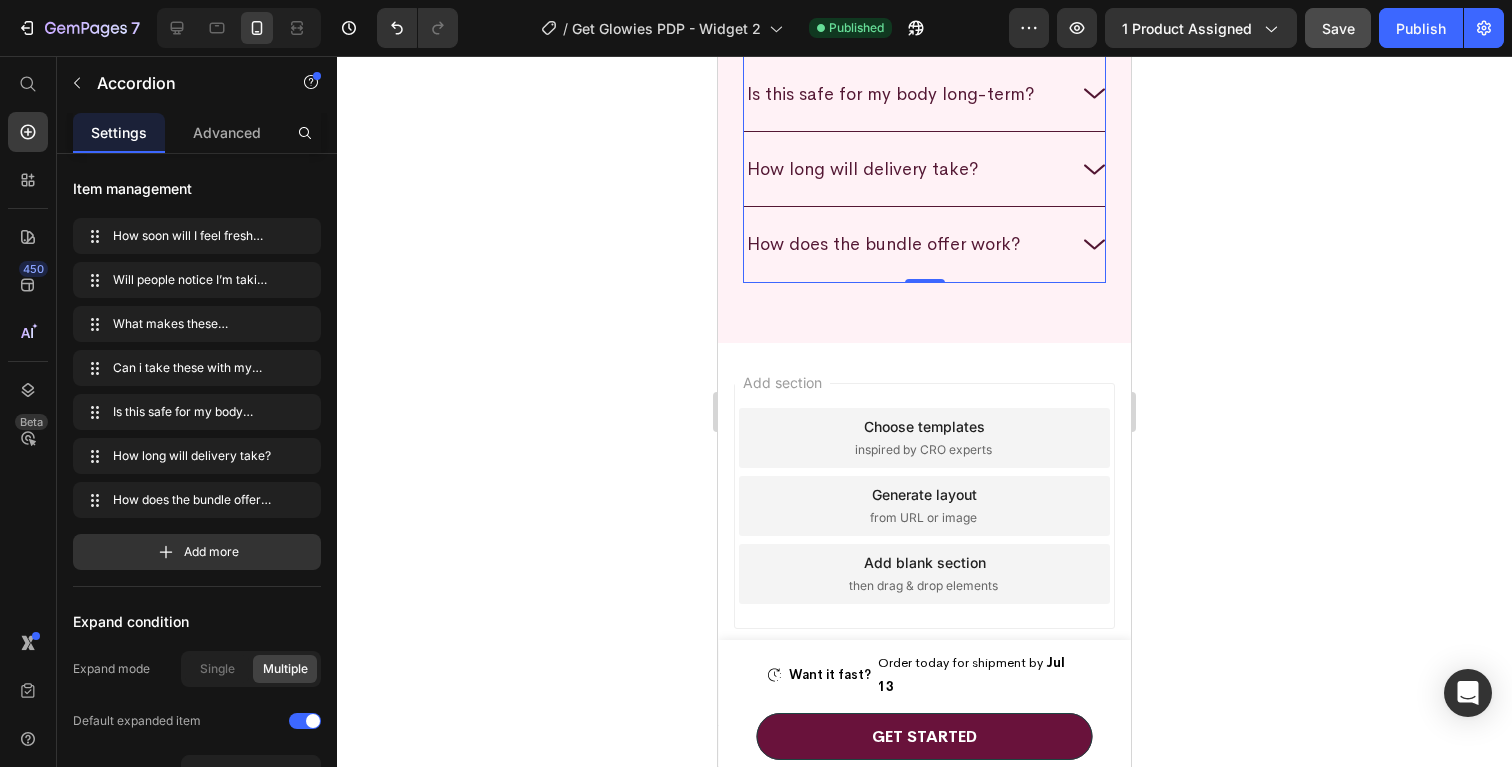click on "How long will delivery take?" at bounding box center [924, 169] 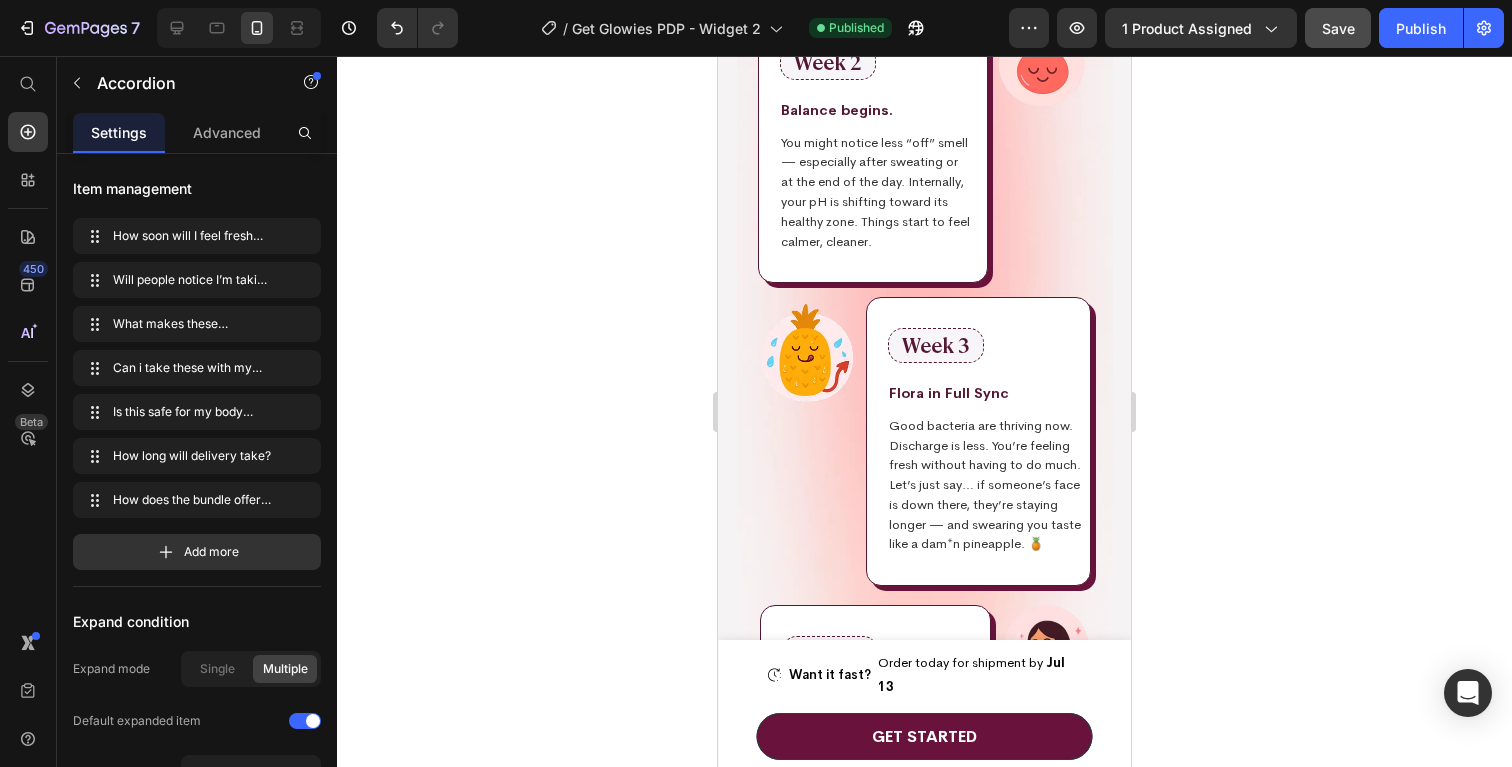 scroll, scrollTop: 6163, scrollLeft: 0, axis: vertical 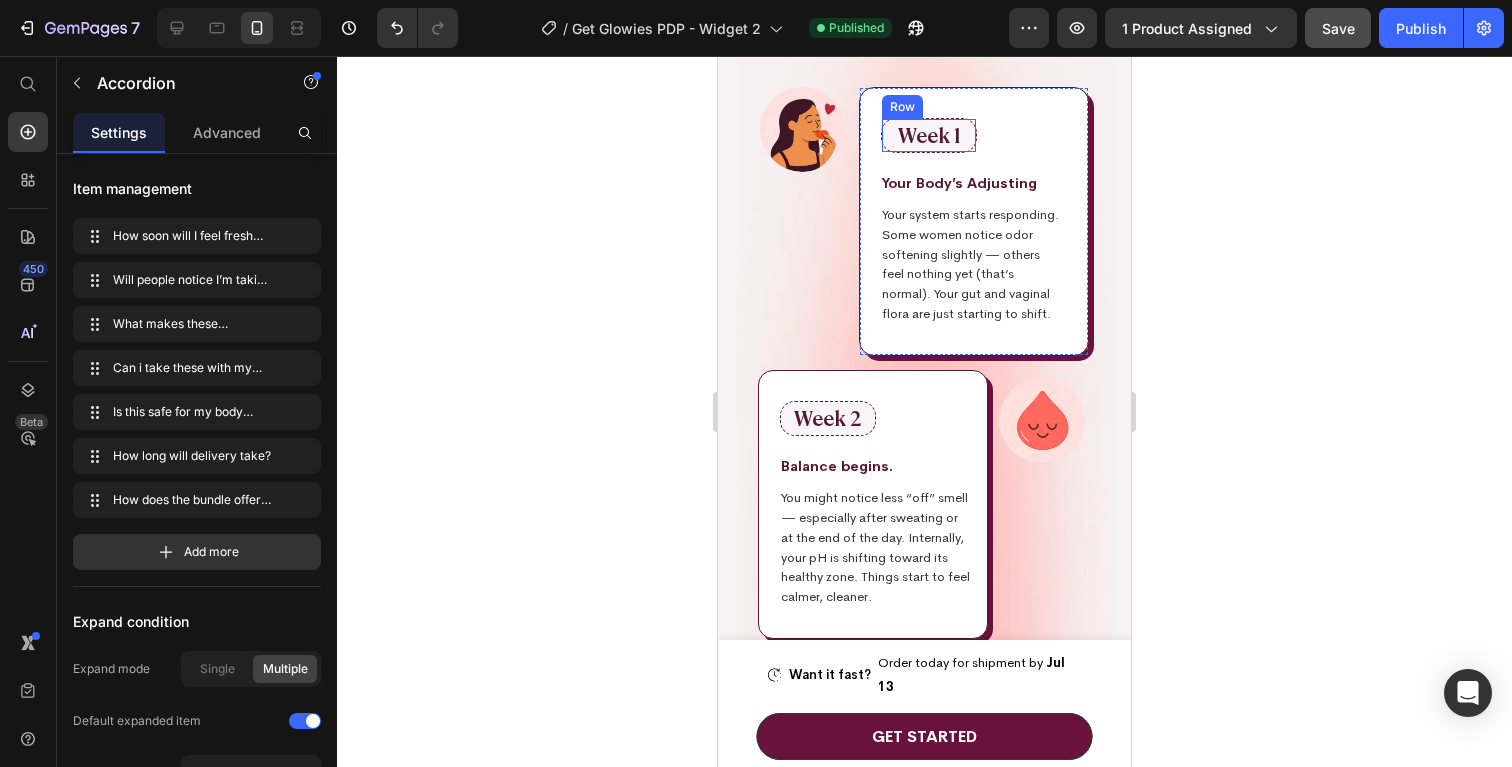 click on "Week 1 Text Block Row" at bounding box center [929, 135] 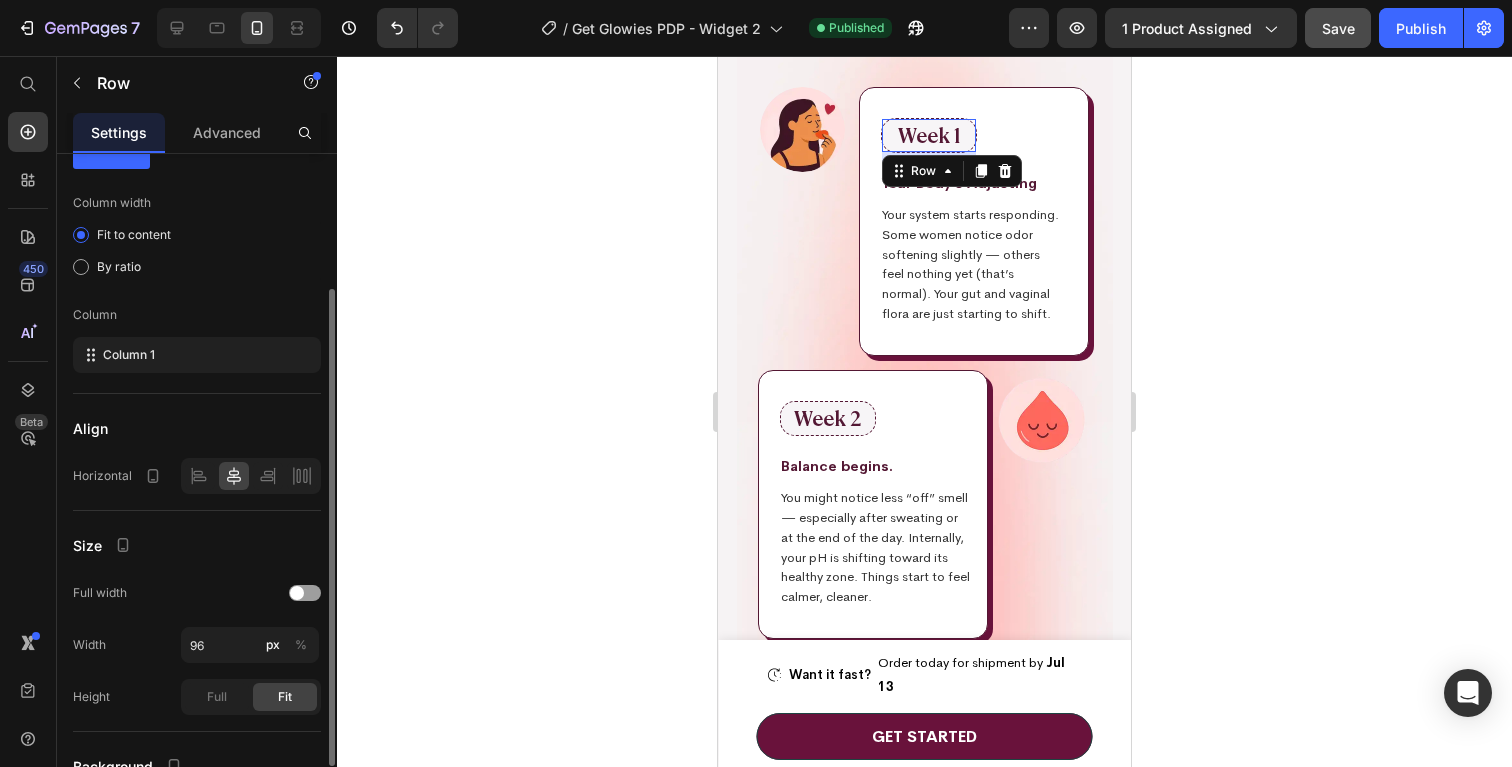 scroll, scrollTop: 0, scrollLeft: 0, axis: both 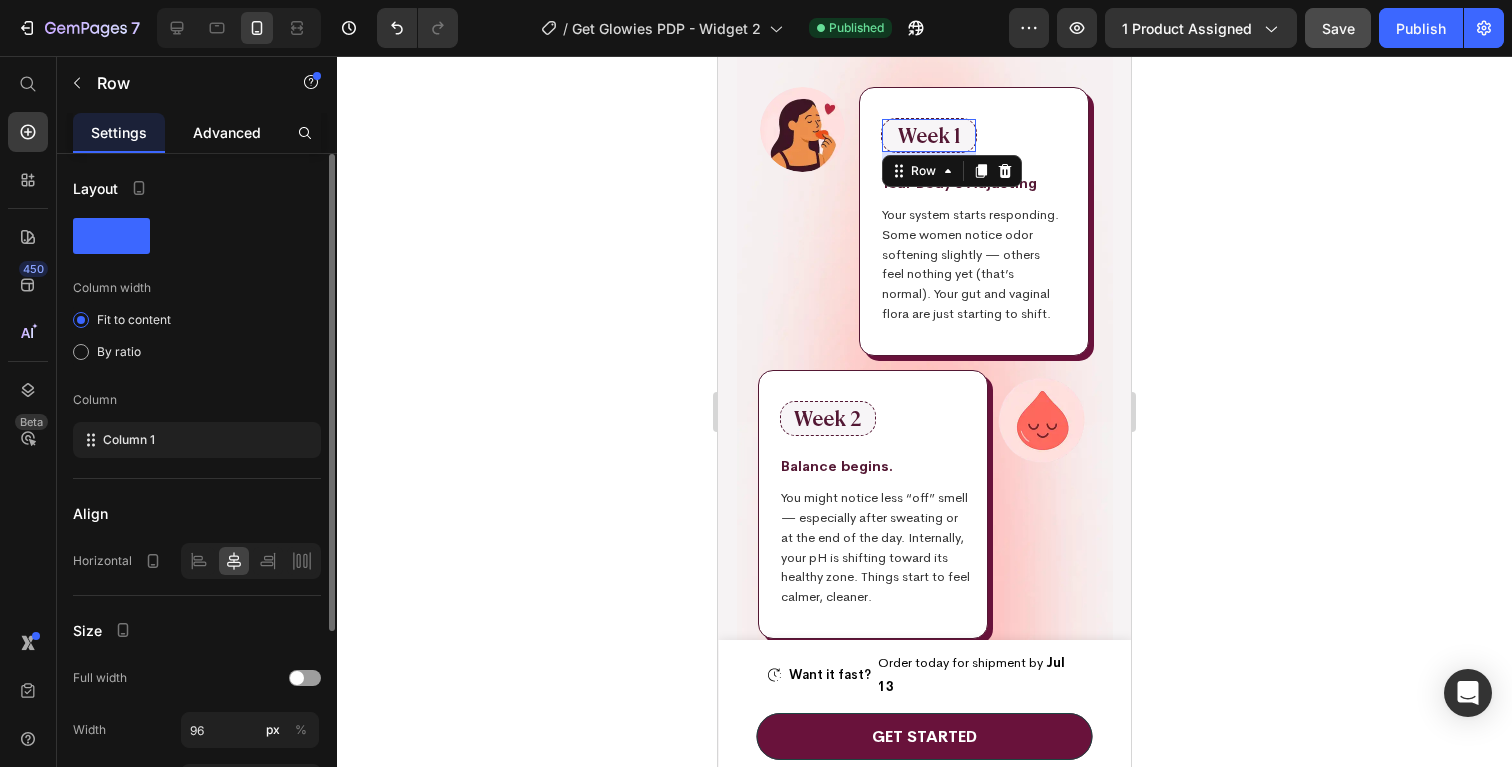 click on "Advanced" at bounding box center [227, 132] 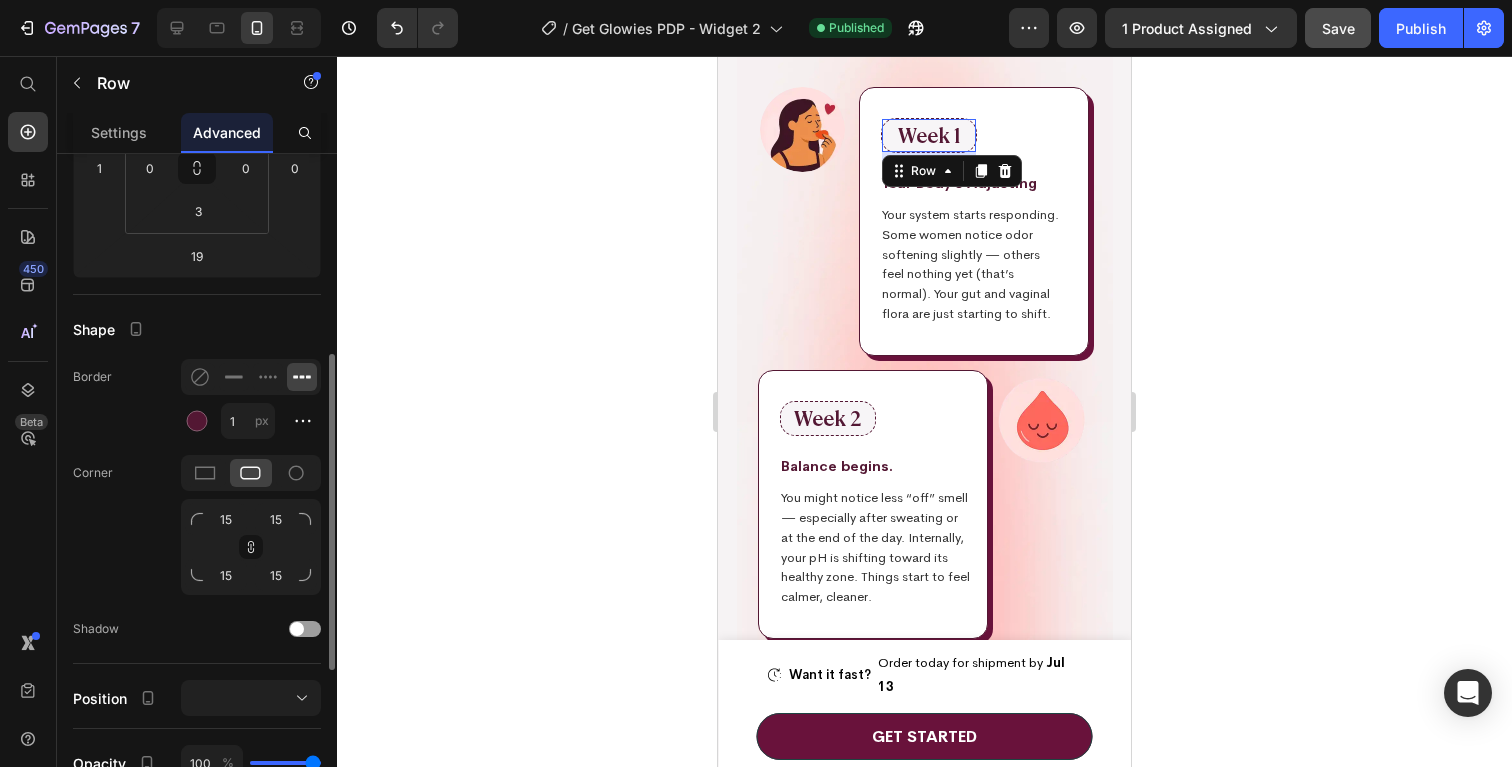 scroll, scrollTop: 378, scrollLeft: 0, axis: vertical 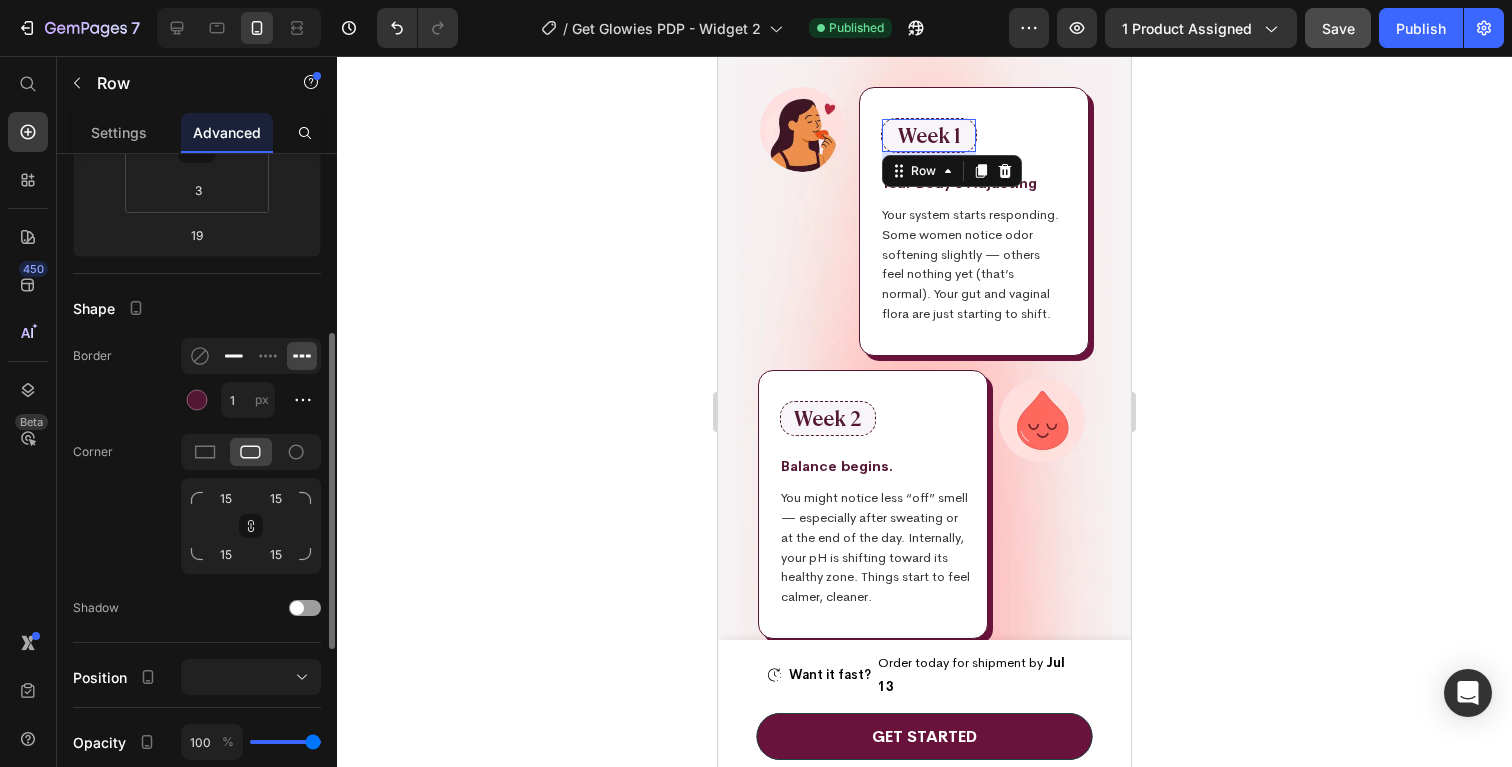 click 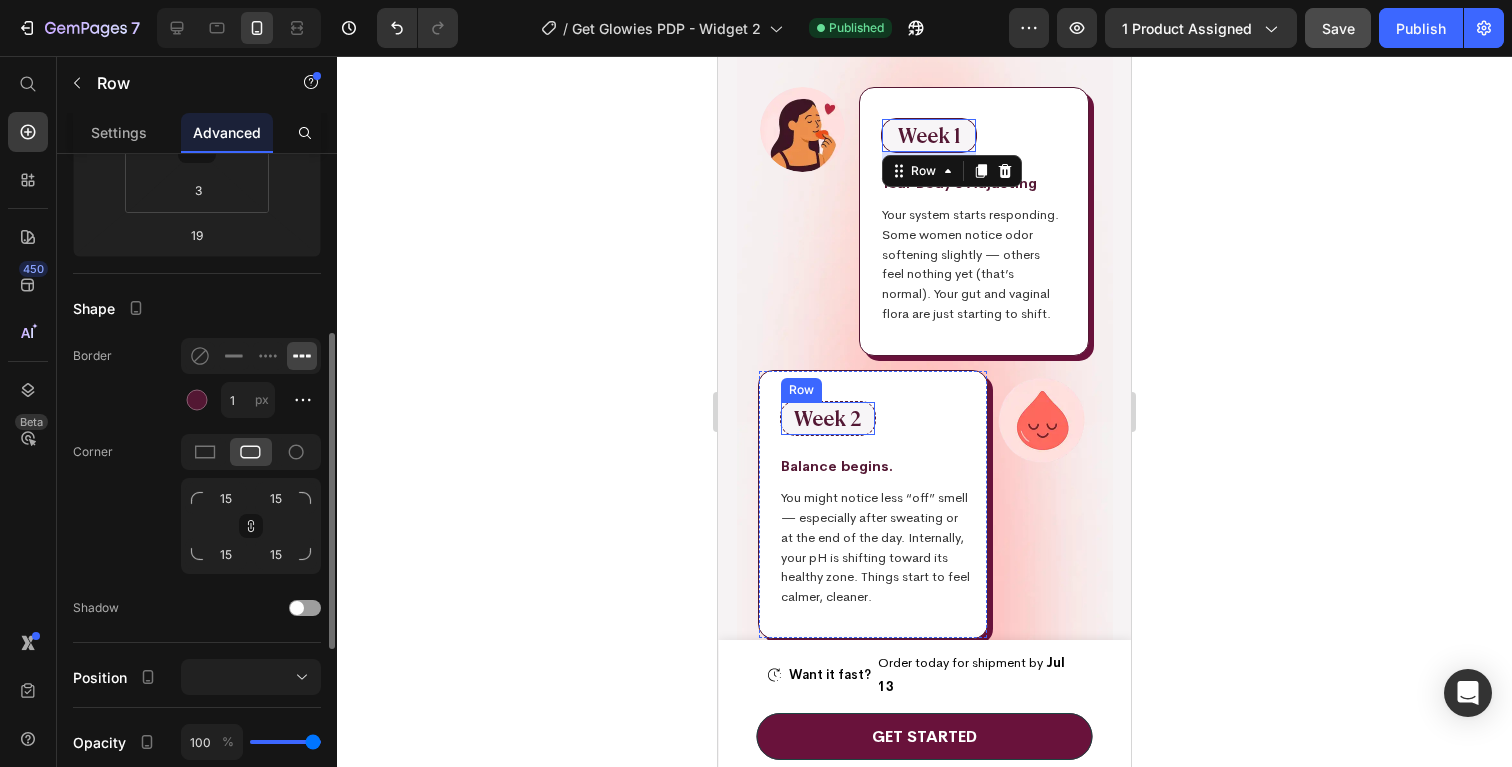 click on "Week 2 Text Block Row" at bounding box center (828, 418) 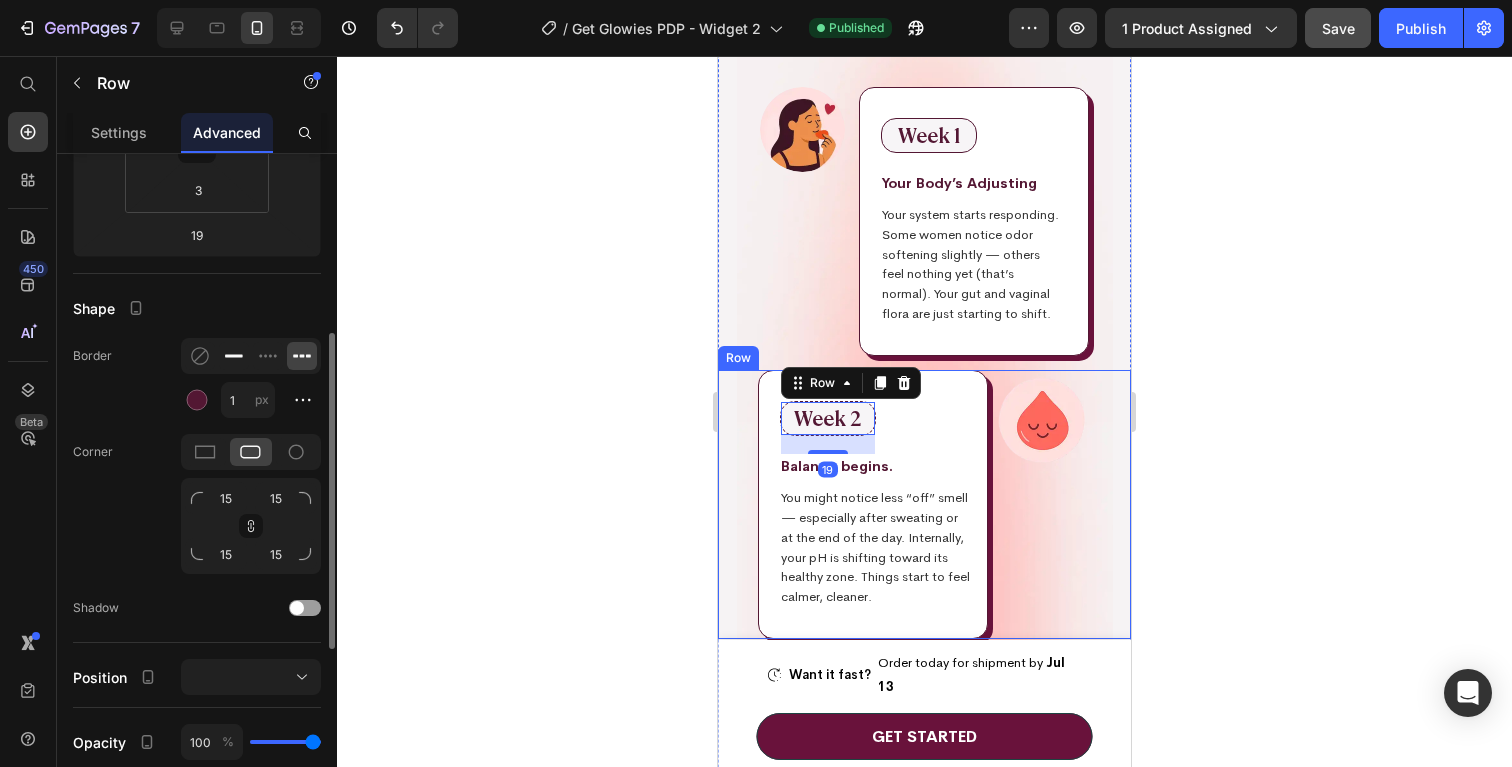 click 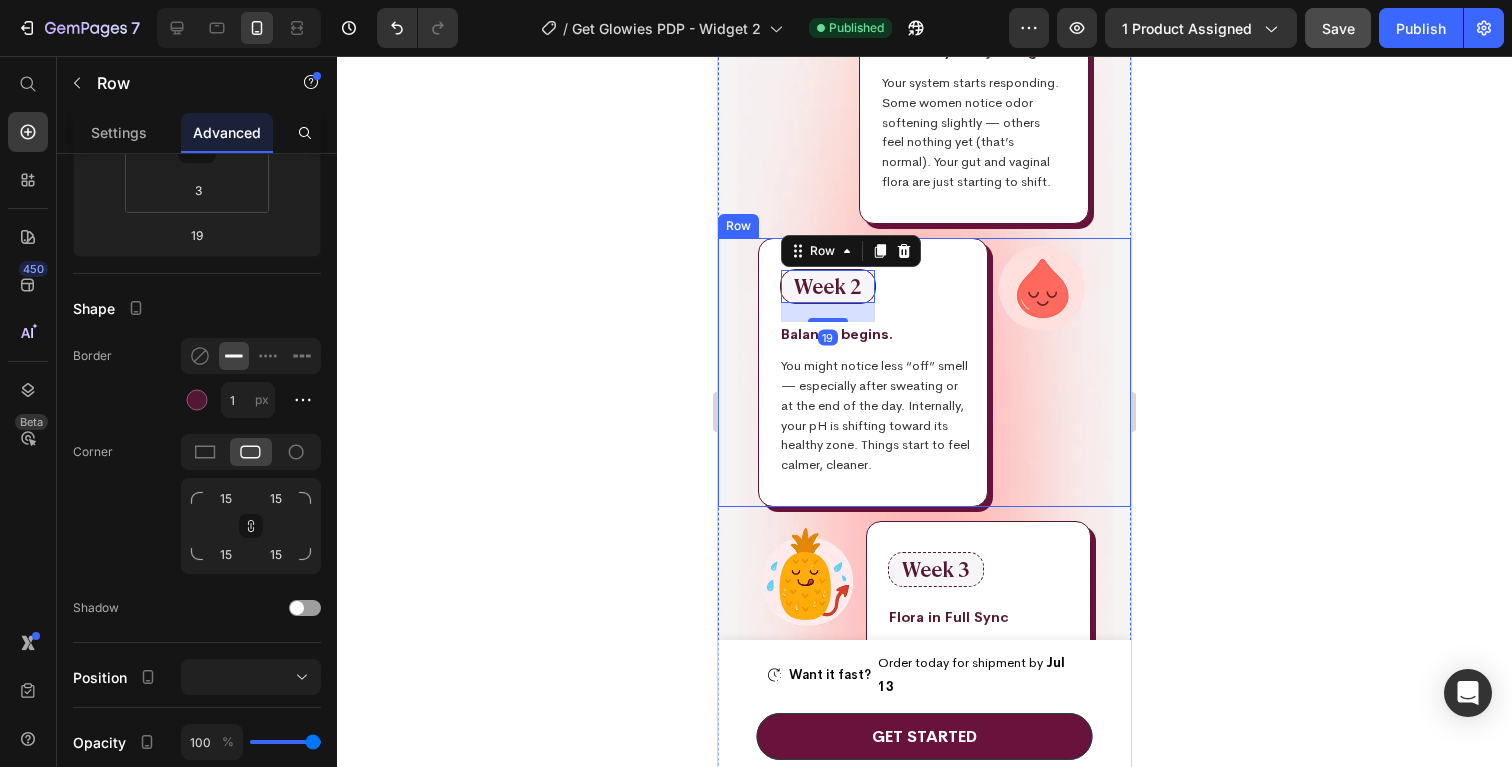 scroll, scrollTop: 6332, scrollLeft: 0, axis: vertical 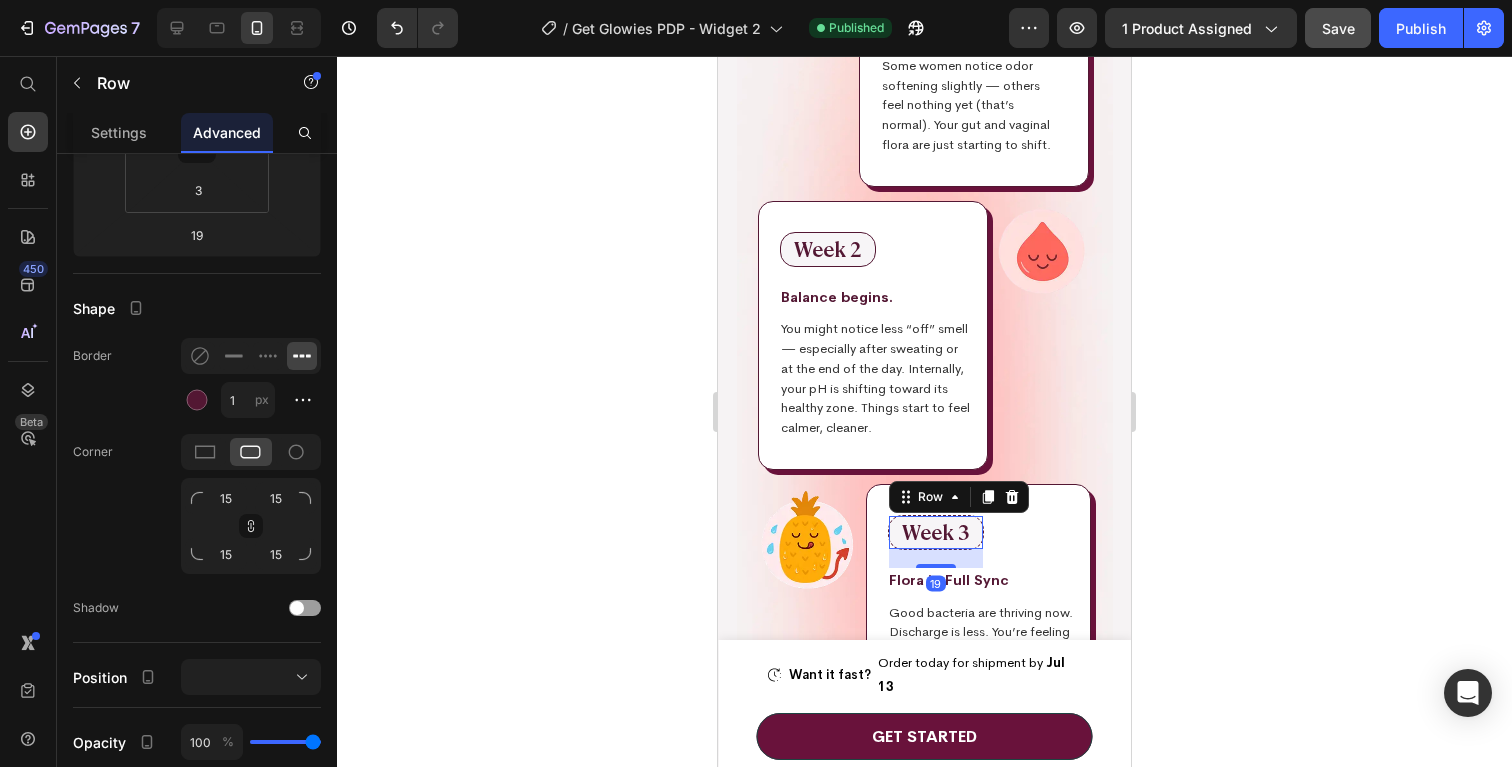 click on "Week 3 Text Block Row   19" at bounding box center (936, 532) 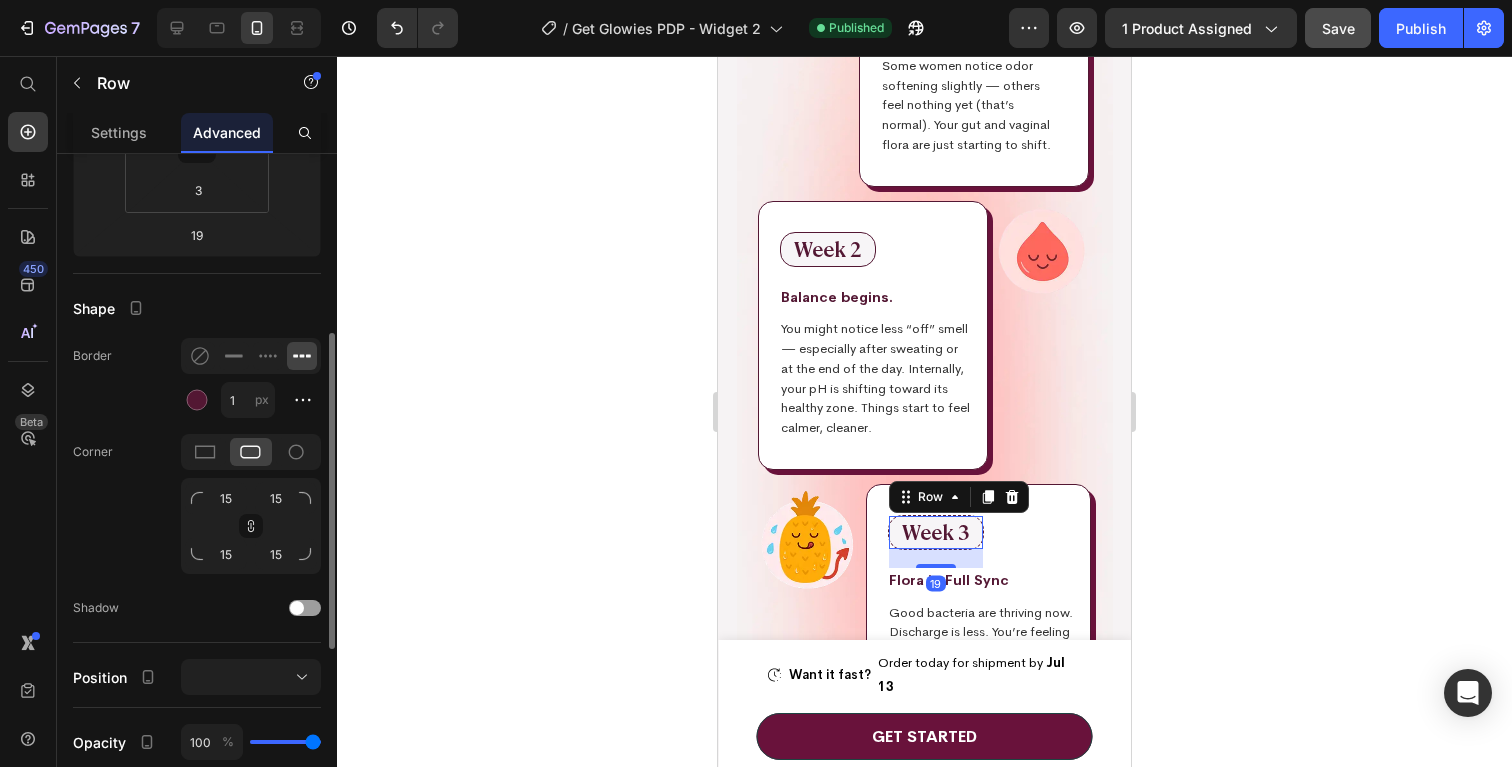 click 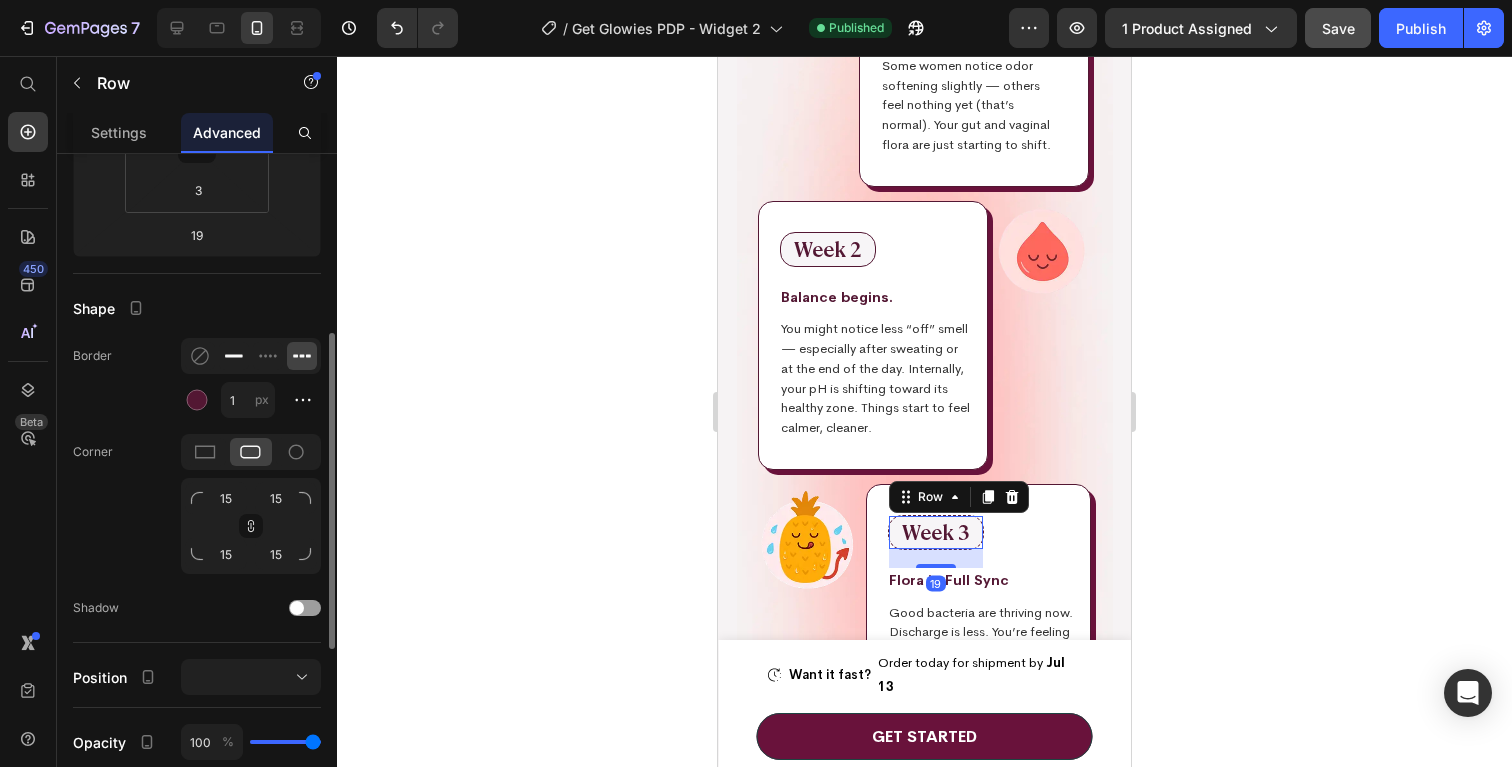 click 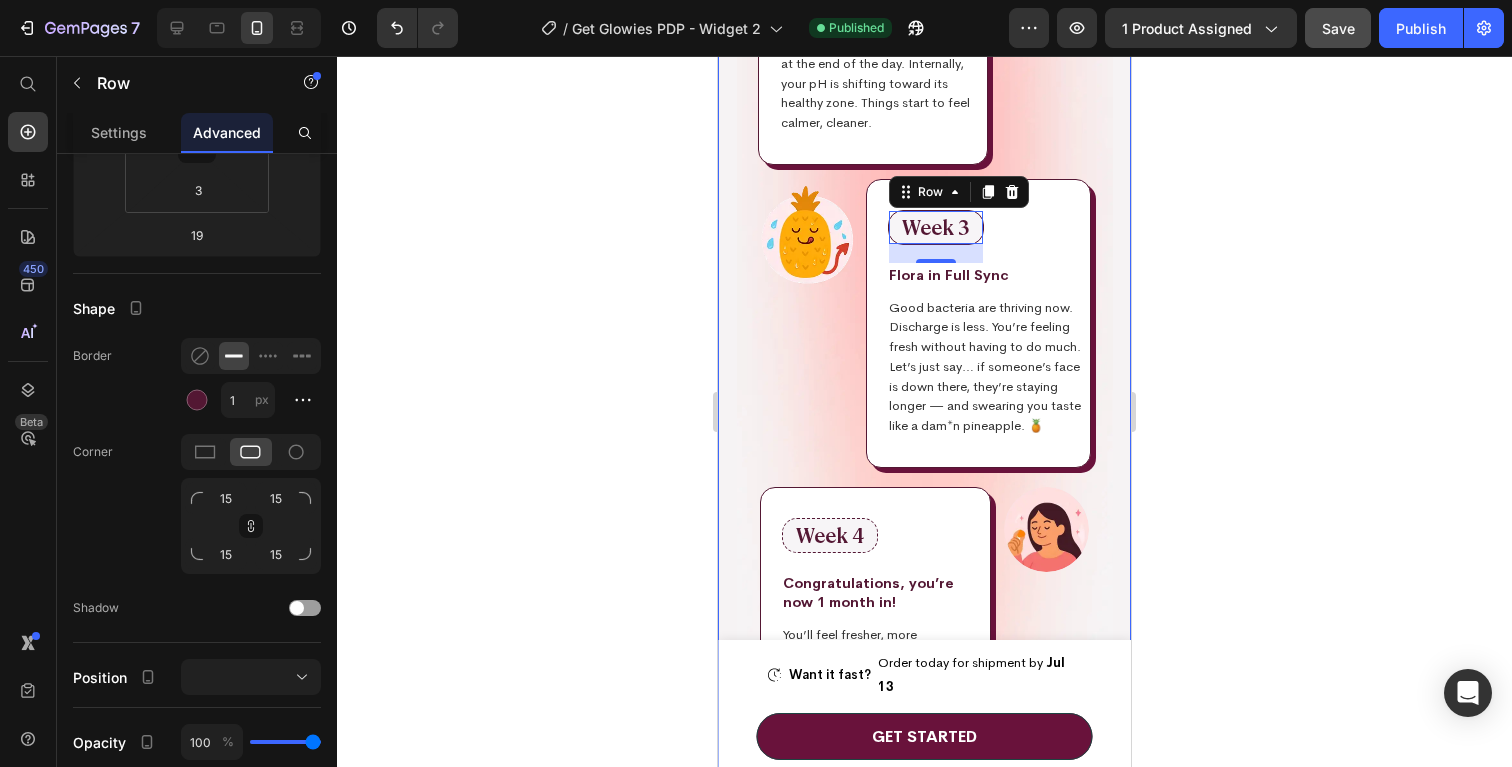 scroll, scrollTop: 6641, scrollLeft: 0, axis: vertical 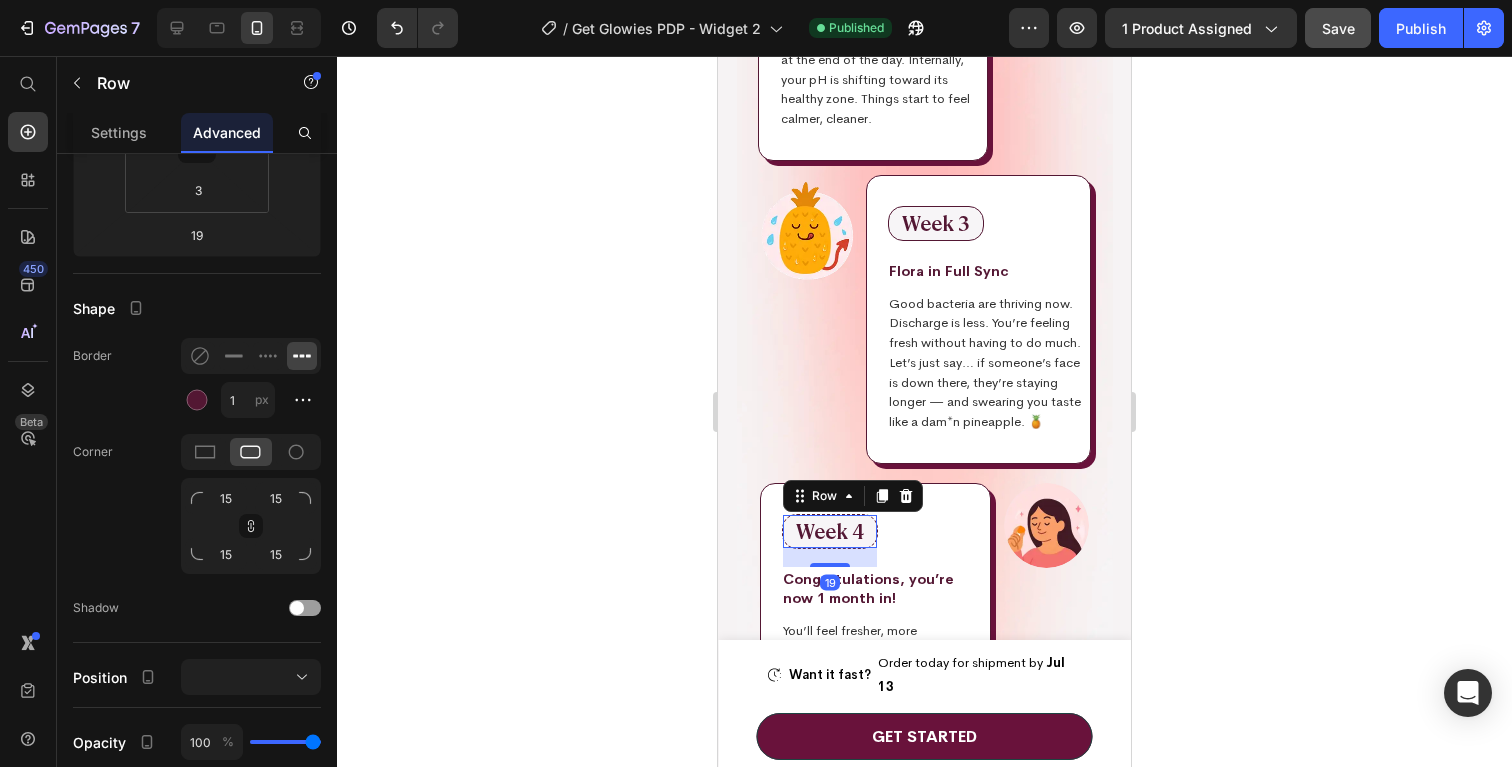 click on "Week 4 Text Block Row   19" at bounding box center (830, 531) 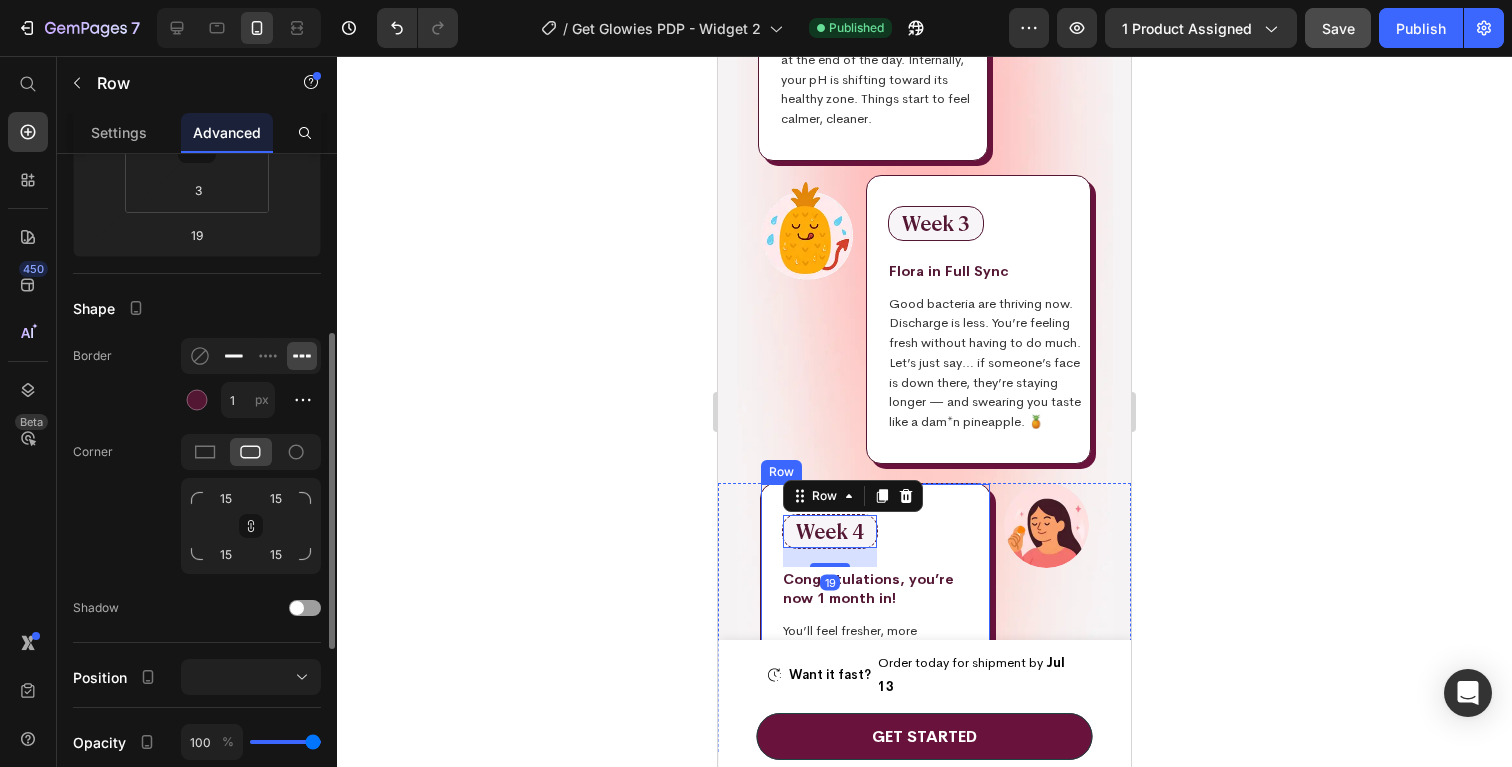 click 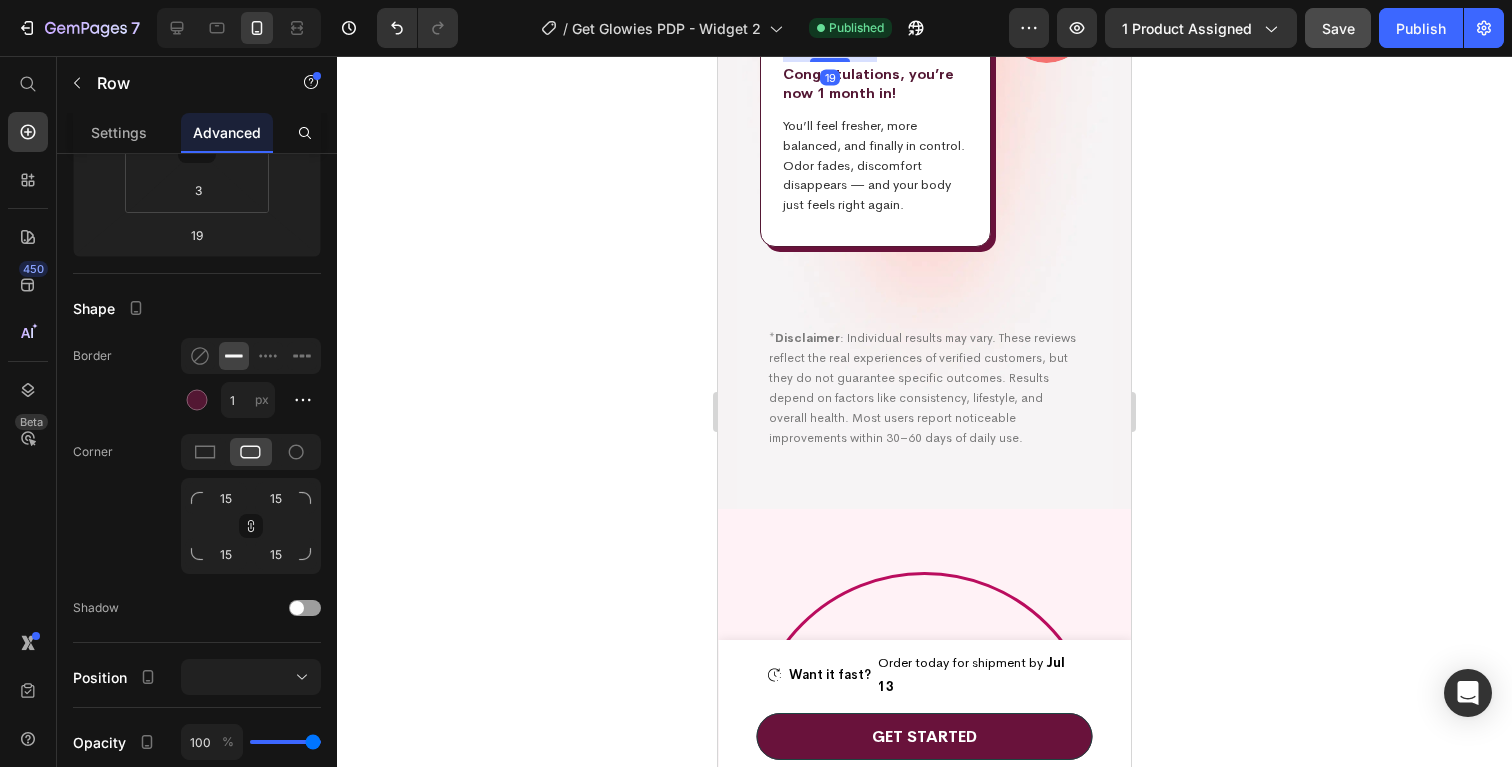 scroll, scrollTop: 7193, scrollLeft: 0, axis: vertical 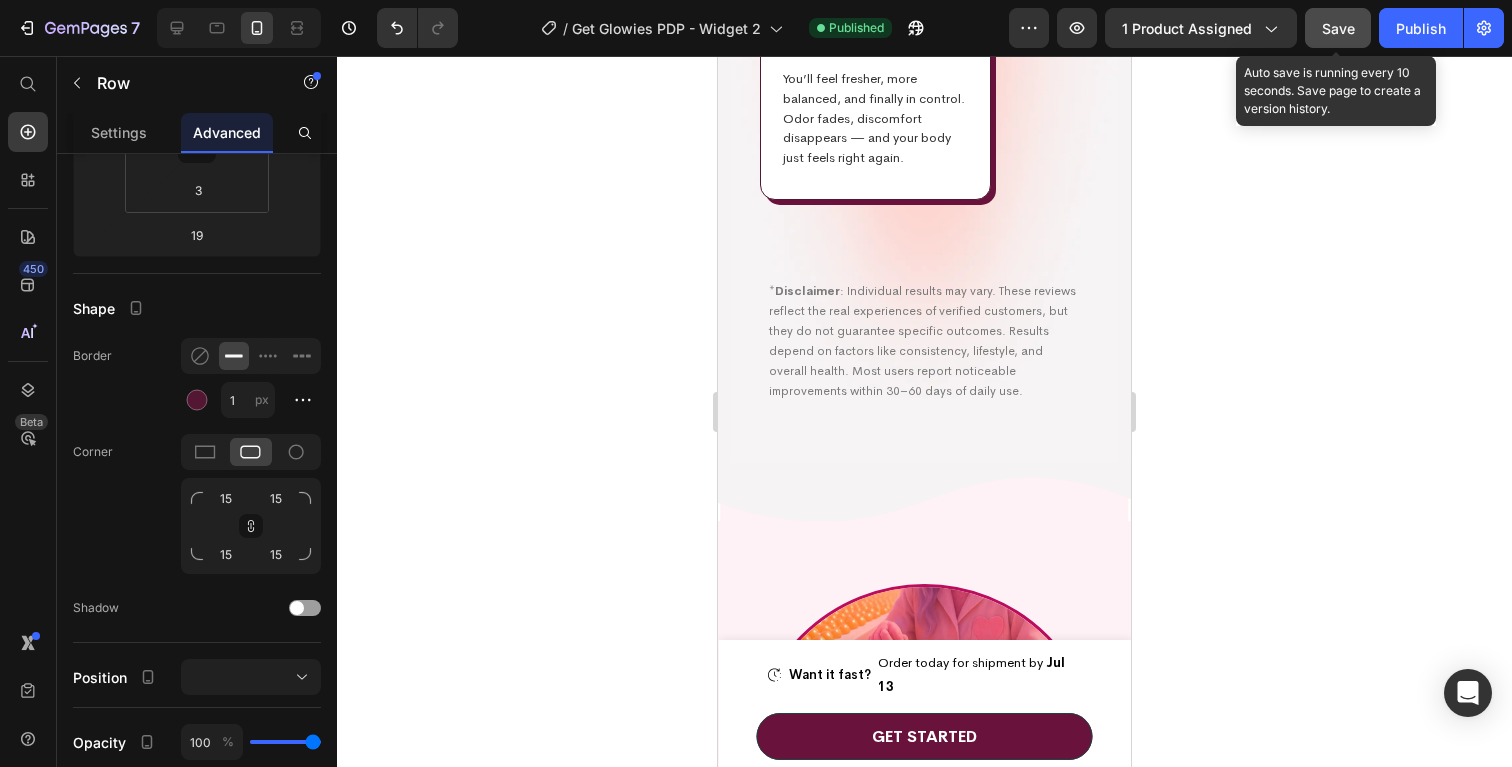 click on "Save" 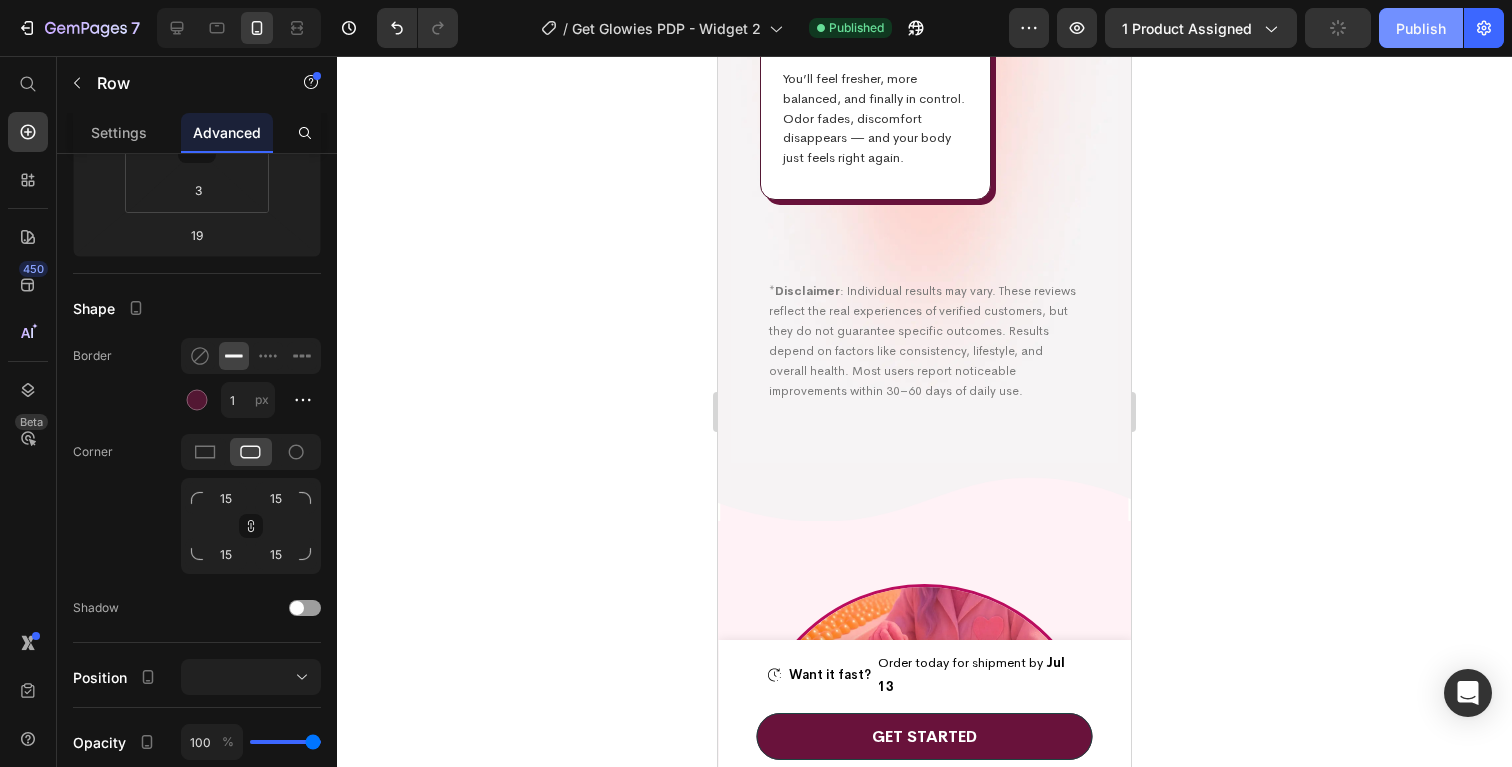 click on "Publish" at bounding box center [1421, 28] 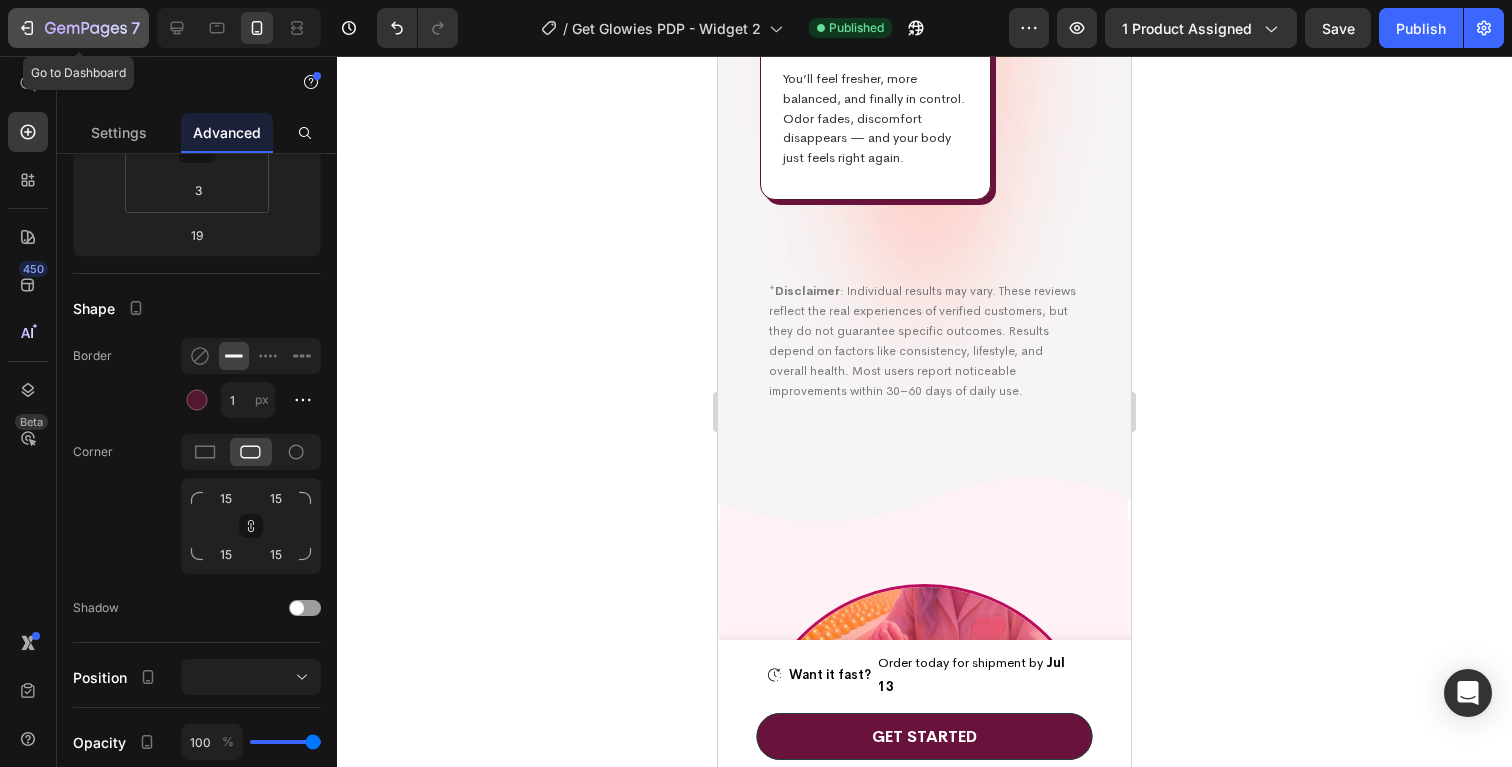click 